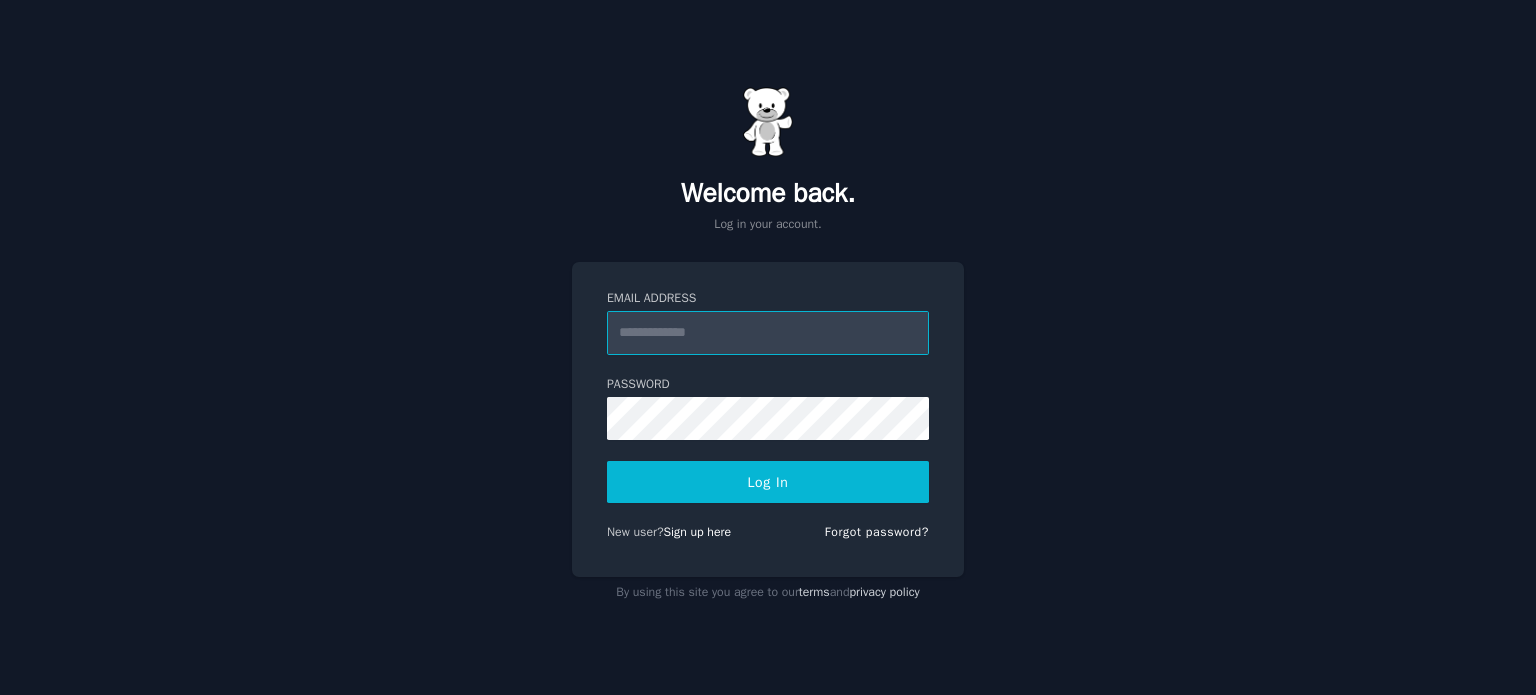 scroll, scrollTop: 0, scrollLeft: 0, axis: both 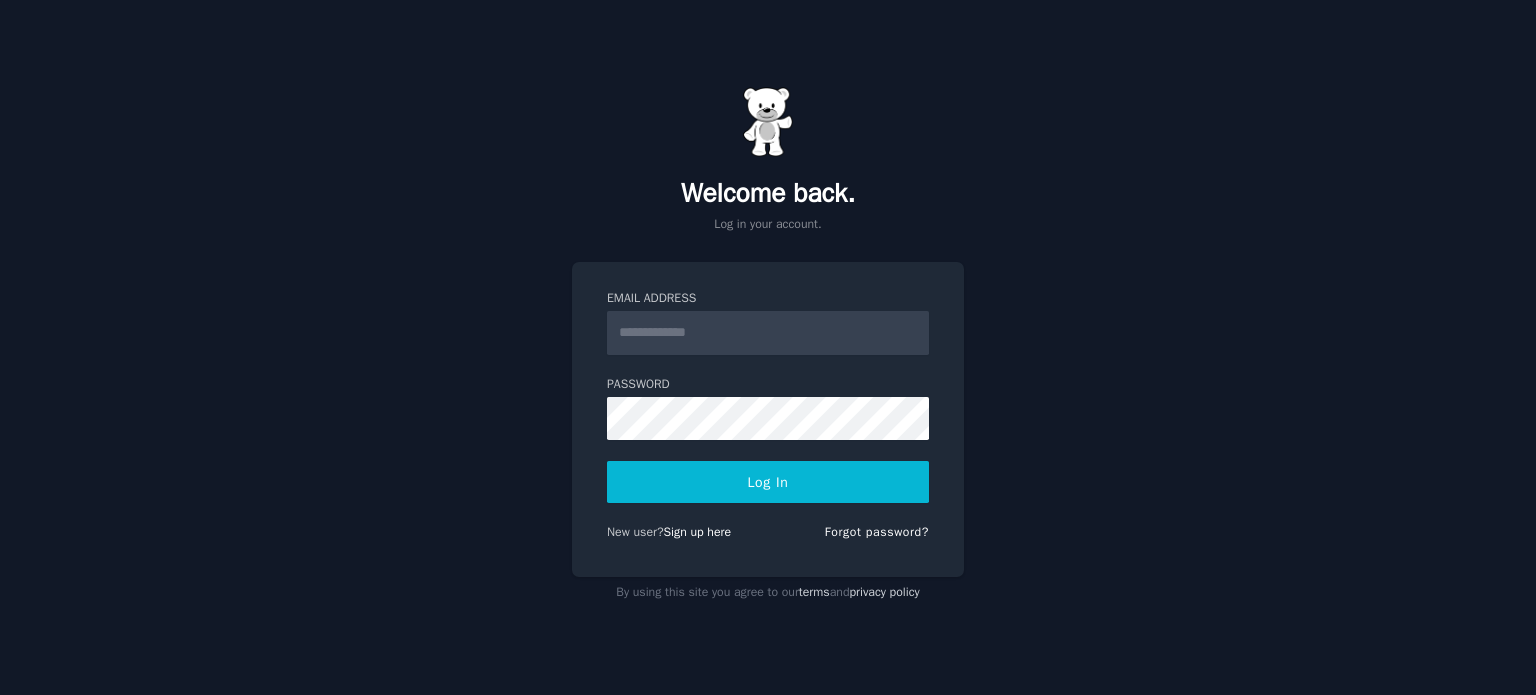 drag, startPoint x: 1222, startPoint y: 353, endPoint x: 1102, endPoint y: 440, distance: 148.21944 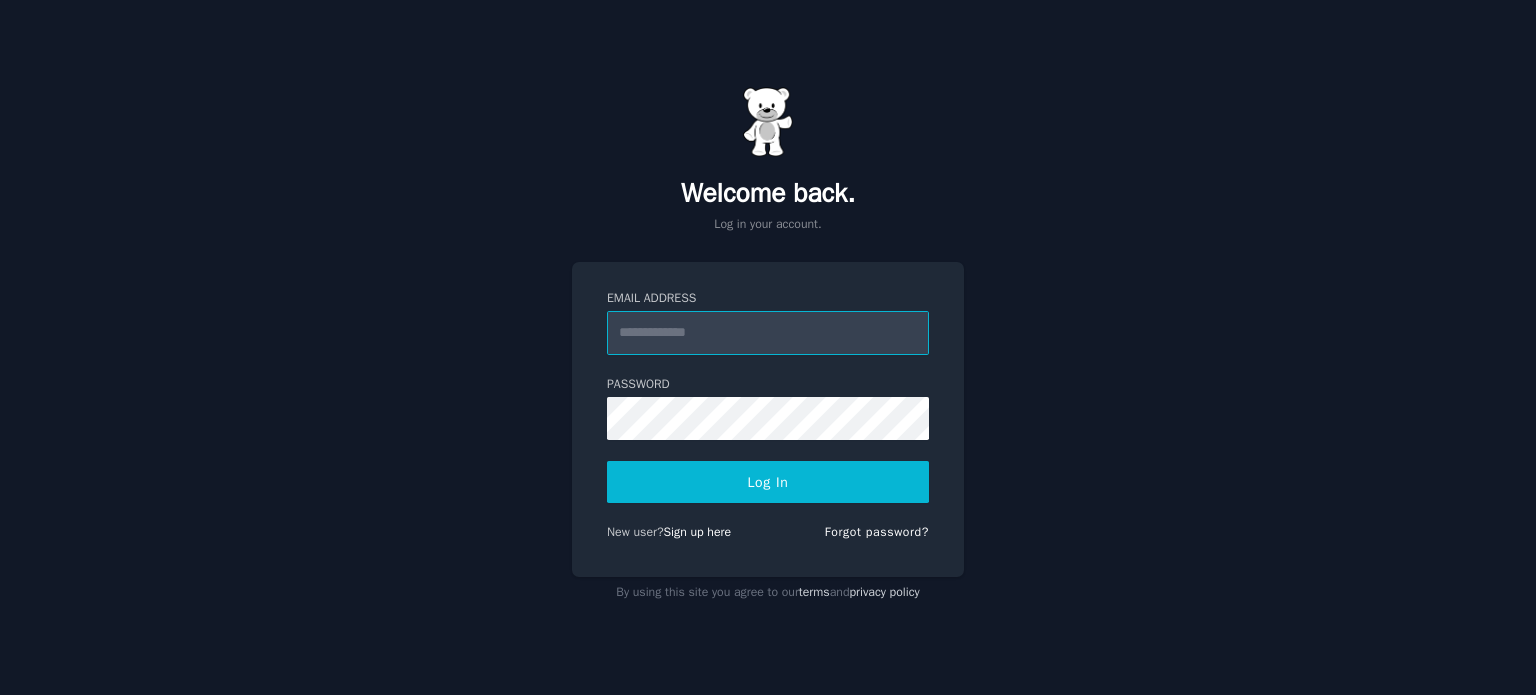 click on "Email Address" at bounding box center [768, 333] 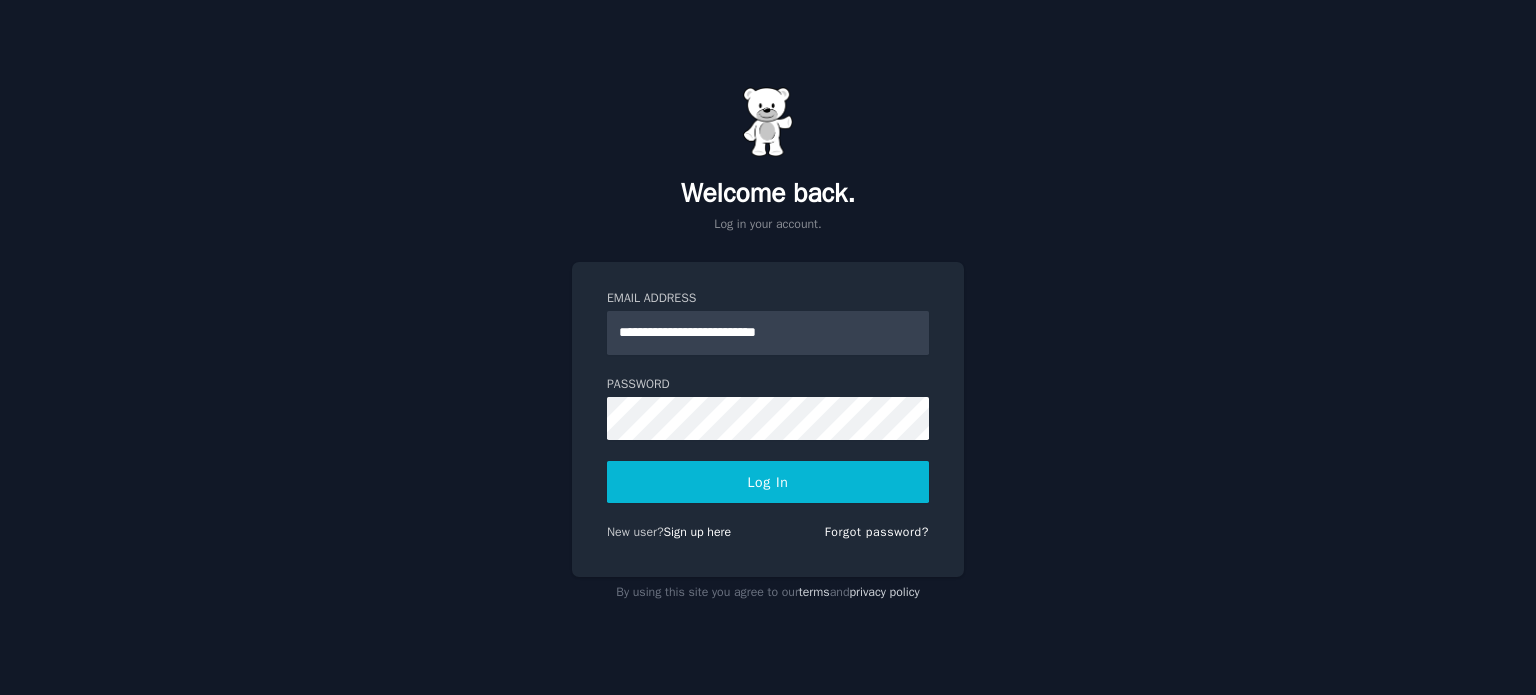 click on "**********" at bounding box center [768, 347] 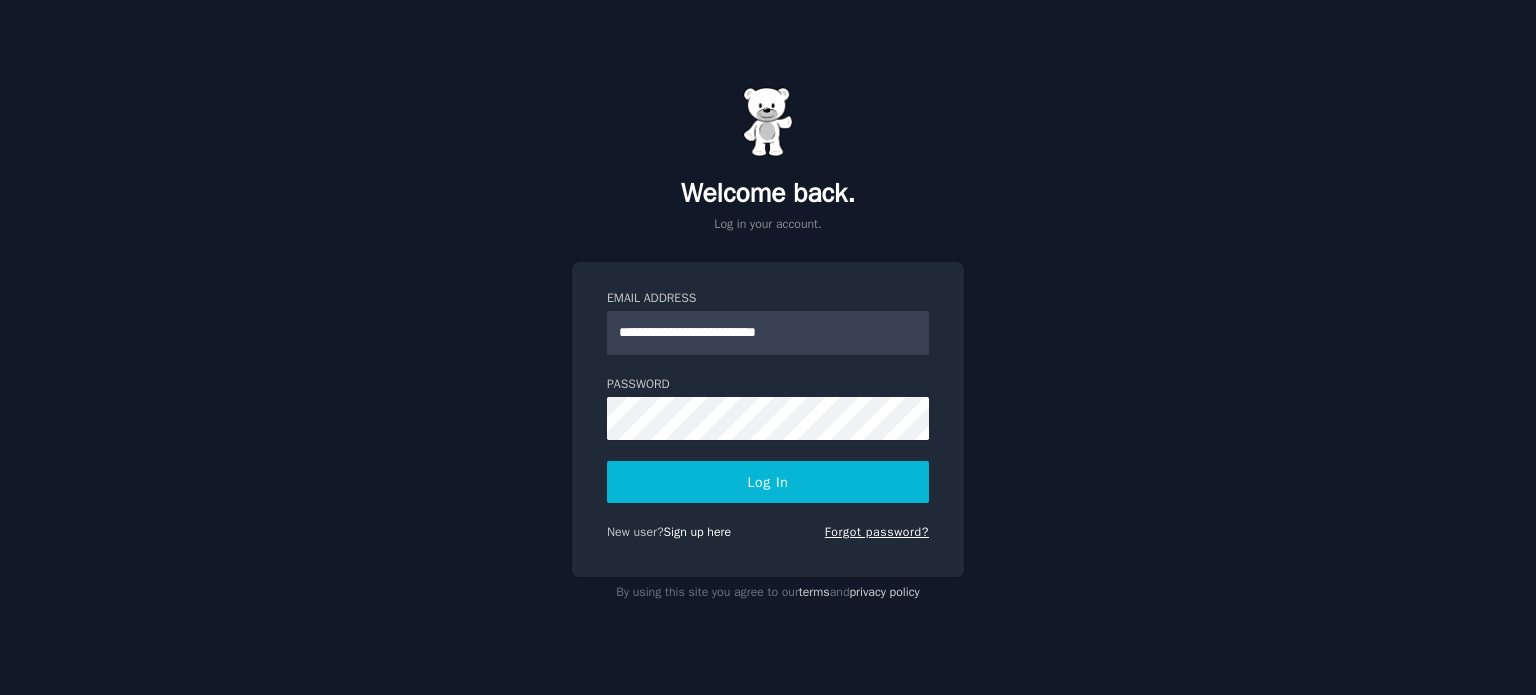 click on "Forgot password?" at bounding box center [877, 532] 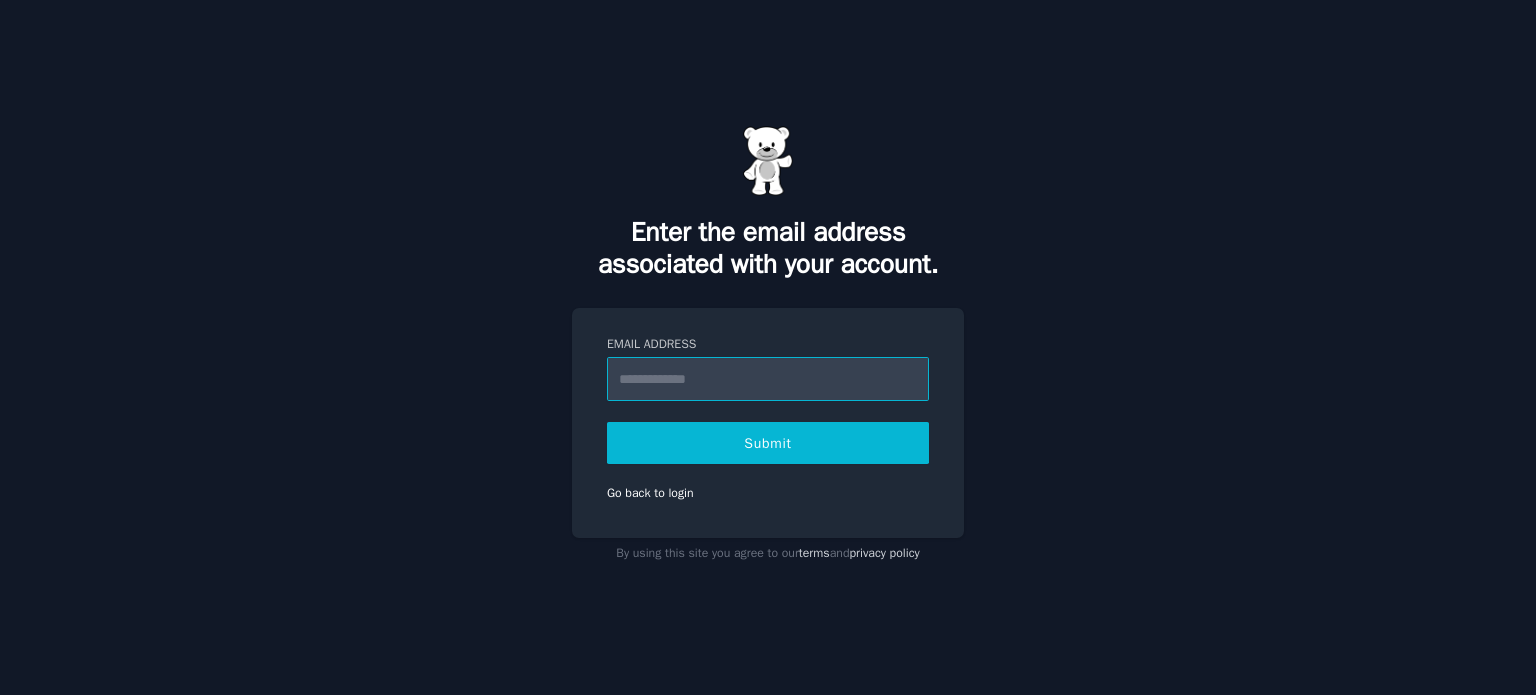 click on "Email Address" at bounding box center [768, 379] 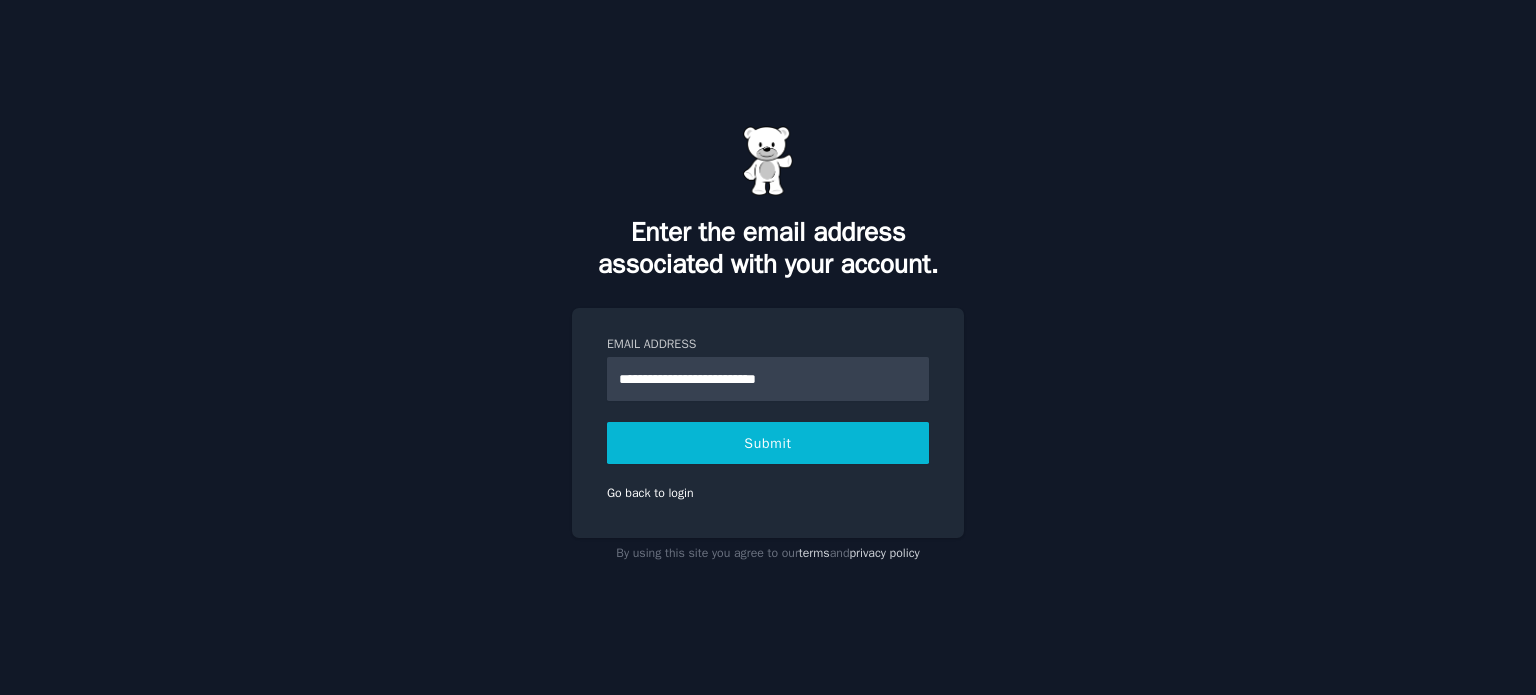 click on "Submit" at bounding box center [768, 443] 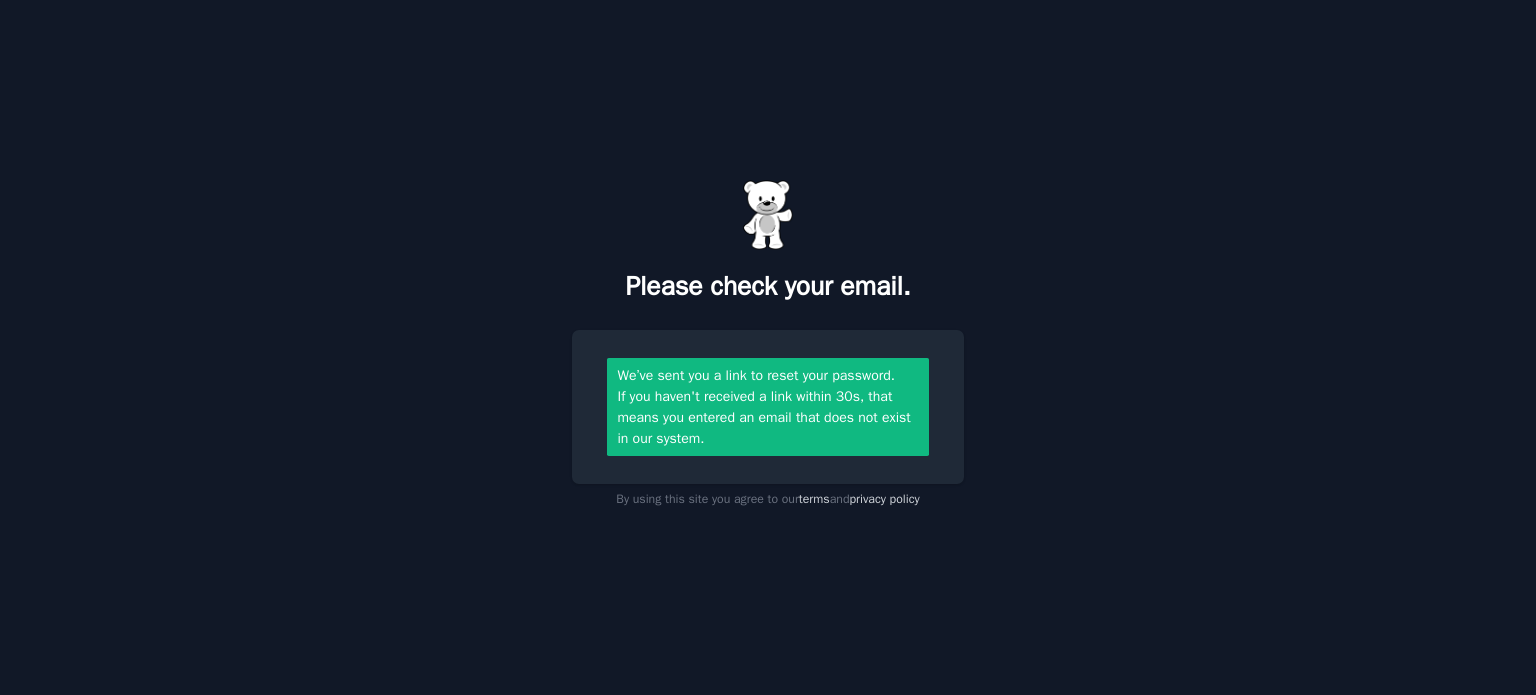 click on "Please check your email. We’ve sent you a link to reset your password. If you haven't received a link within 30s, that means you entered an email that does not exist in our system. By using this site you agree to our  terms  and  privacy policy" at bounding box center [768, 347] 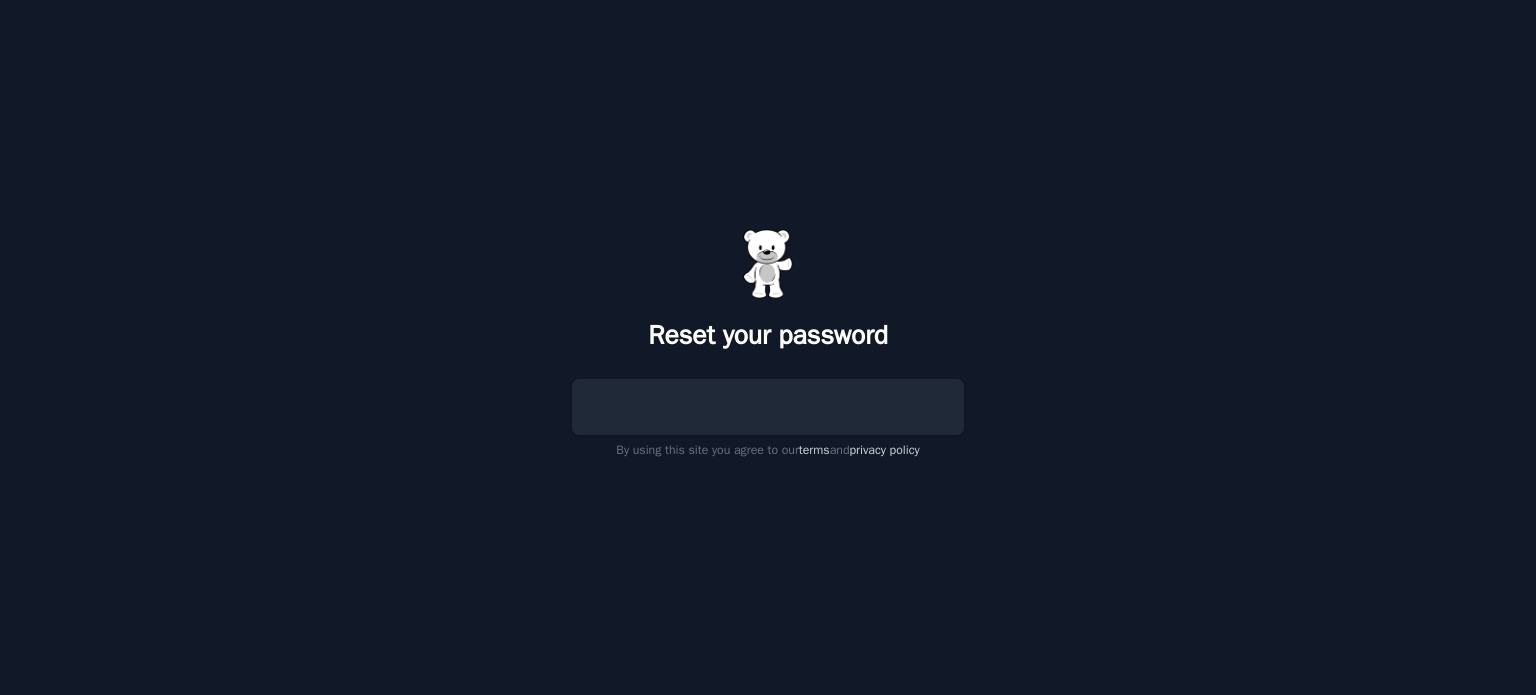 scroll, scrollTop: 0, scrollLeft: 0, axis: both 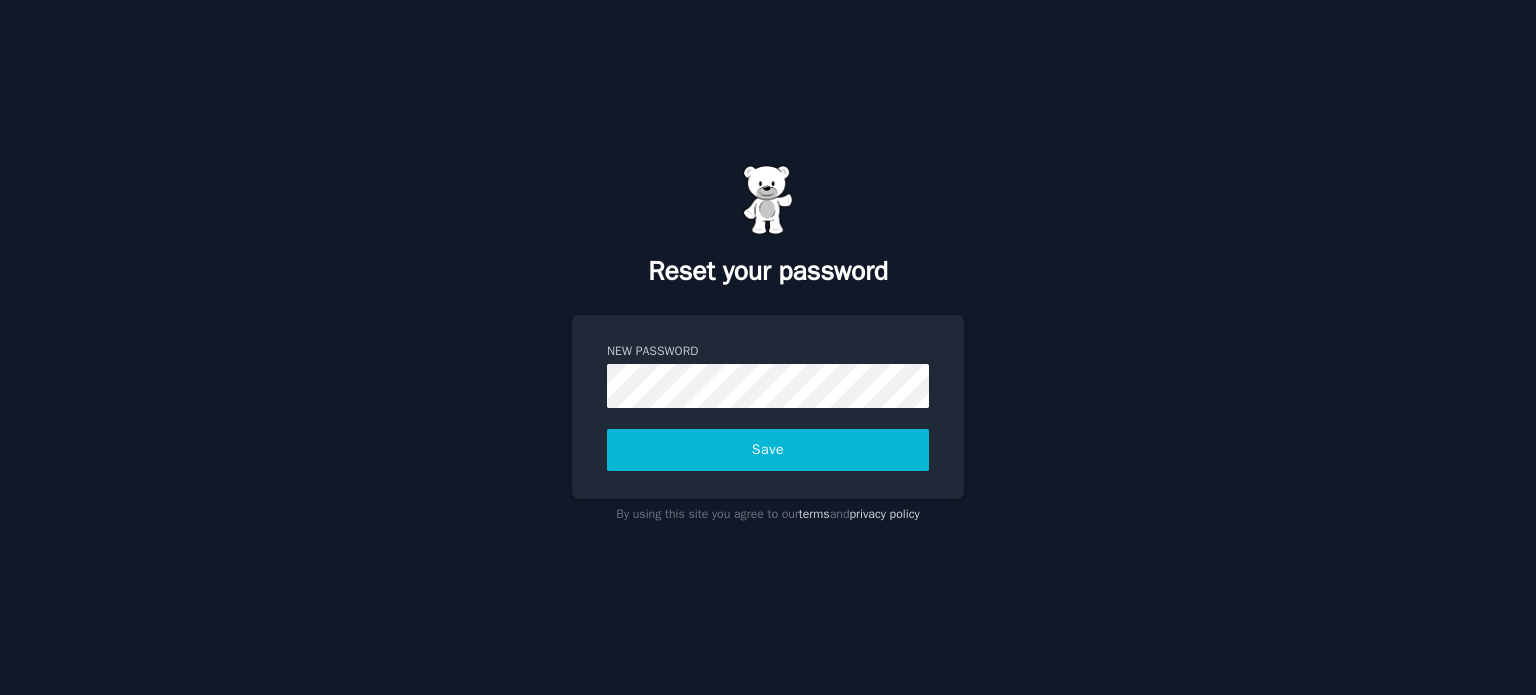 click on "New Password Save" at bounding box center [768, 407] 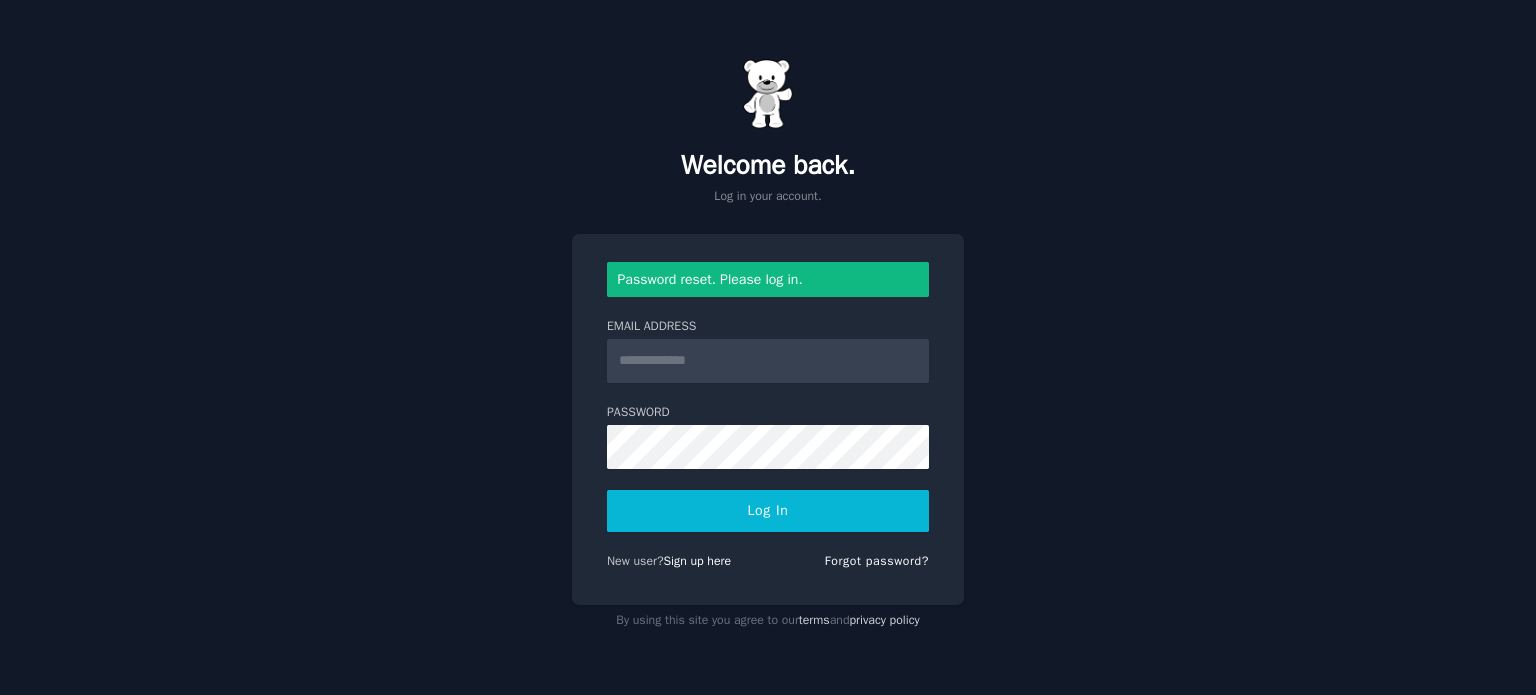 scroll, scrollTop: 0, scrollLeft: 0, axis: both 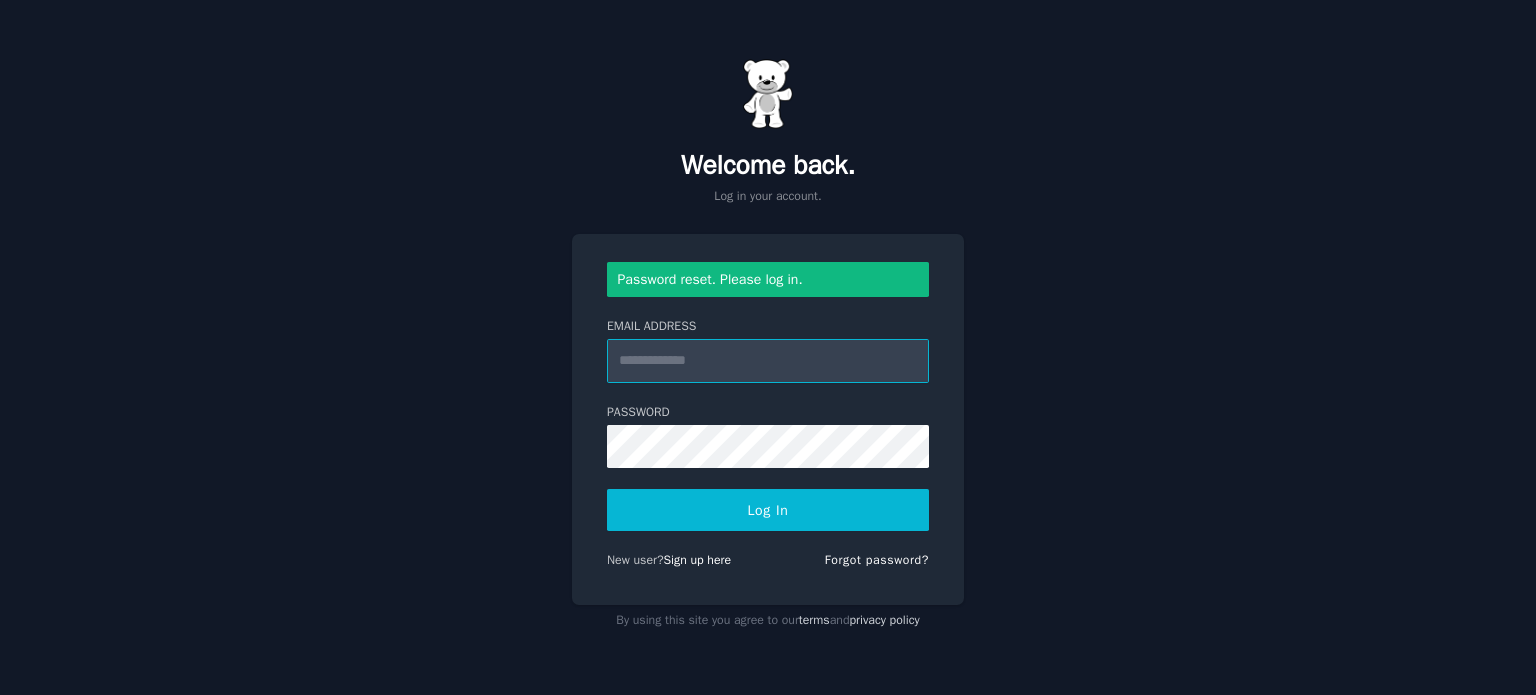 click on "Email Address" at bounding box center (768, 361) 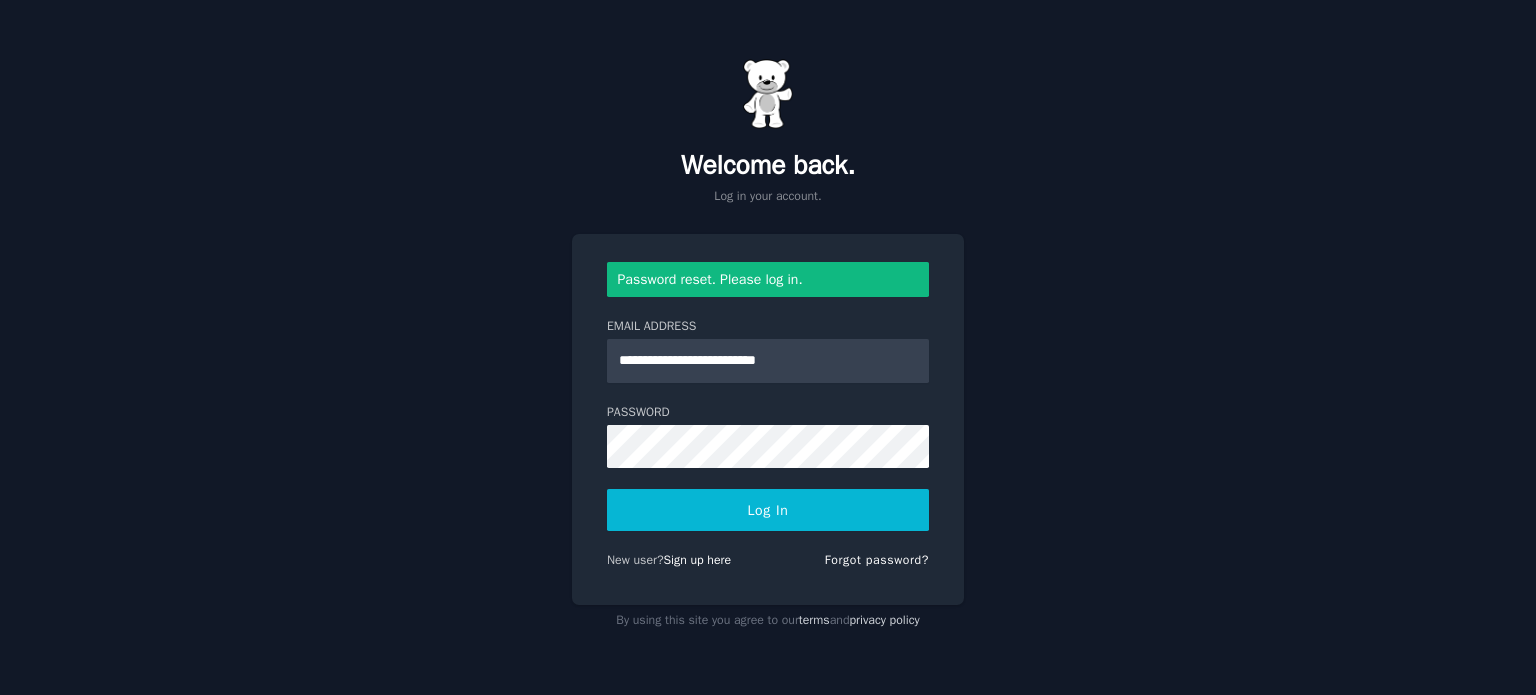 click on "Log In" at bounding box center (768, 510) 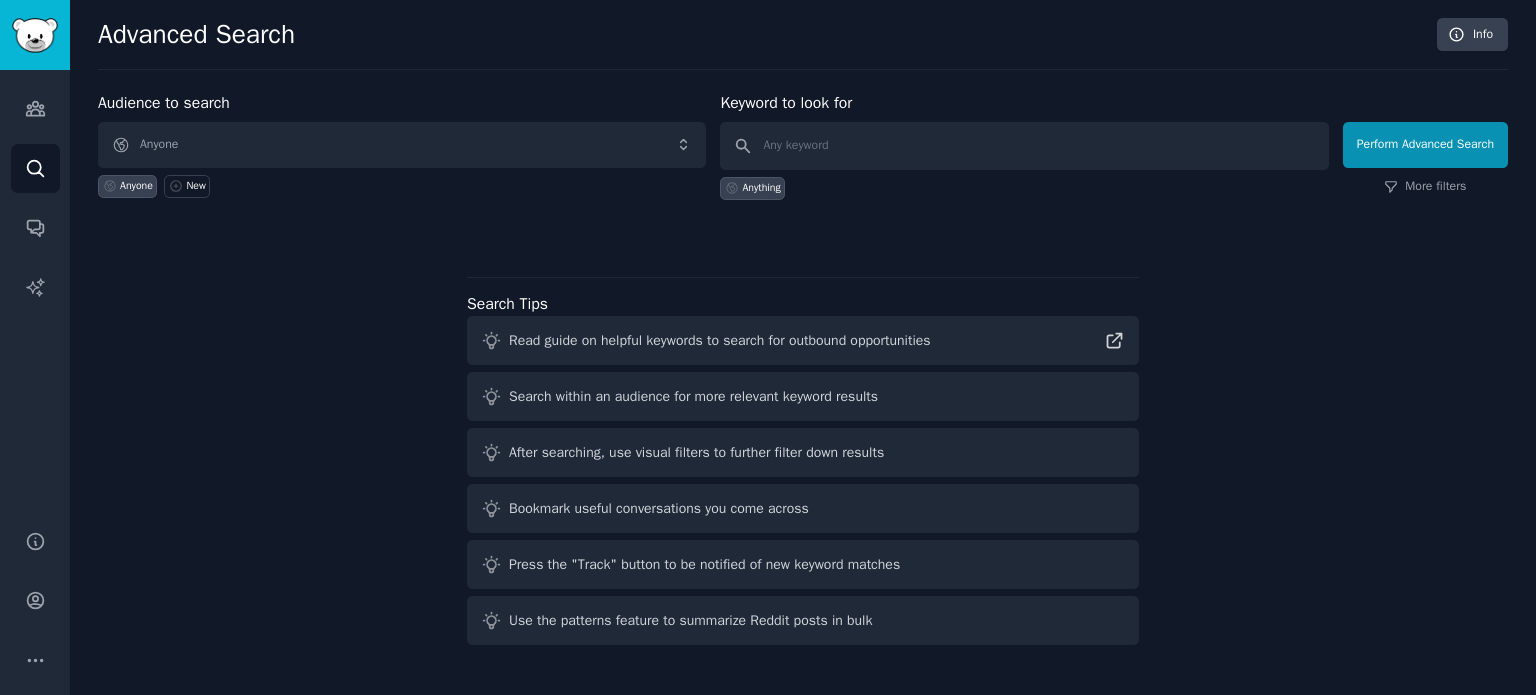 scroll, scrollTop: 0, scrollLeft: 0, axis: both 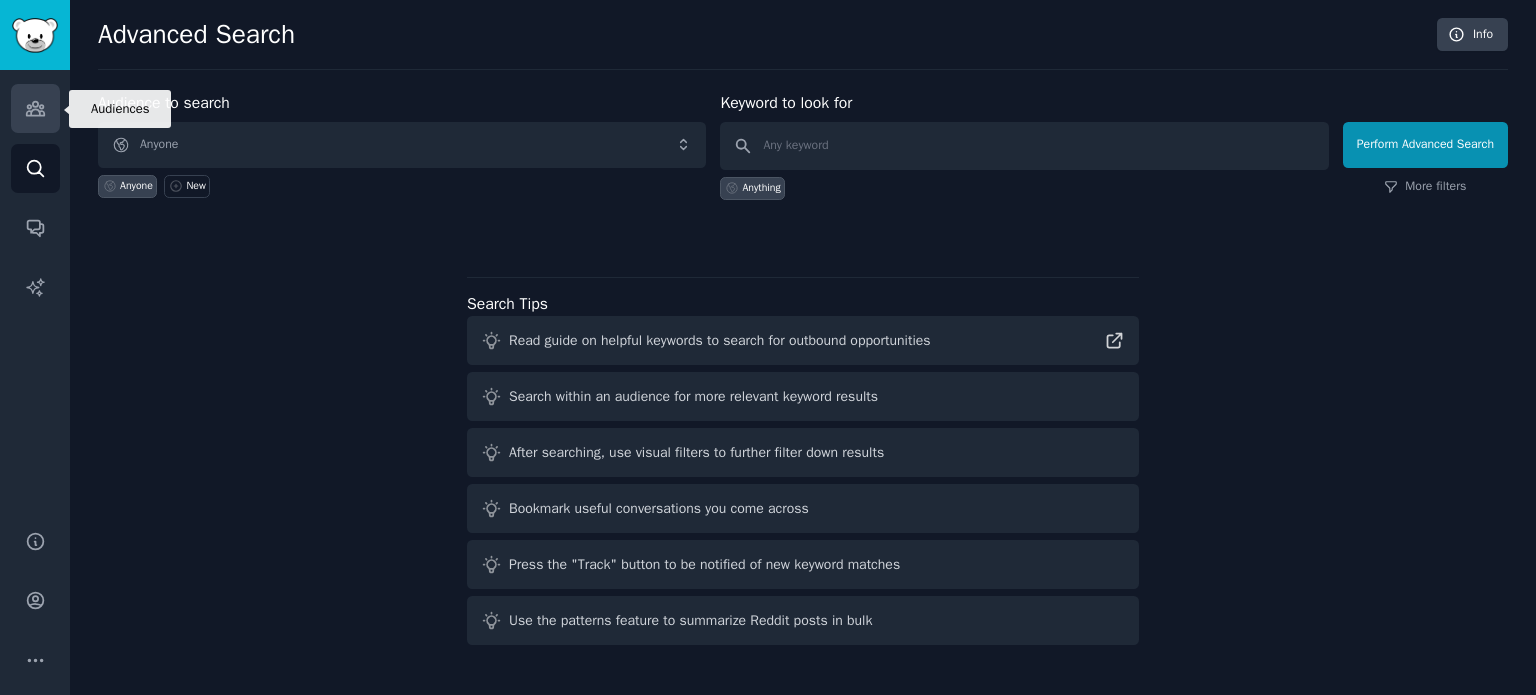 click 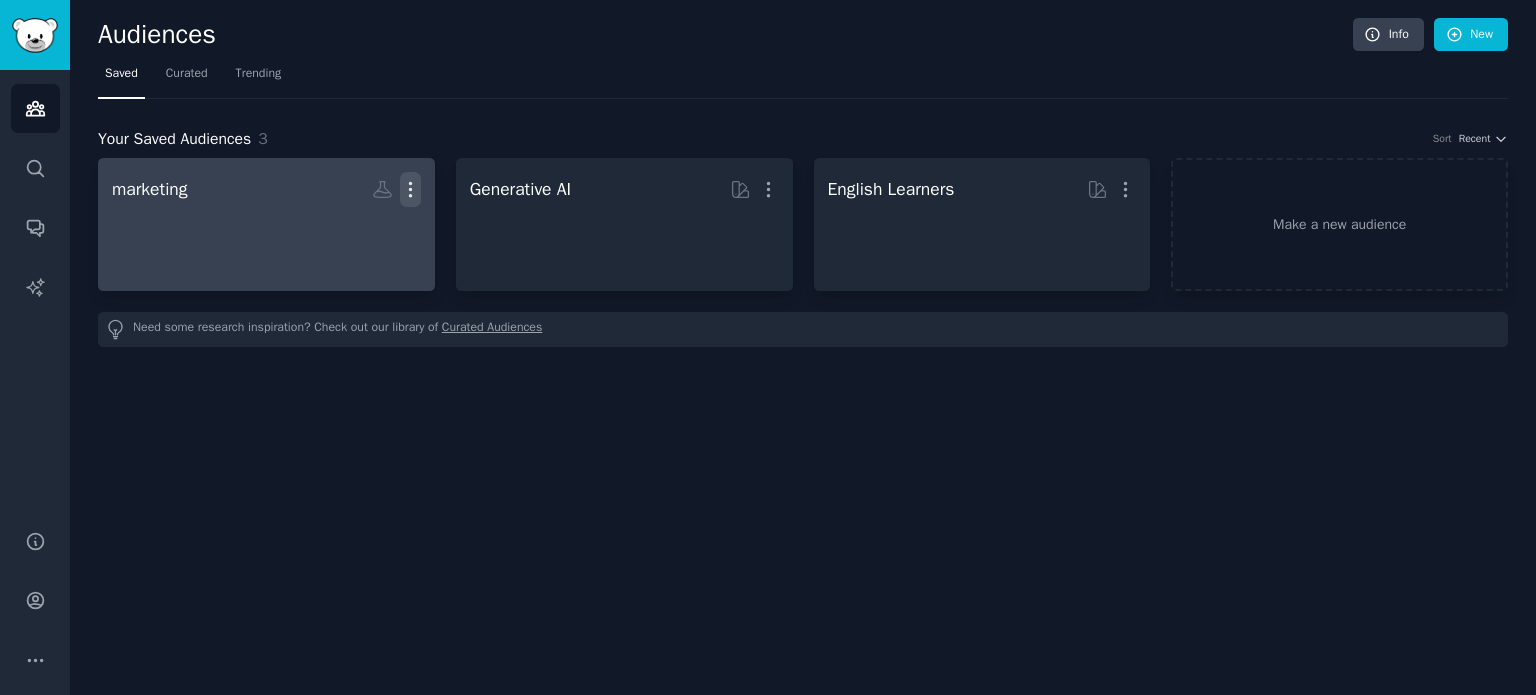 click 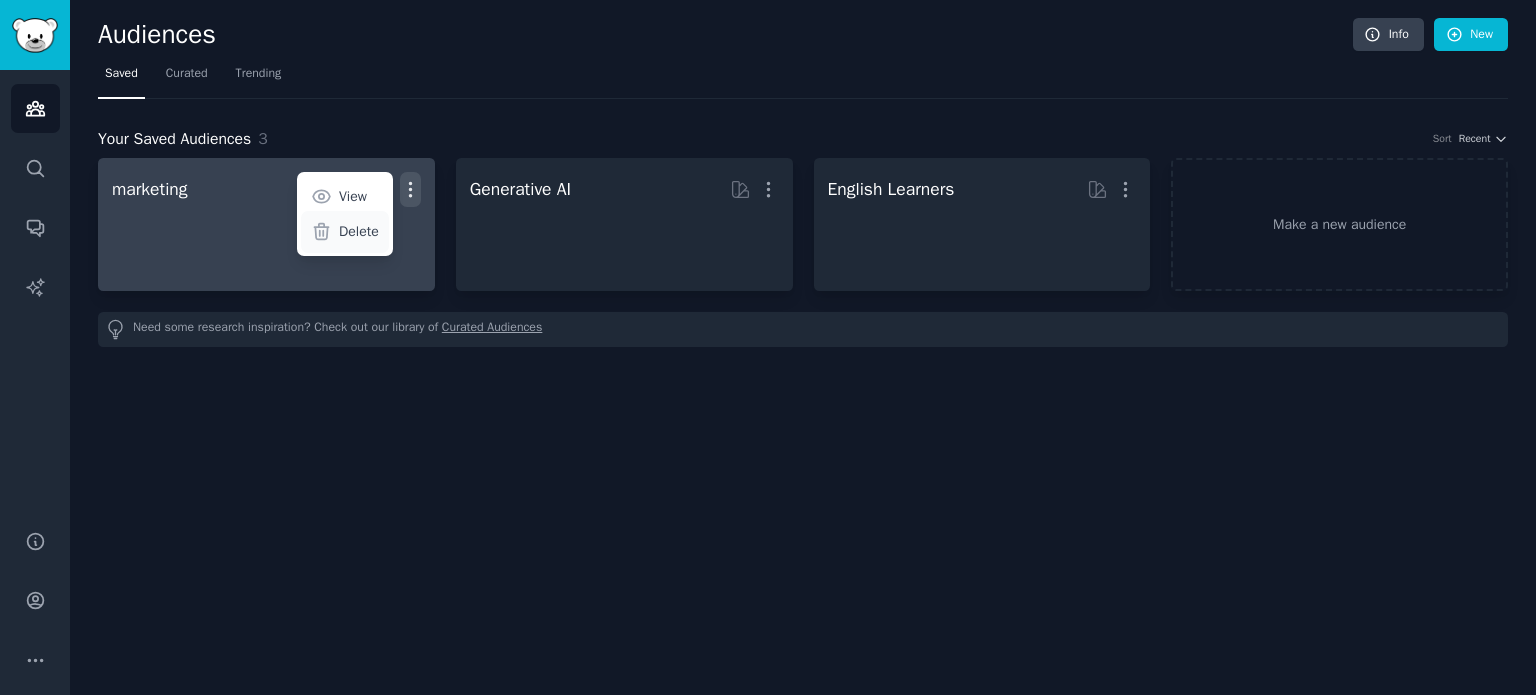 click on "Delete" at bounding box center (359, 231) 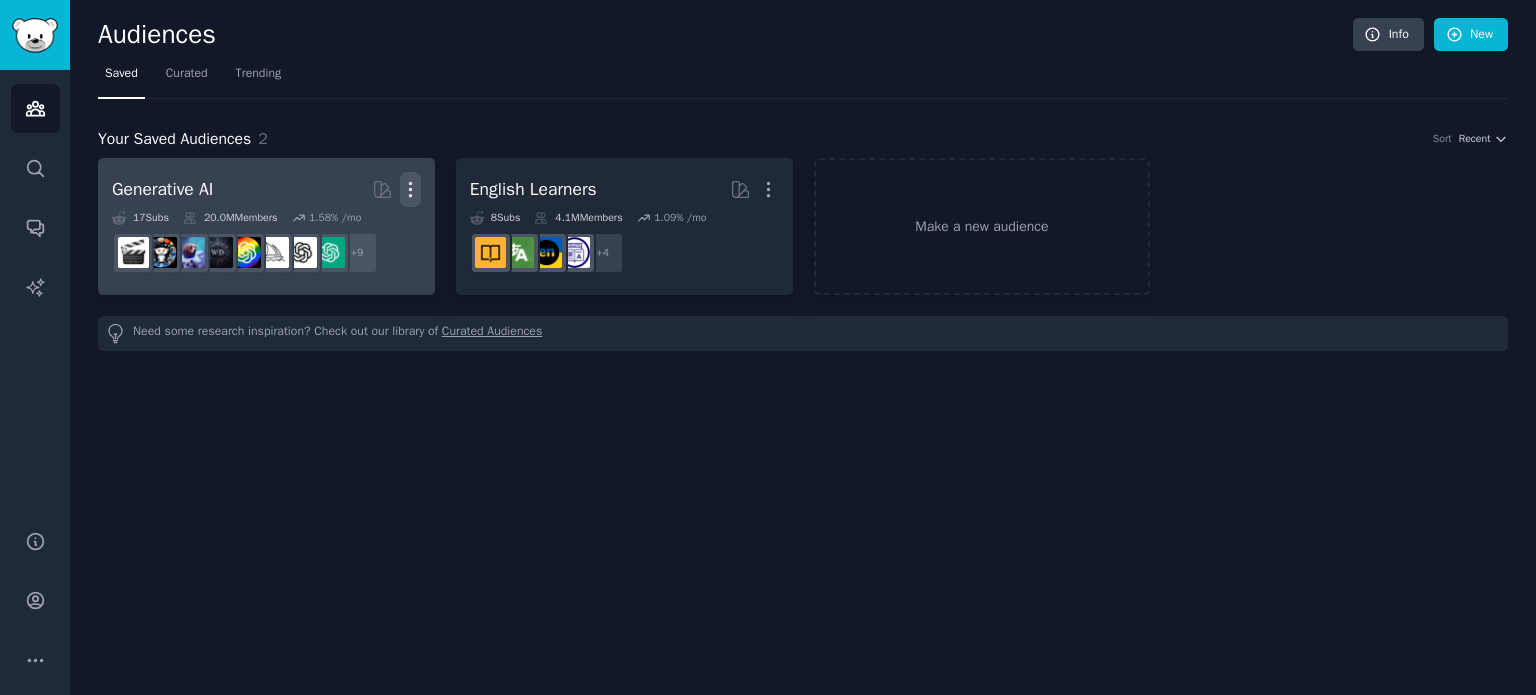 click 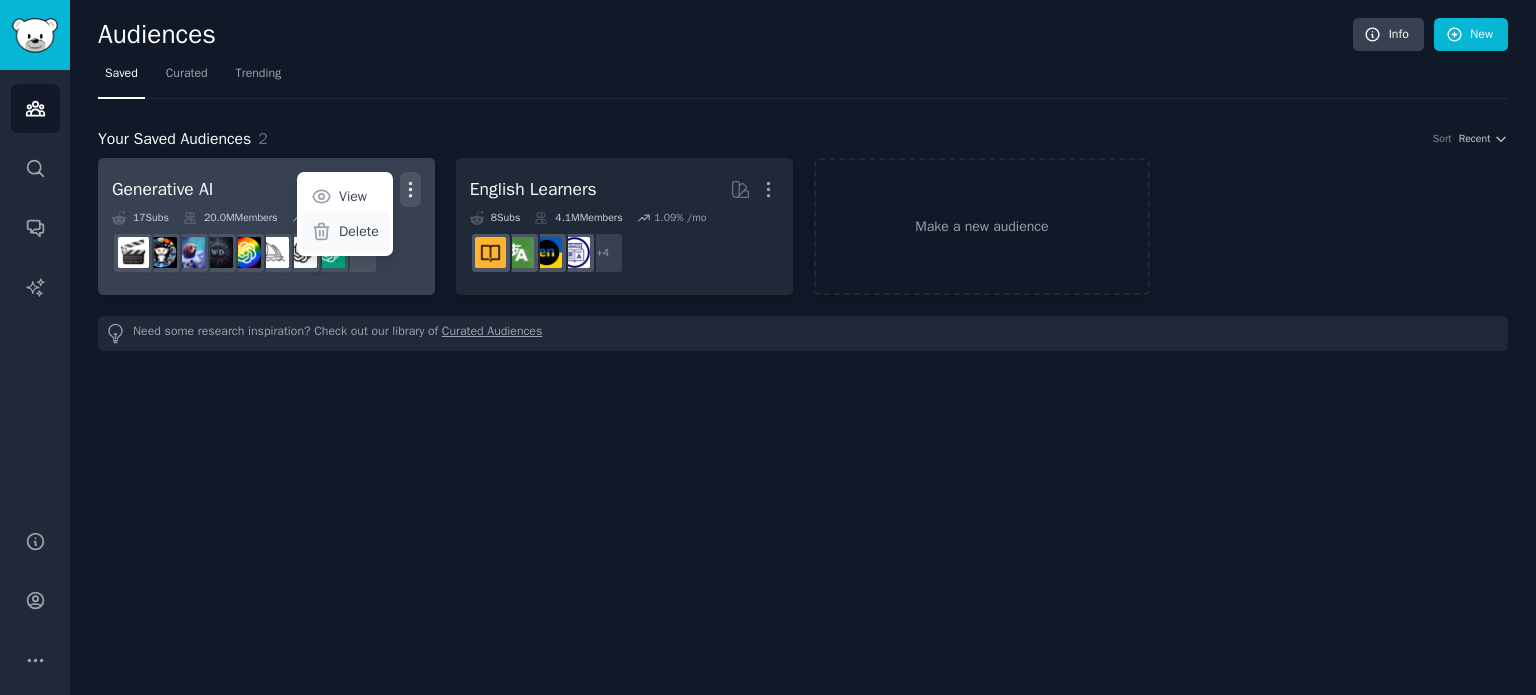 click on "Delete" at bounding box center (359, 231) 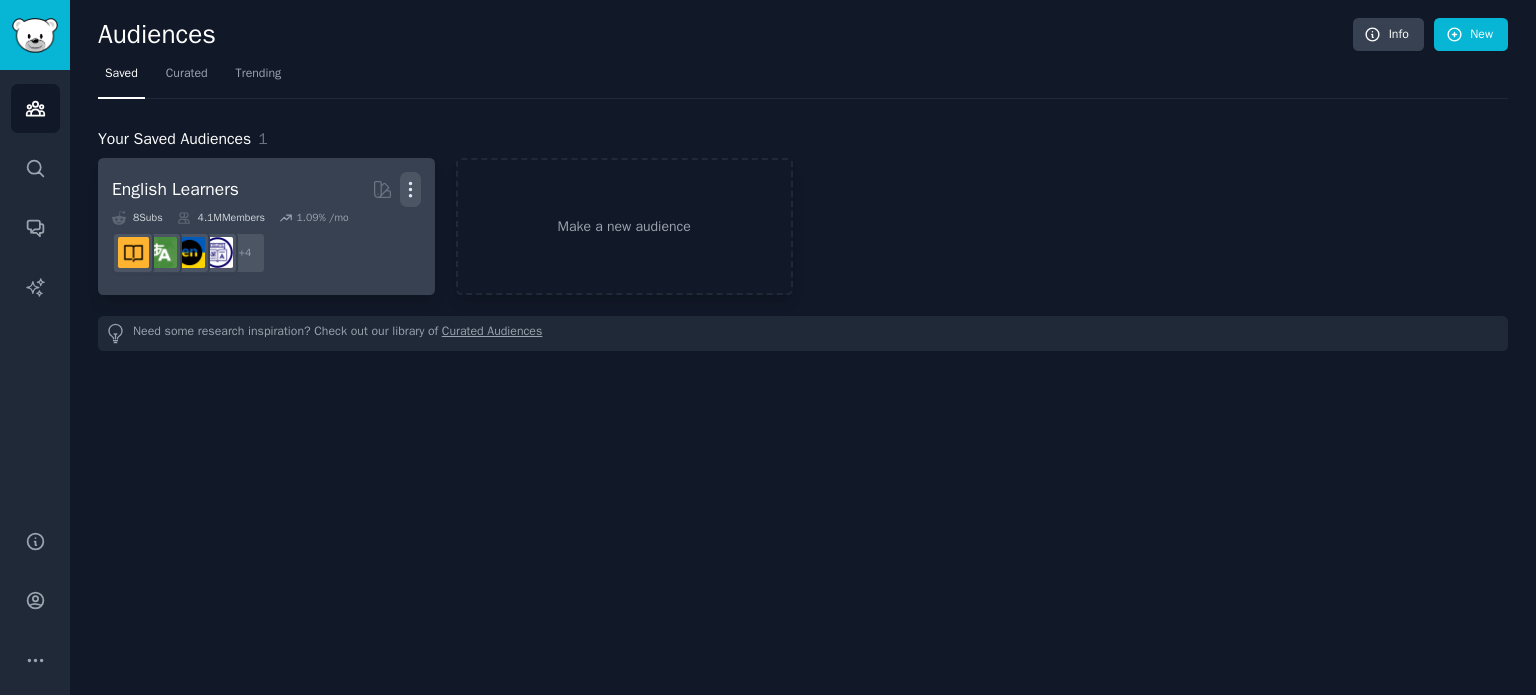 click 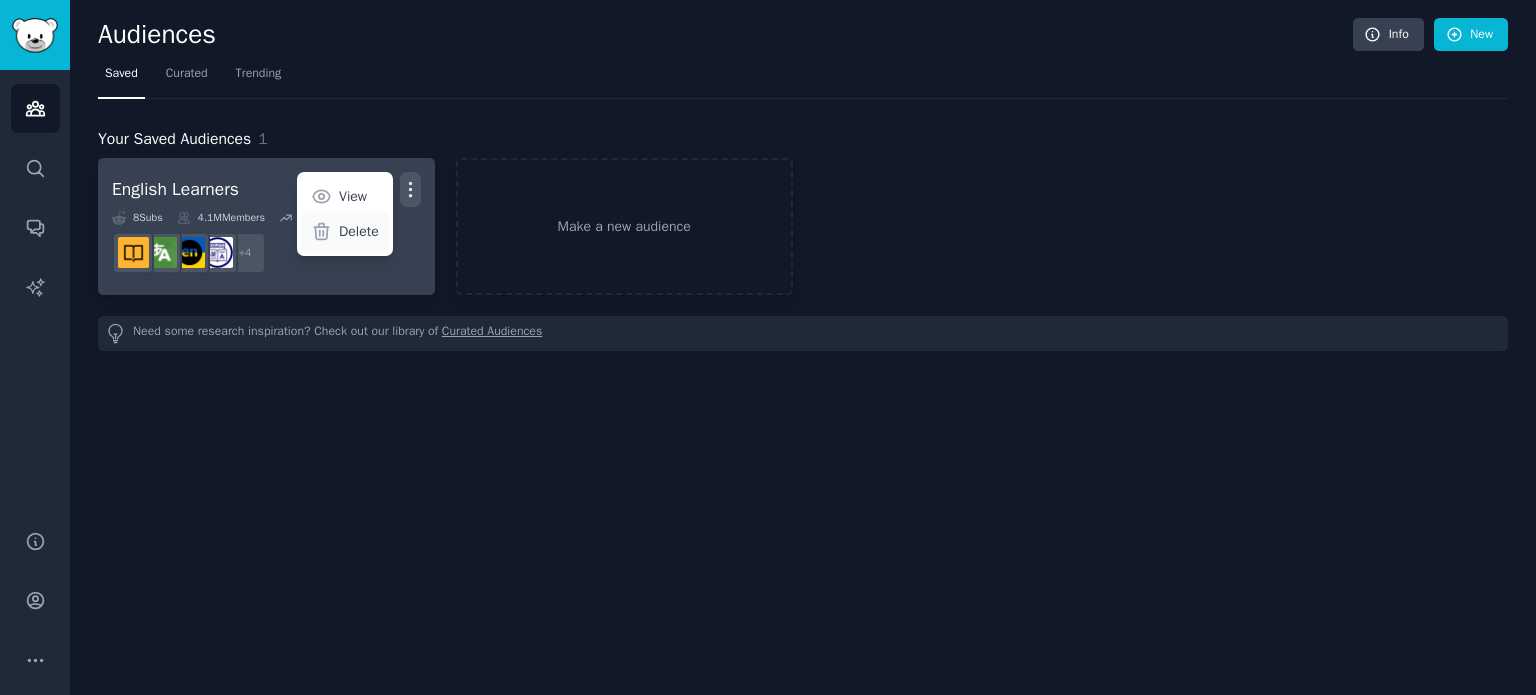 click on "Delete" at bounding box center [359, 231] 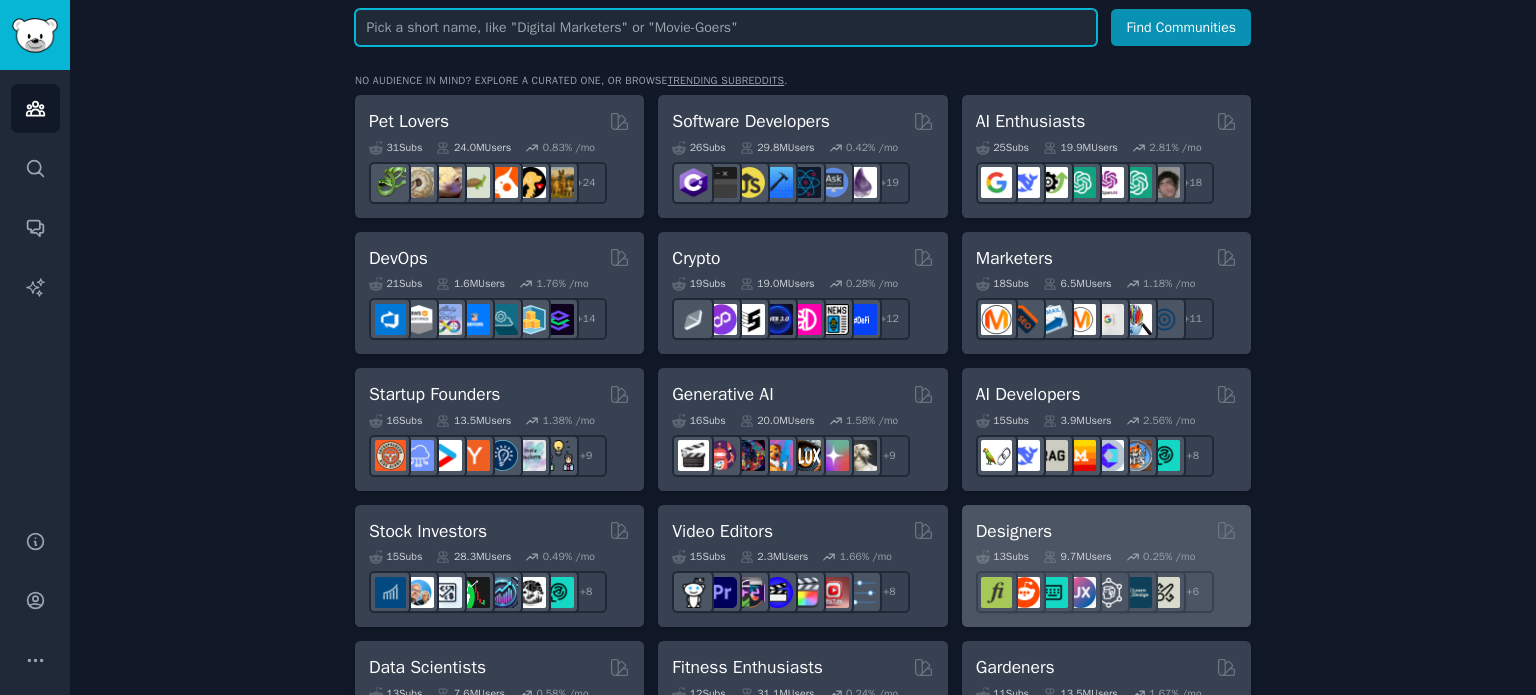 scroll, scrollTop: 310, scrollLeft: 0, axis: vertical 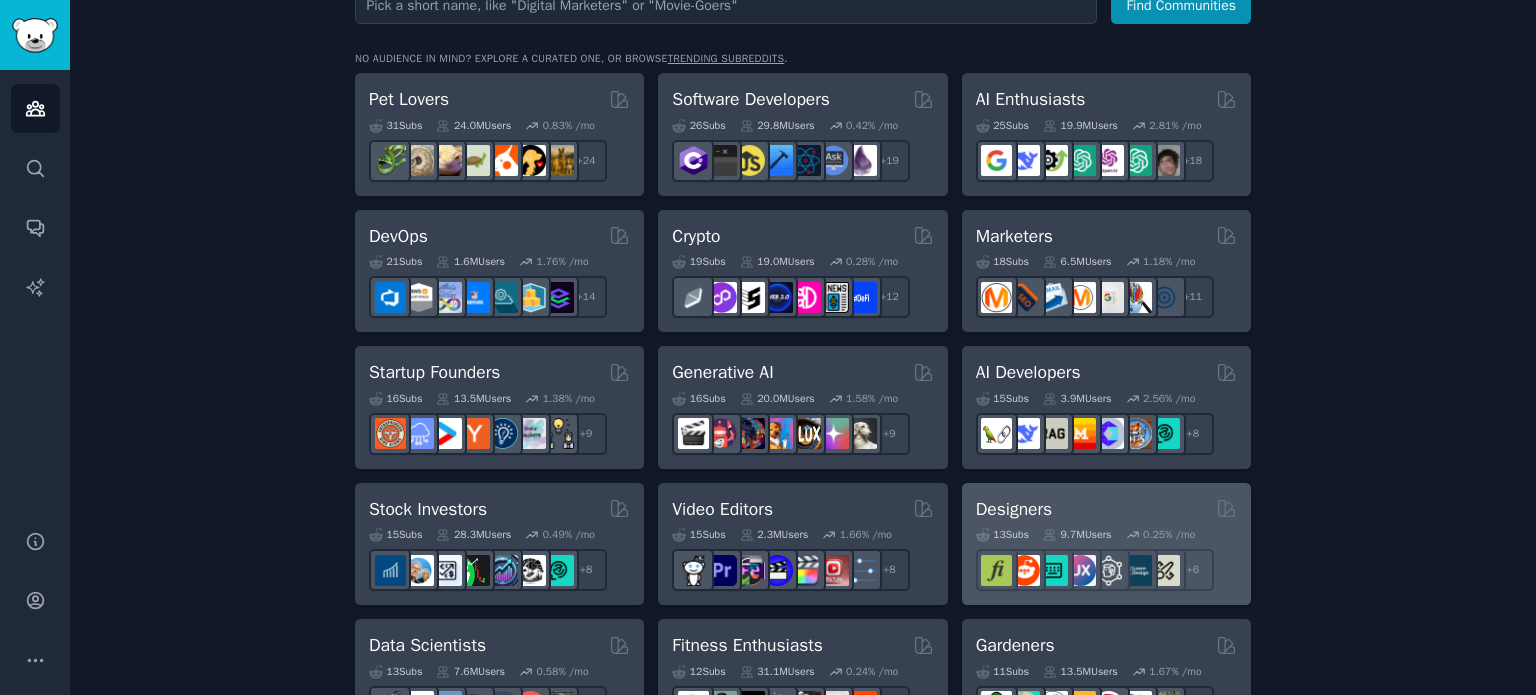 click on "Designers" at bounding box center [1106, 509] 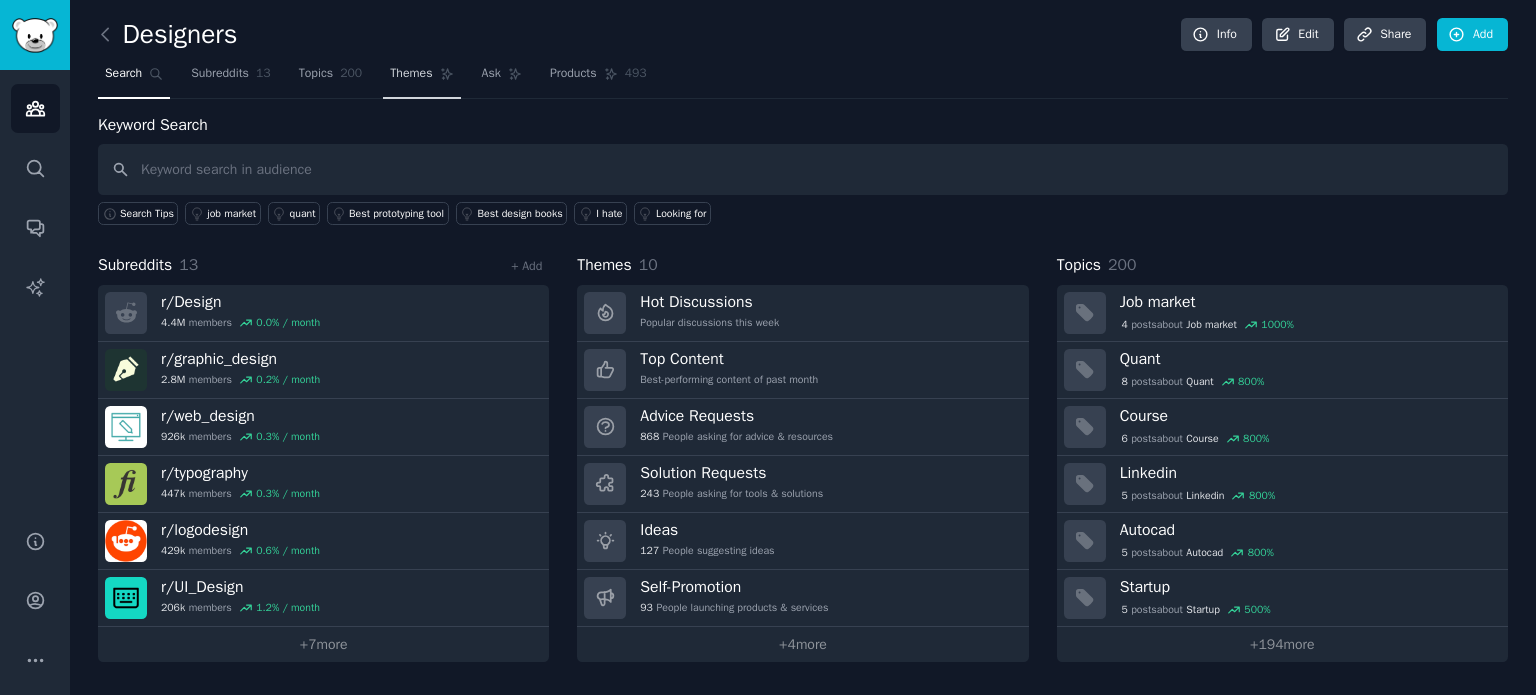click on "Themes" at bounding box center [421, 78] 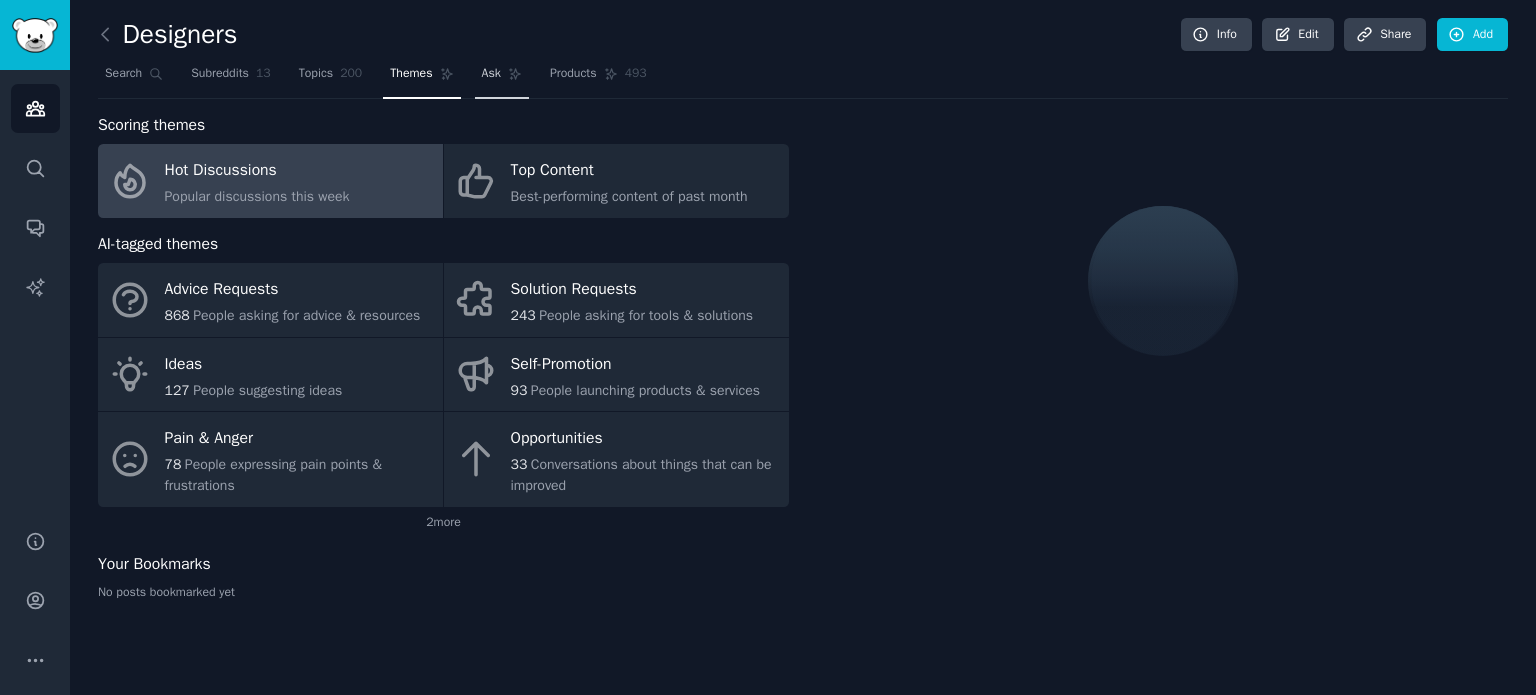 click on "Ask" at bounding box center [502, 78] 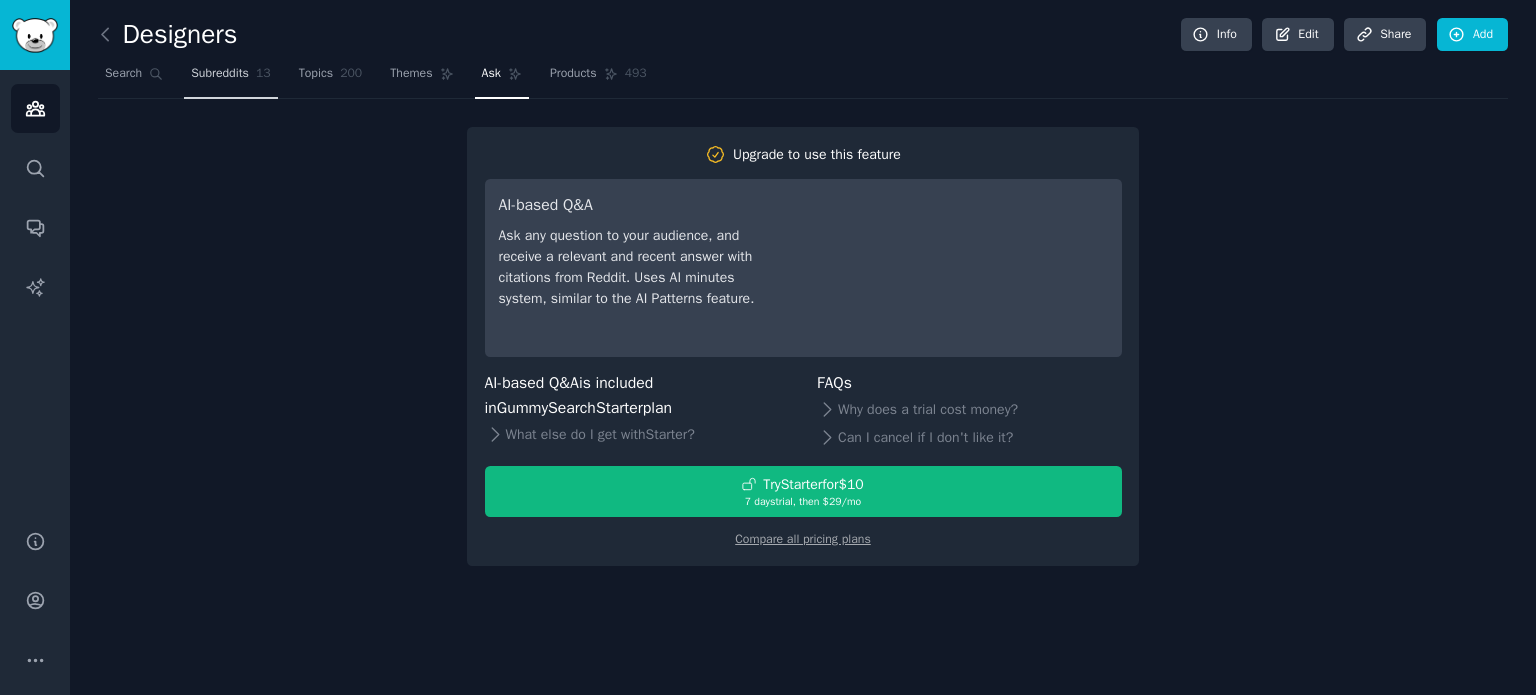 click on "Subreddits" at bounding box center (220, 74) 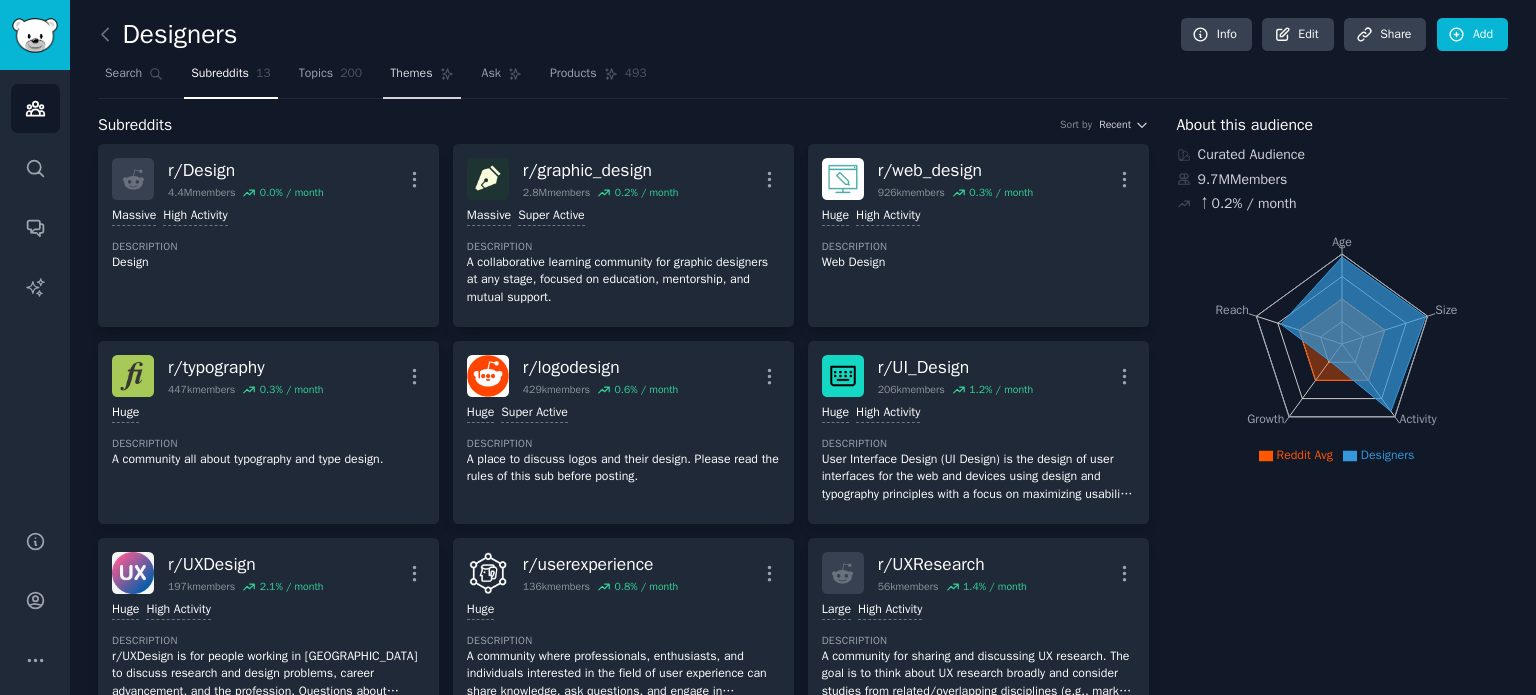 click on "Themes" at bounding box center [411, 74] 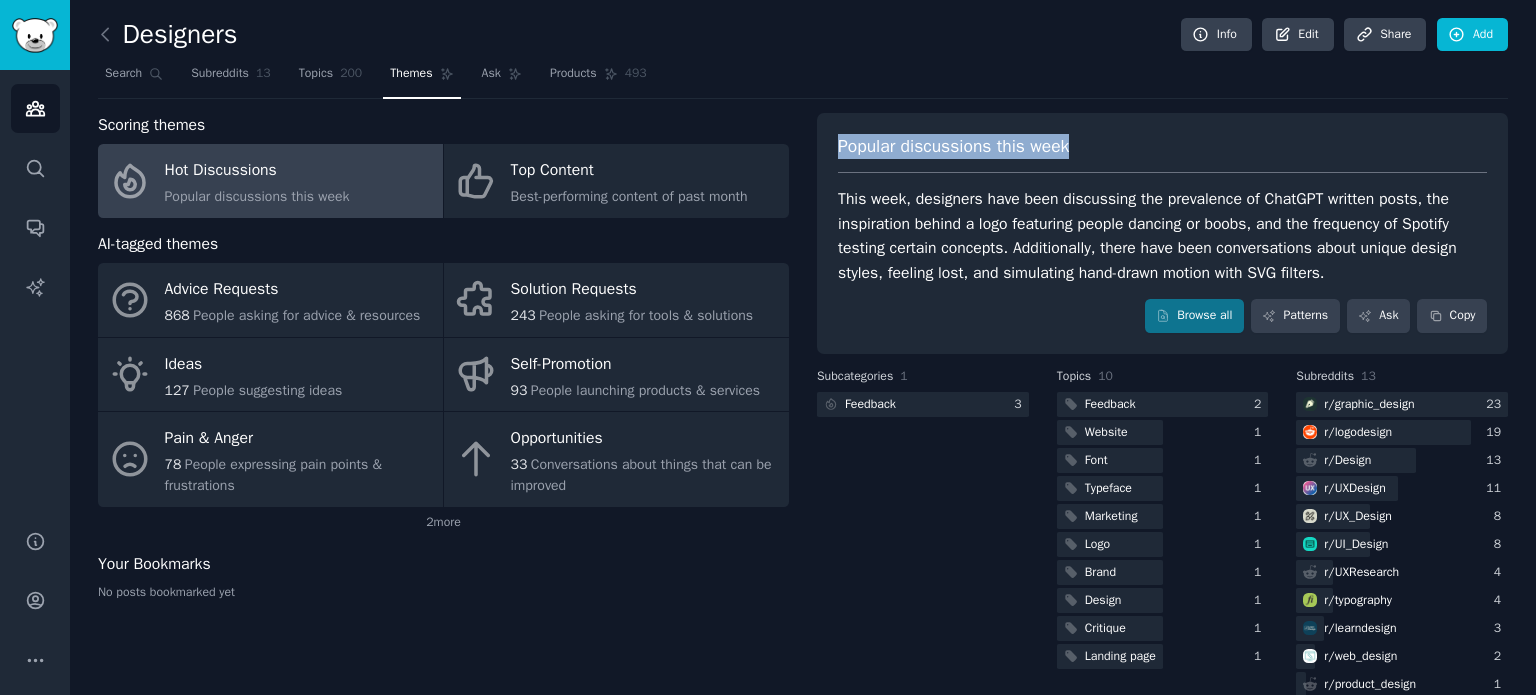 drag, startPoint x: 839, startPoint y: 151, endPoint x: 1079, endPoint y: 151, distance: 240 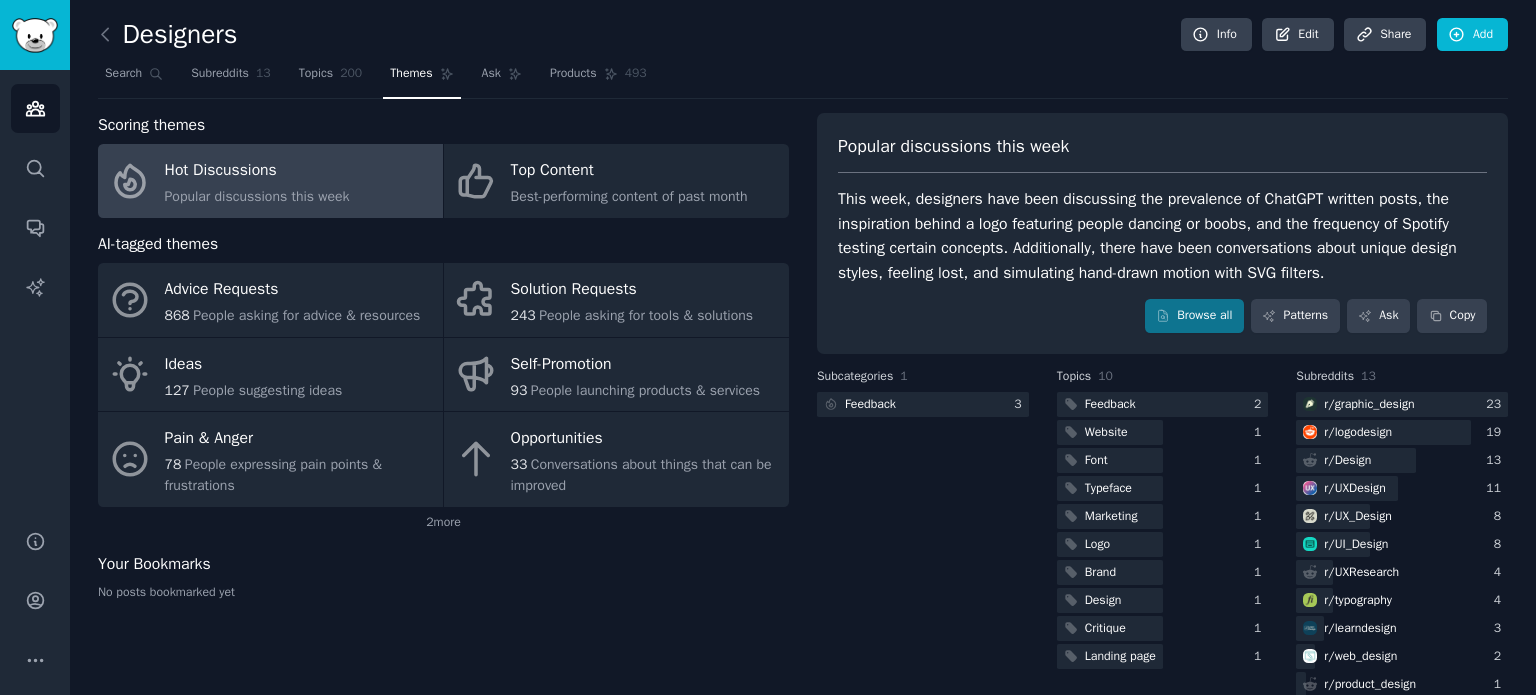 click on "This week, designers have been discussing the prevalence of ChatGPT written posts, the inspiration behind a logo featuring people dancing or boobs, and the frequency of Spotify testing certain concepts. Additionally, there have been conversations about unique design styles, feeling lost, and simulating hand-drawn motion with SVG filters." at bounding box center (1162, 236) 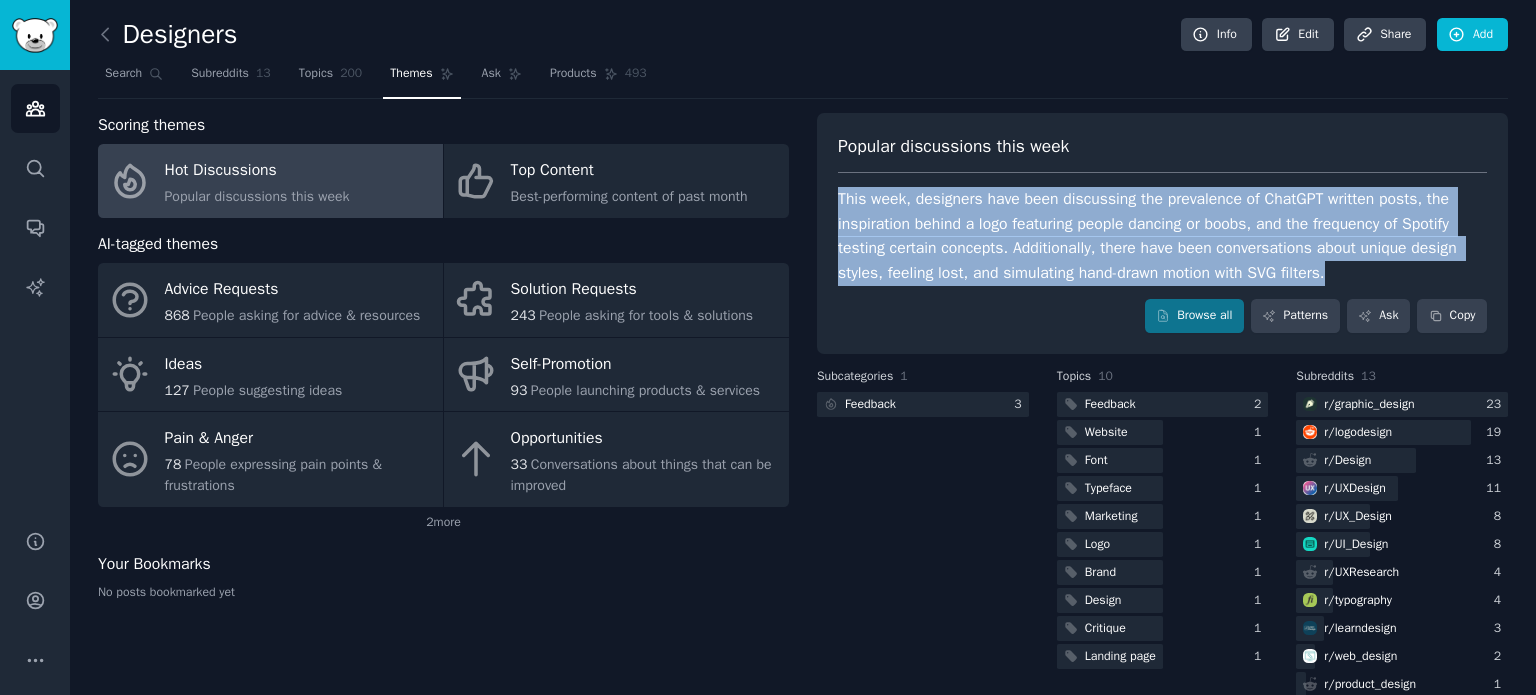 drag, startPoint x: 828, startPoint y: 196, endPoint x: 1368, endPoint y: 275, distance: 545.7481 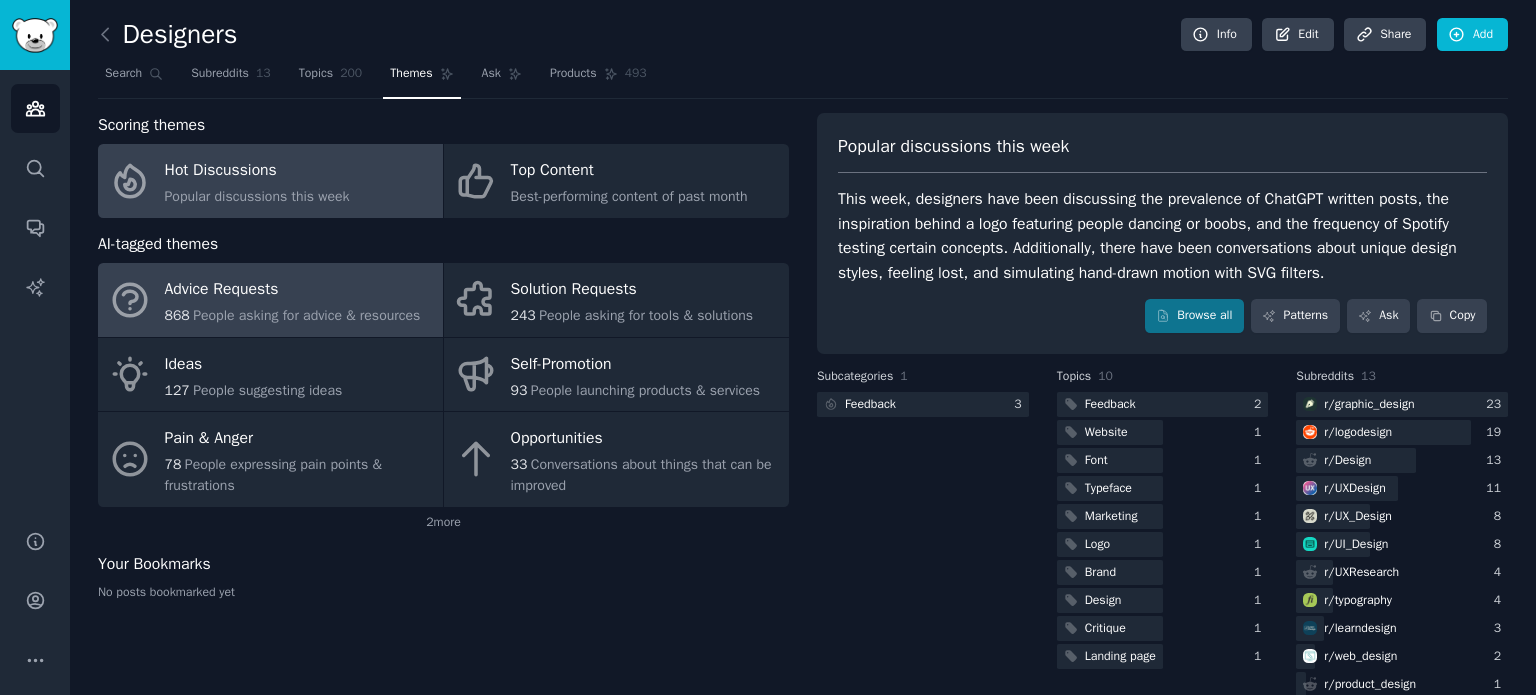 click on "Advice Requests" at bounding box center [293, 290] 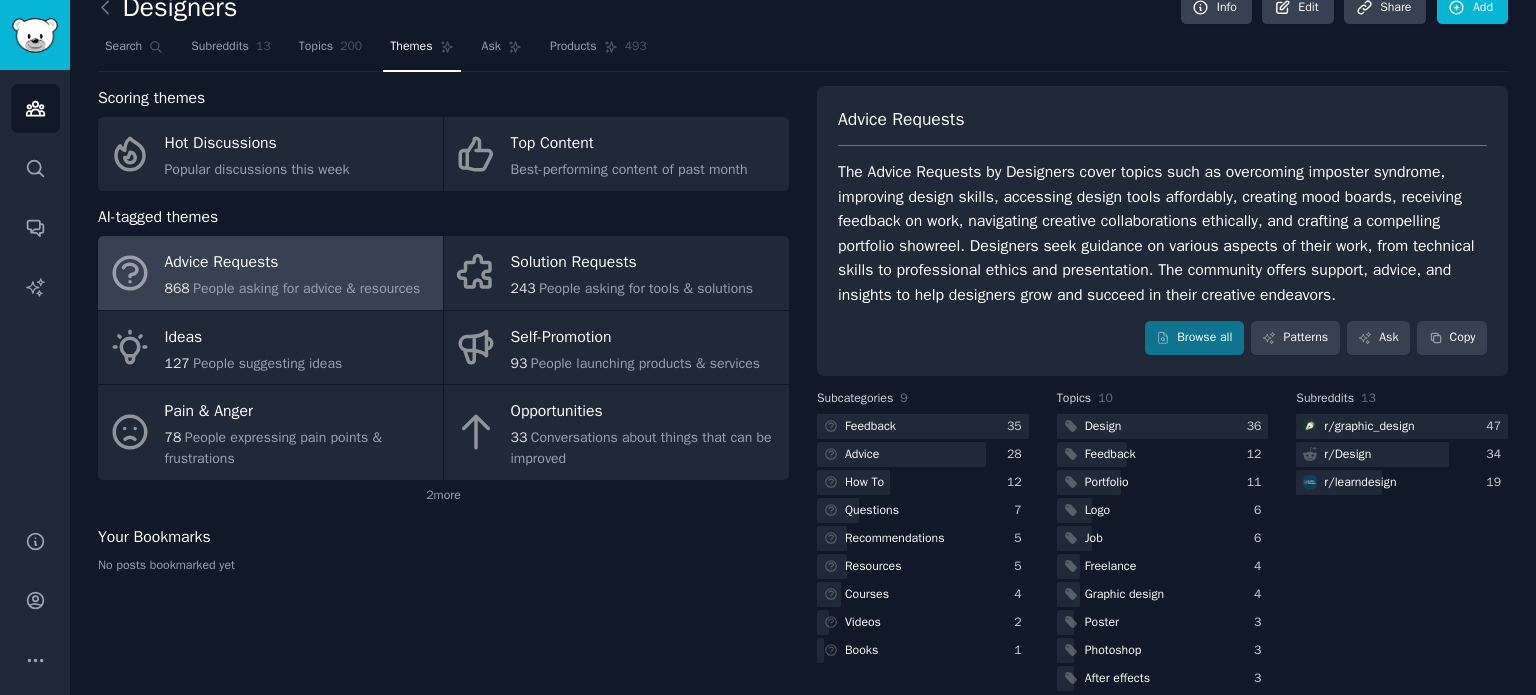 scroll, scrollTop: 52, scrollLeft: 0, axis: vertical 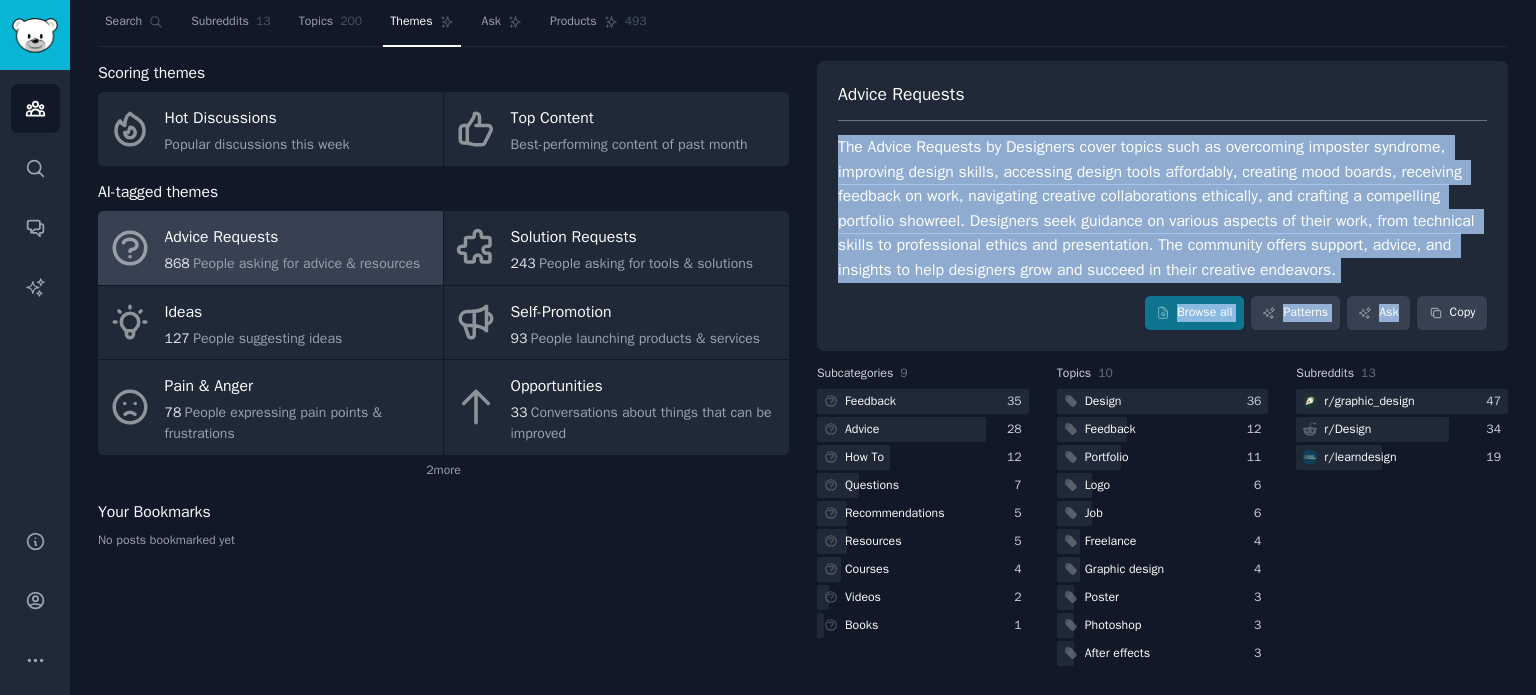 drag, startPoint x: 844, startPoint y: 148, endPoint x: 1433, endPoint y: 281, distance: 603.82947 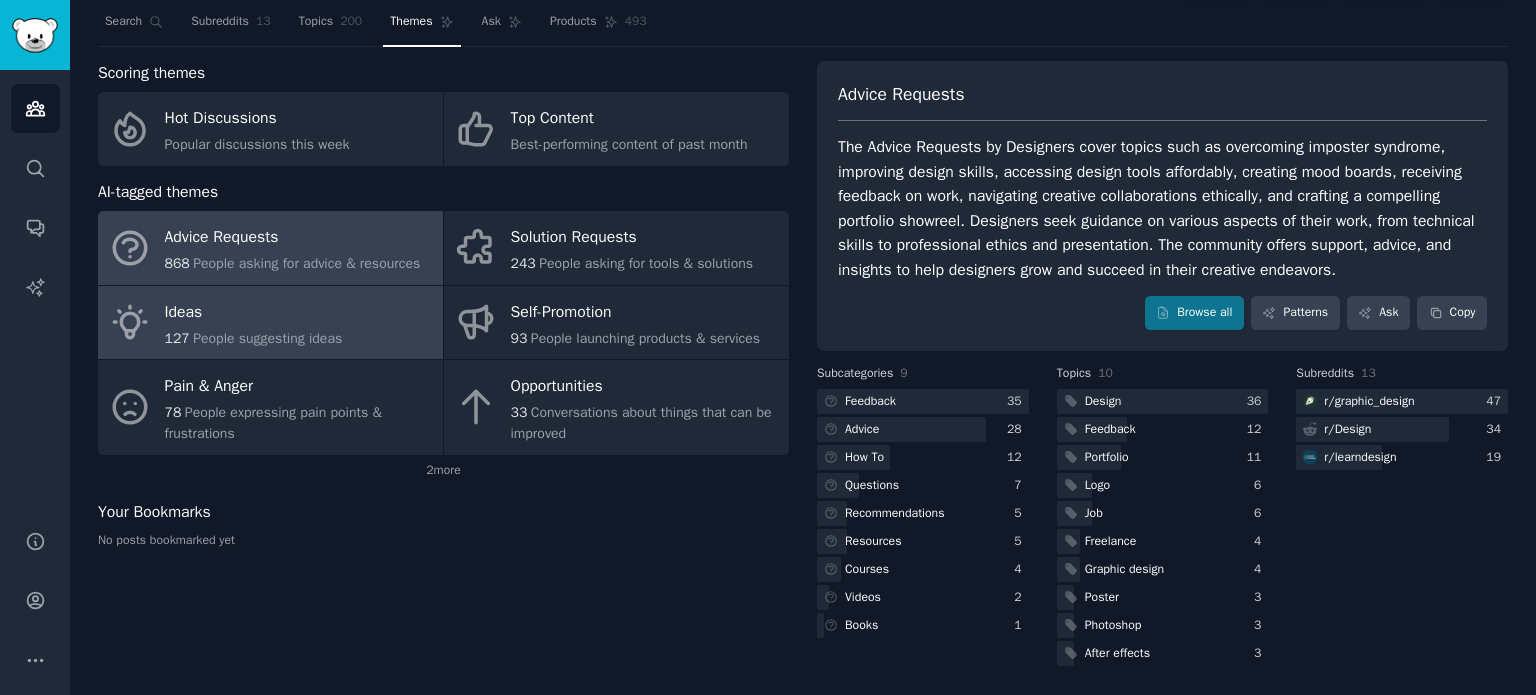click on "Ideas" at bounding box center [254, 312] 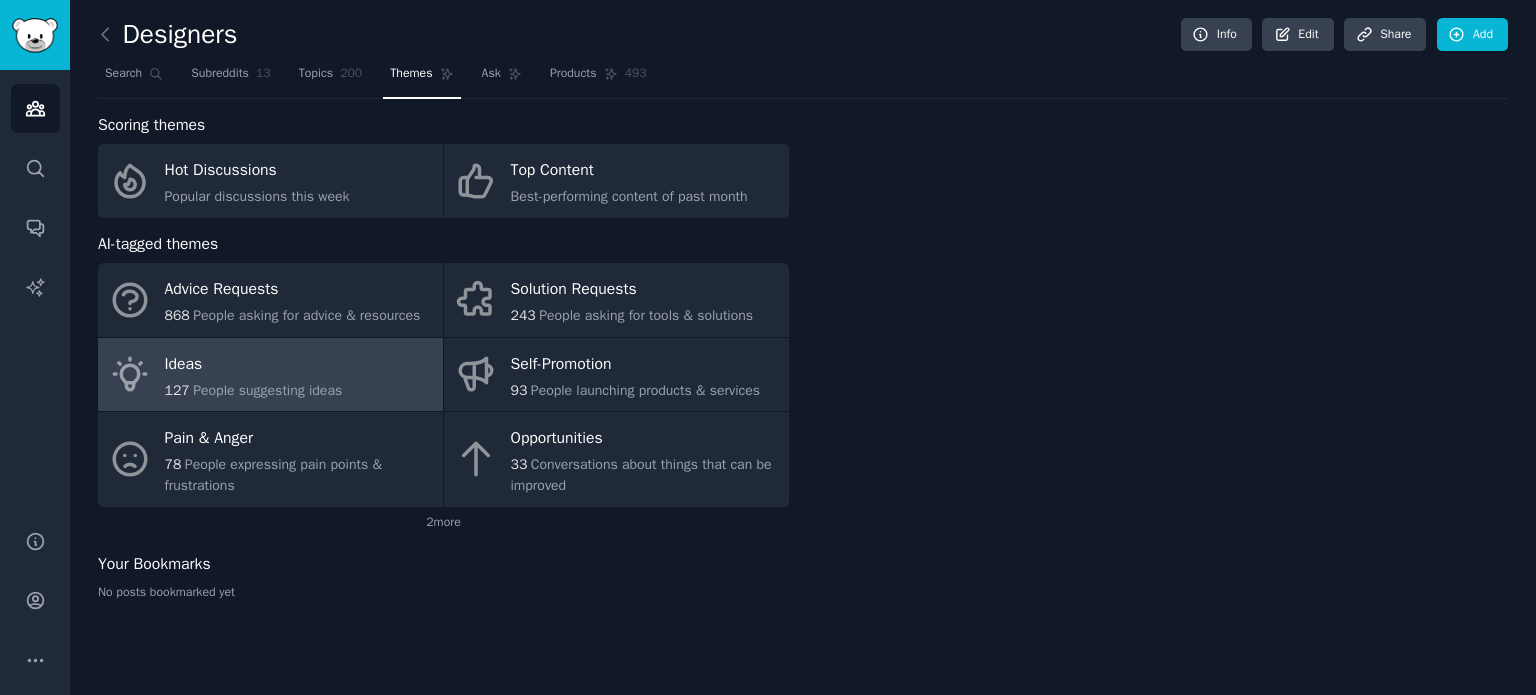 scroll, scrollTop: 0, scrollLeft: 0, axis: both 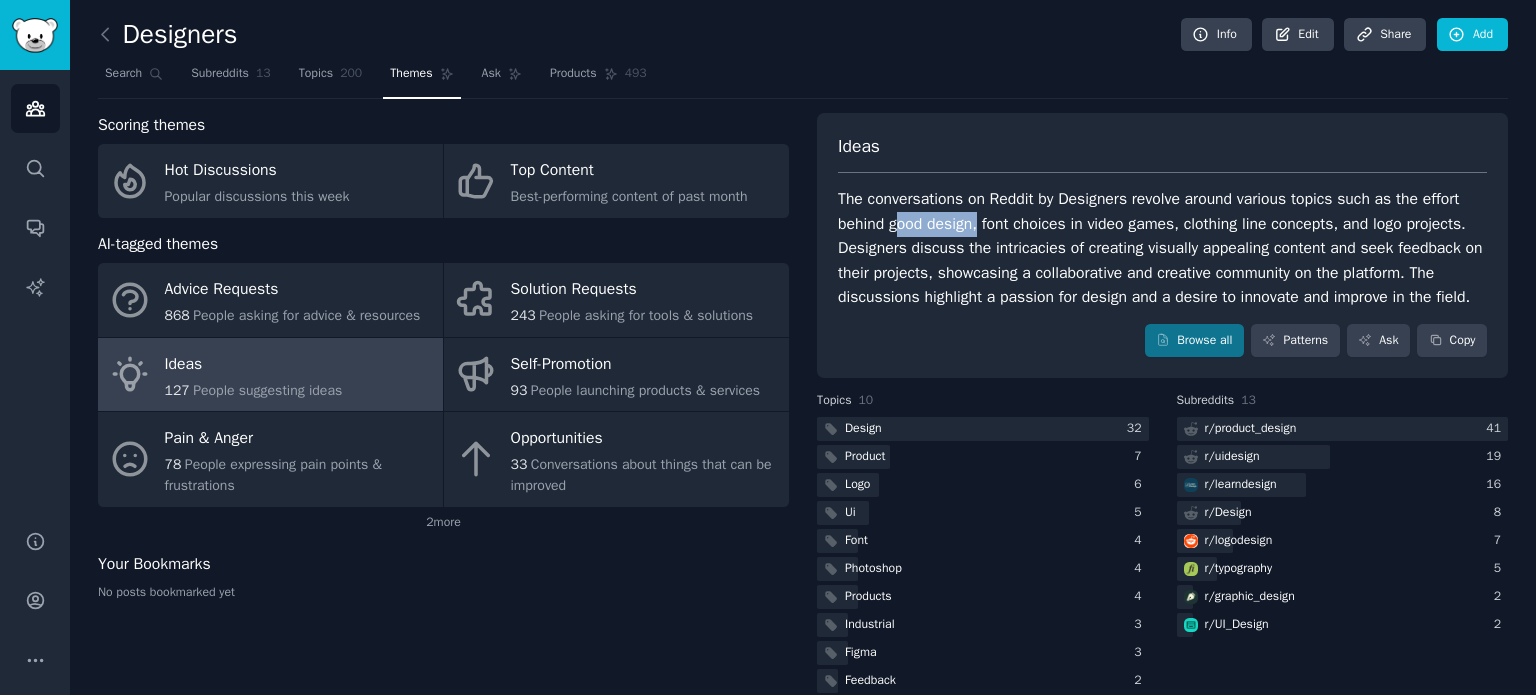 drag, startPoint x: 894, startPoint y: 215, endPoint x: 1010, endPoint y: 227, distance: 116.61904 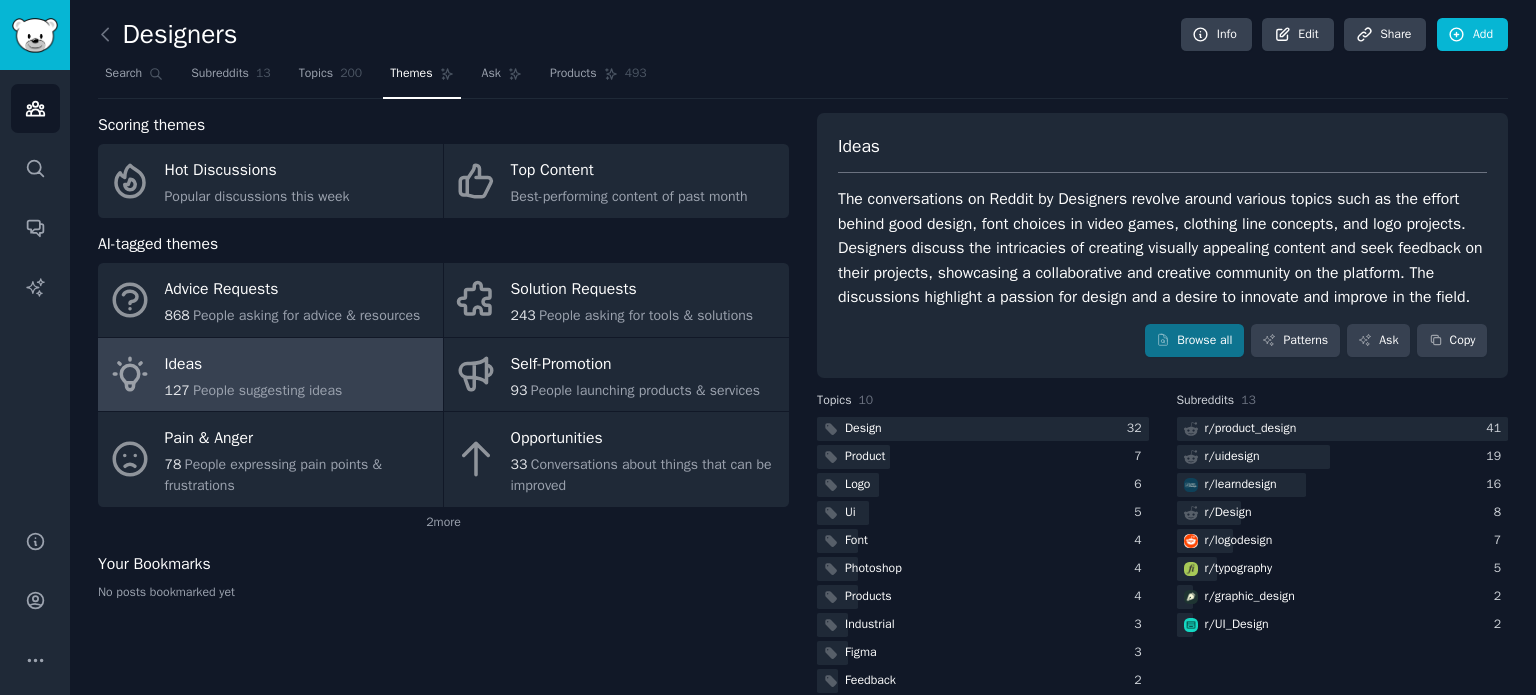 click on "The conversations on Reddit by Designers revolve around various topics such as the effort behind good design, font choices in video games, clothing line concepts, and logo projects. Designers discuss the intricacies of creating visually appealing content and seek feedback on their projects, showcasing a collaborative and creative community on the platform. The discussions highlight a passion for design and a desire to innovate and improve in the field." at bounding box center (1162, 248) 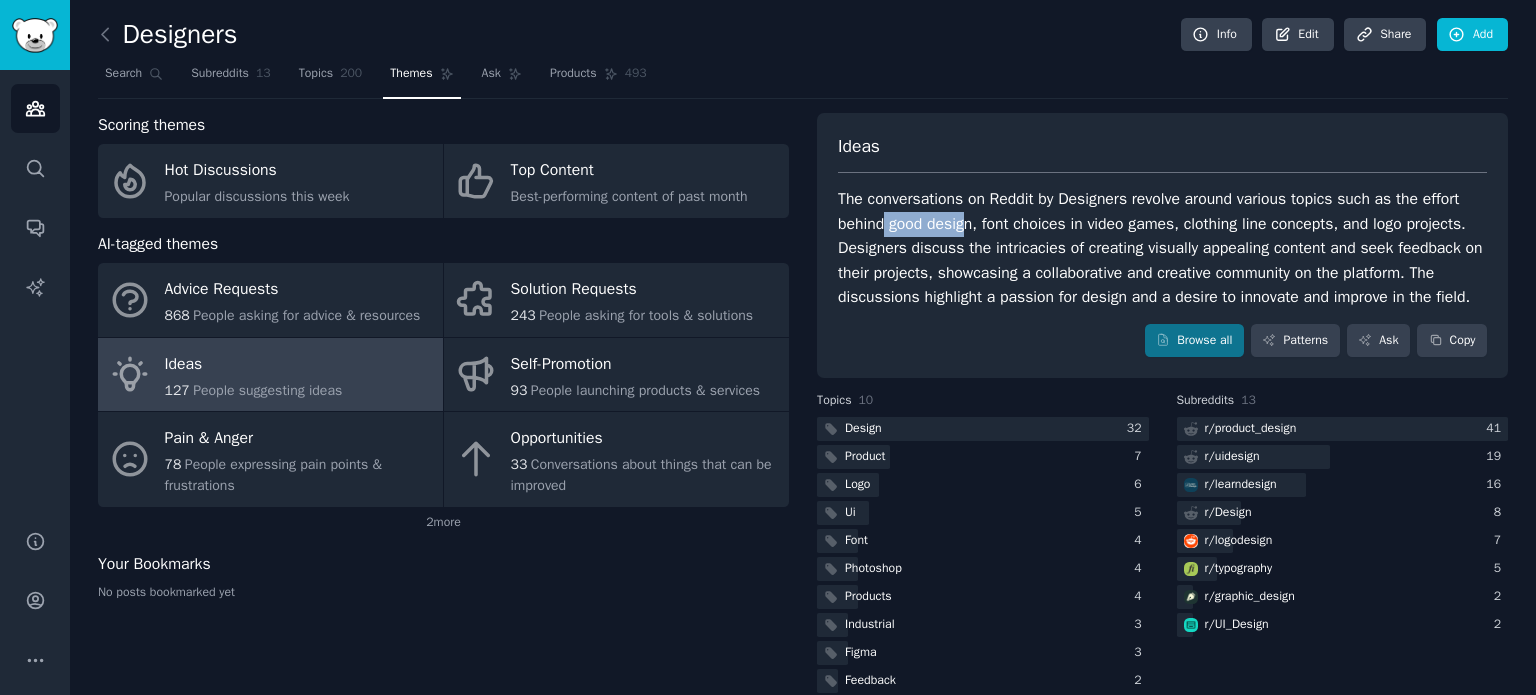 drag, startPoint x: 885, startPoint y: 226, endPoint x: 1052, endPoint y: 230, distance: 167.0479 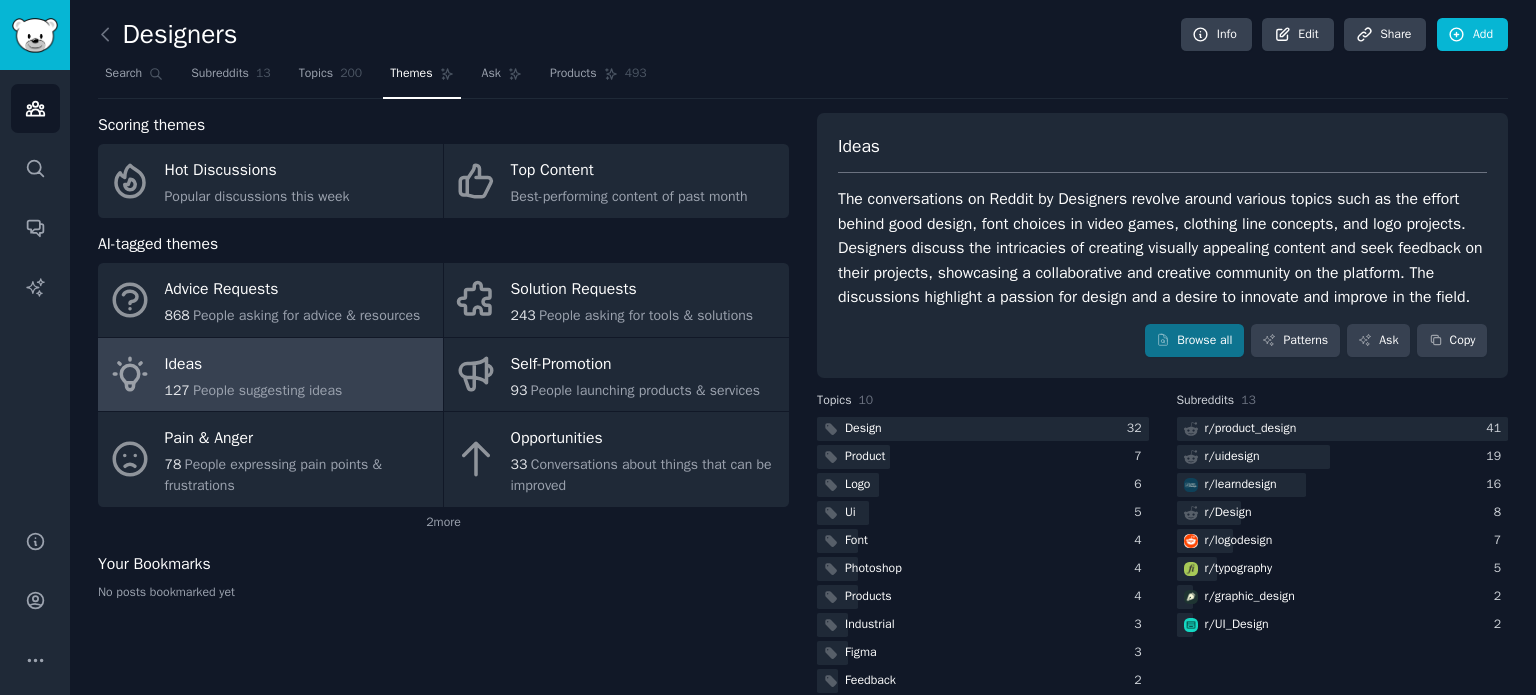 click on "The conversations on Reddit by Designers revolve around various topics such as the effort behind good design, font choices in video games, clothing line concepts, and logo projects. Designers discuss the intricacies of creating visually appealing content and seek feedback on their projects, showcasing a collaborative and creative community on the platform. The discussions highlight a passion for design and a desire to innovate and improve in the field." at bounding box center (1162, 248) 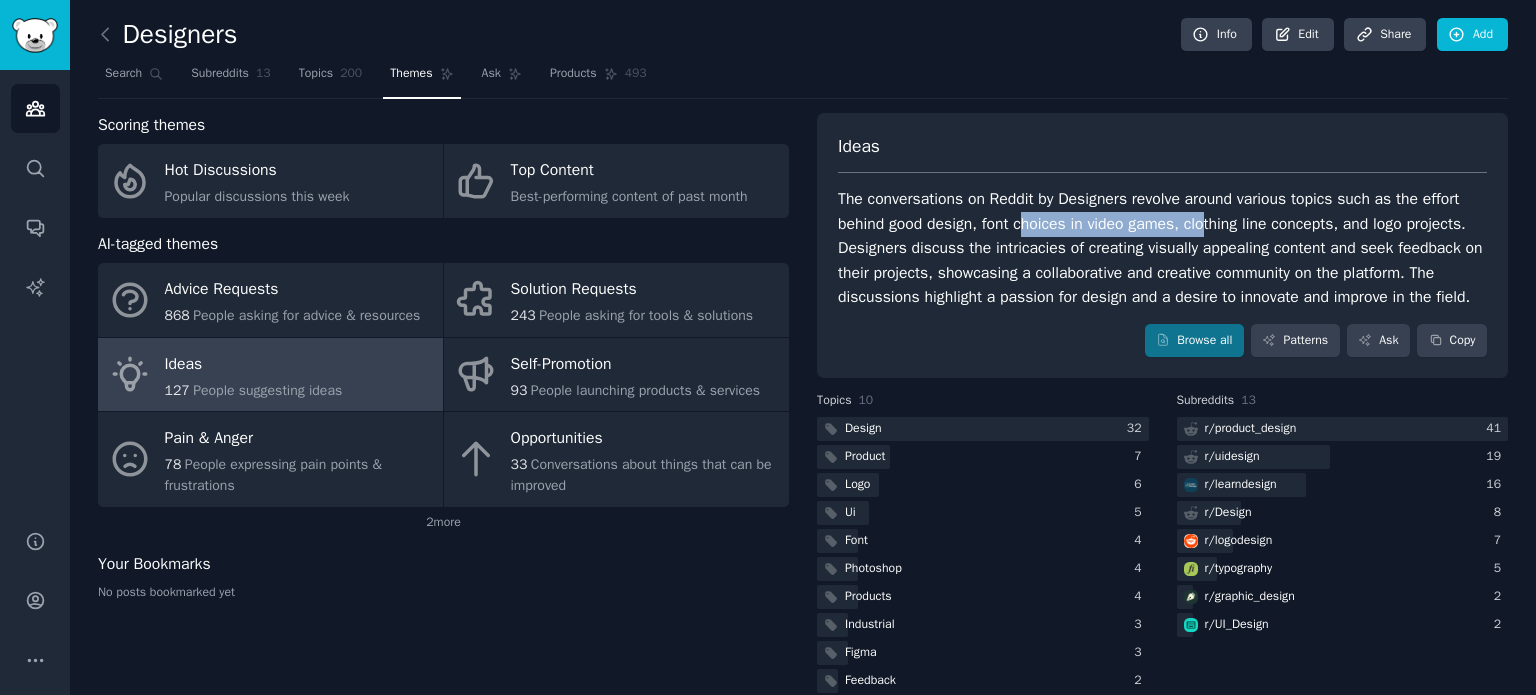 drag, startPoint x: 1021, startPoint y: 223, endPoint x: 1204, endPoint y: 229, distance: 183.09833 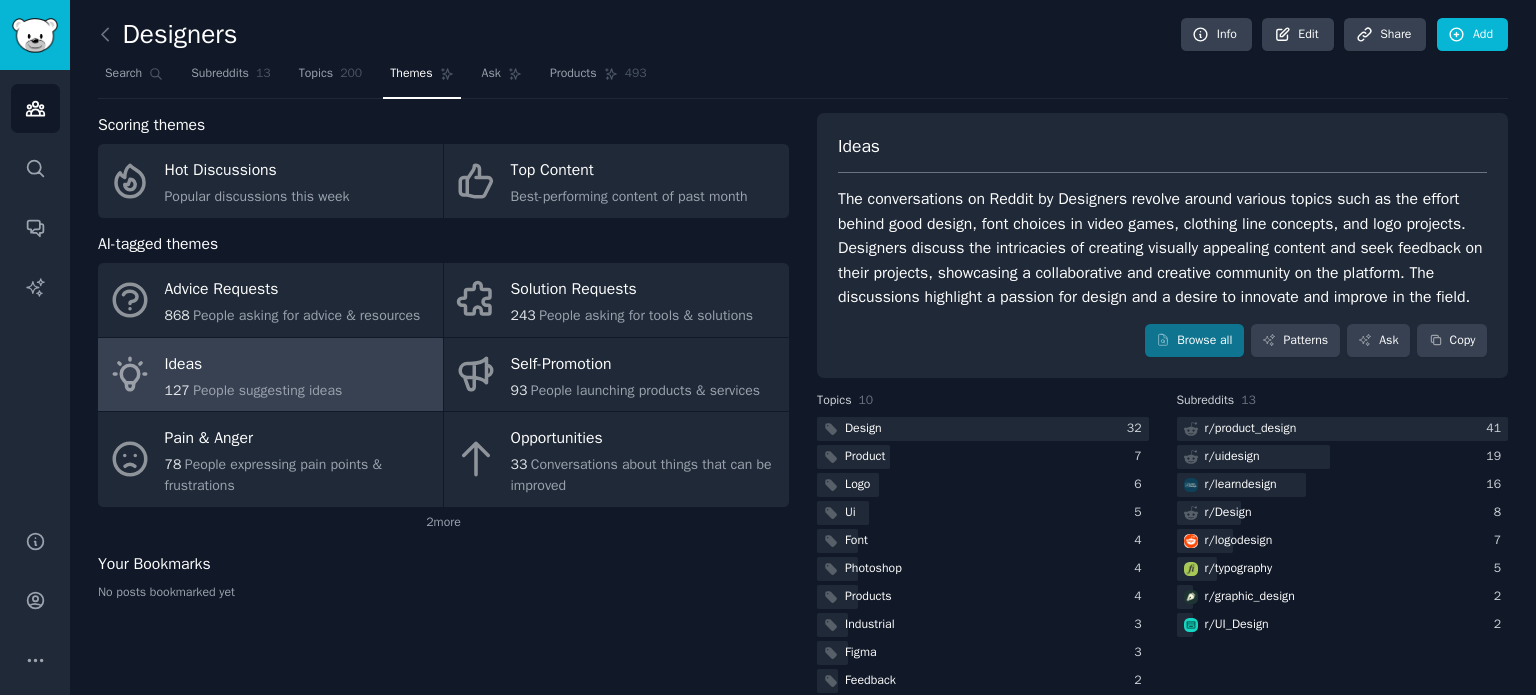 click on "The conversations on Reddit by Designers revolve around various topics such as the effort behind good design, font choices in video games, clothing line concepts, and logo projects. Designers discuss the intricacies of creating visually appealing content and seek feedback on their projects, showcasing a collaborative and creative community on the platform. The discussions highlight a passion for design and a desire to innovate and improve in the field." at bounding box center (1162, 248) 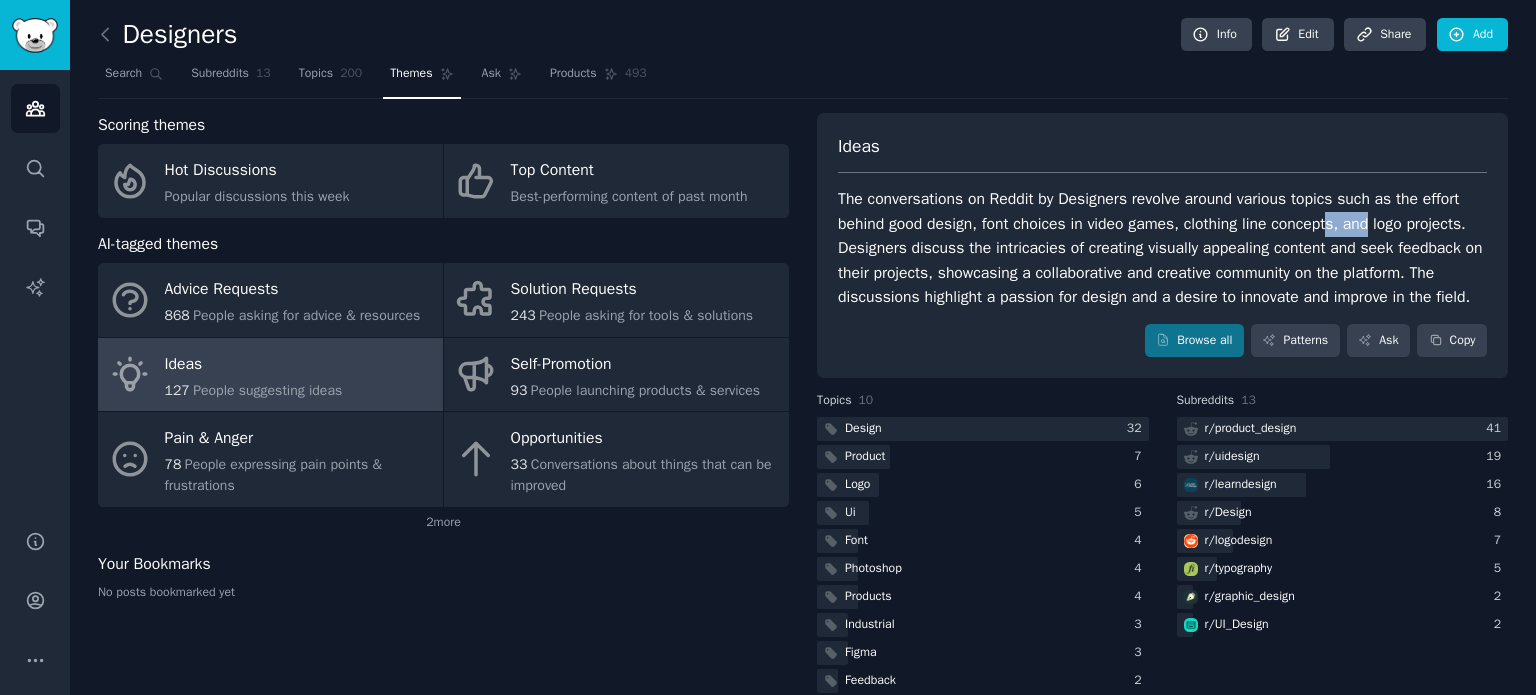 drag, startPoint x: 1346, startPoint y: 228, endPoint x: 1424, endPoint y: 228, distance: 78 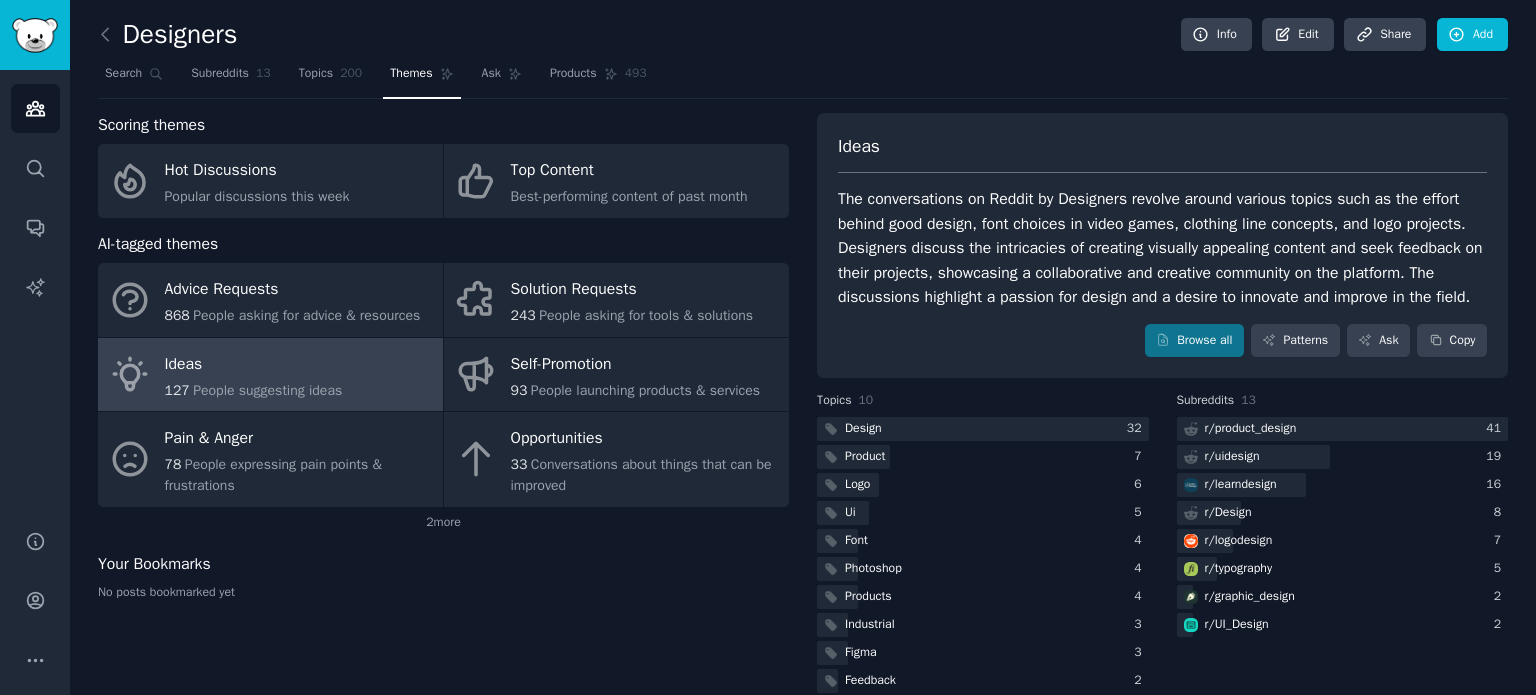 click on "The conversations on Reddit by Designers revolve around various topics such as the effort behind good design, font choices in video games, clothing line concepts, and logo projects. Designers discuss the intricacies of creating visually appealing content and seek feedback on their projects, showcasing a collaborative and creative community on the platform. The discussions highlight a passion for design and a desire to innovate and improve in the field." at bounding box center (1162, 248) 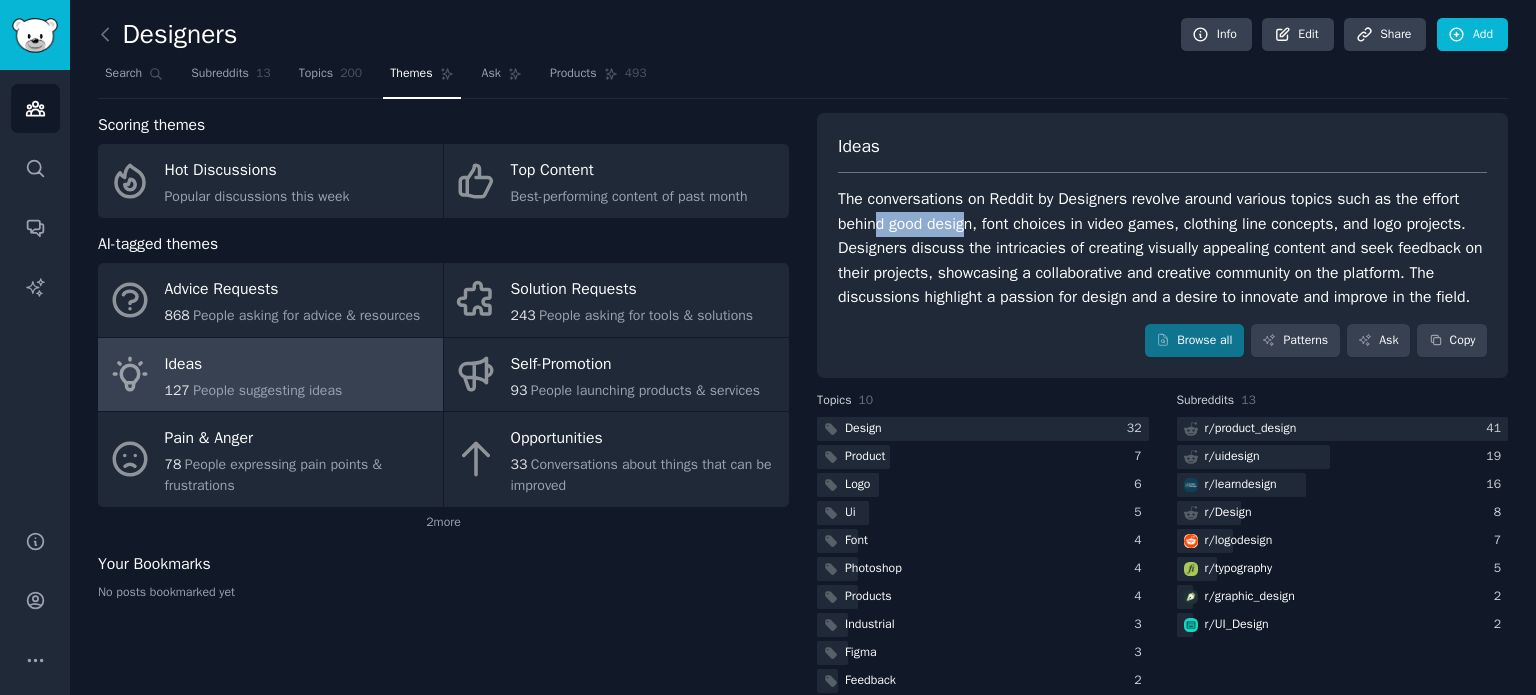 drag, startPoint x: 920, startPoint y: 223, endPoint x: 983, endPoint y: 227, distance: 63.126858 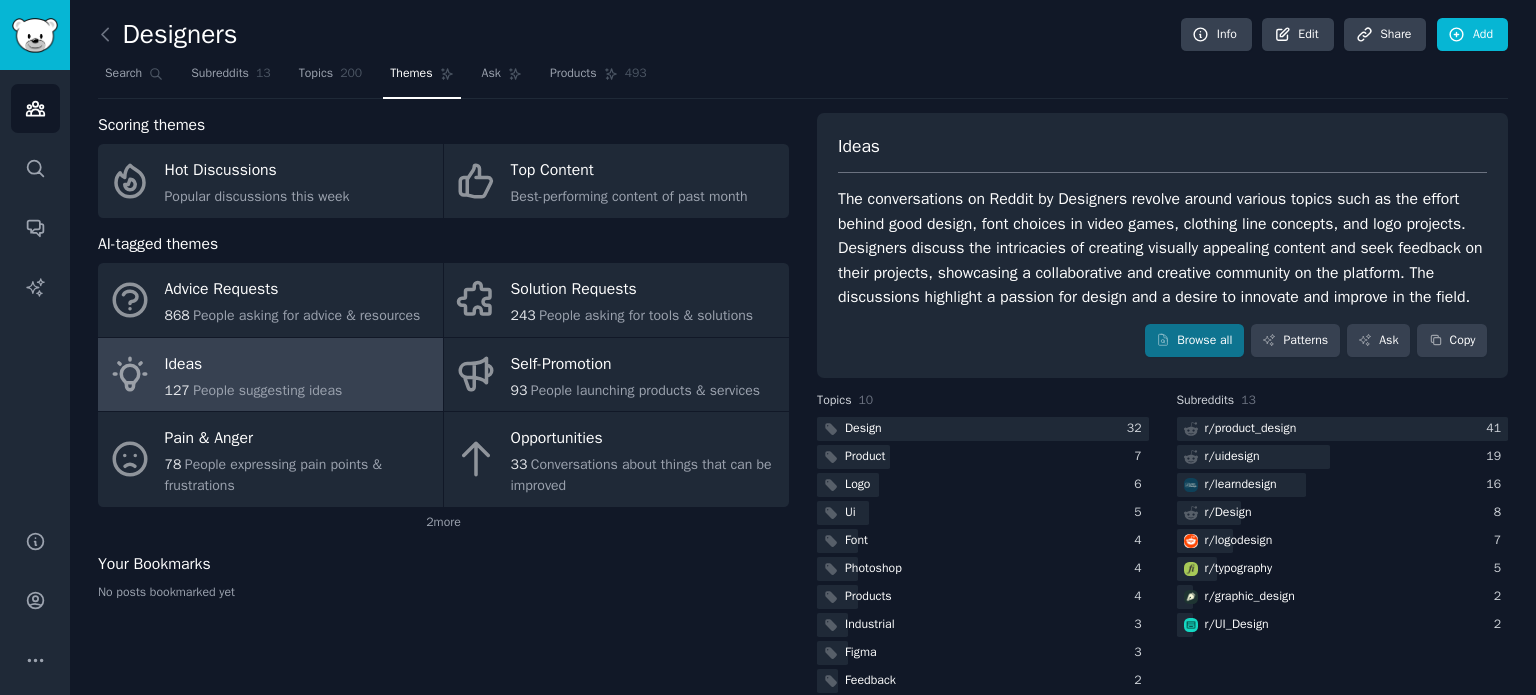 click on "The conversations on Reddit by Designers revolve around various topics such as the effort behind good design, font choices in video games, clothing line concepts, and logo projects. Designers discuss the intricacies of creating visually appealing content and seek feedback on their projects, showcasing a collaborative and creative community on the platform. The discussions highlight a passion for design and a desire to innovate and improve in the field." at bounding box center (1162, 248) 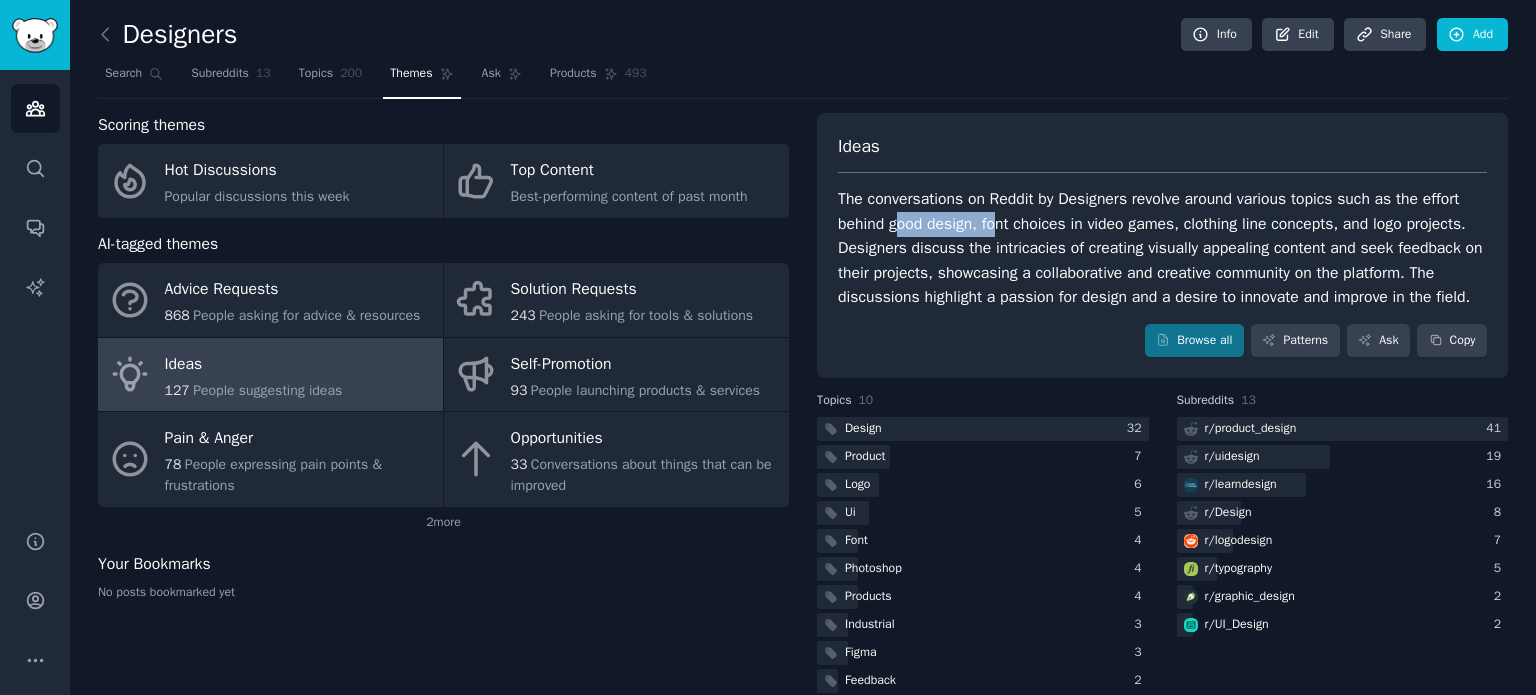 drag, startPoint x: 895, startPoint y: 226, endPoint x: 1004, endPoint y: 219, distance: 109.22454 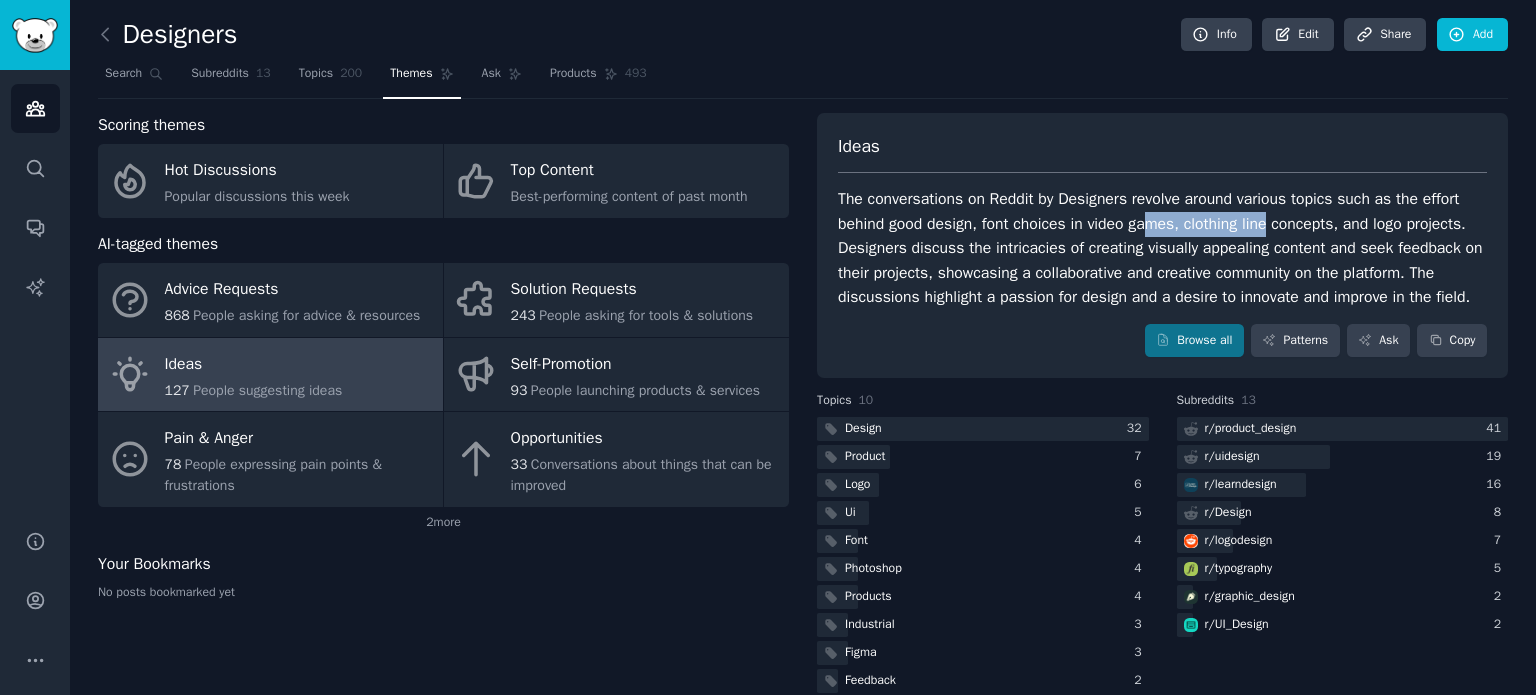 drag, startPoint x: 1163, startPoint y: 228, endPoint x: 1268, endPoint y: 230, distance: 105.01904 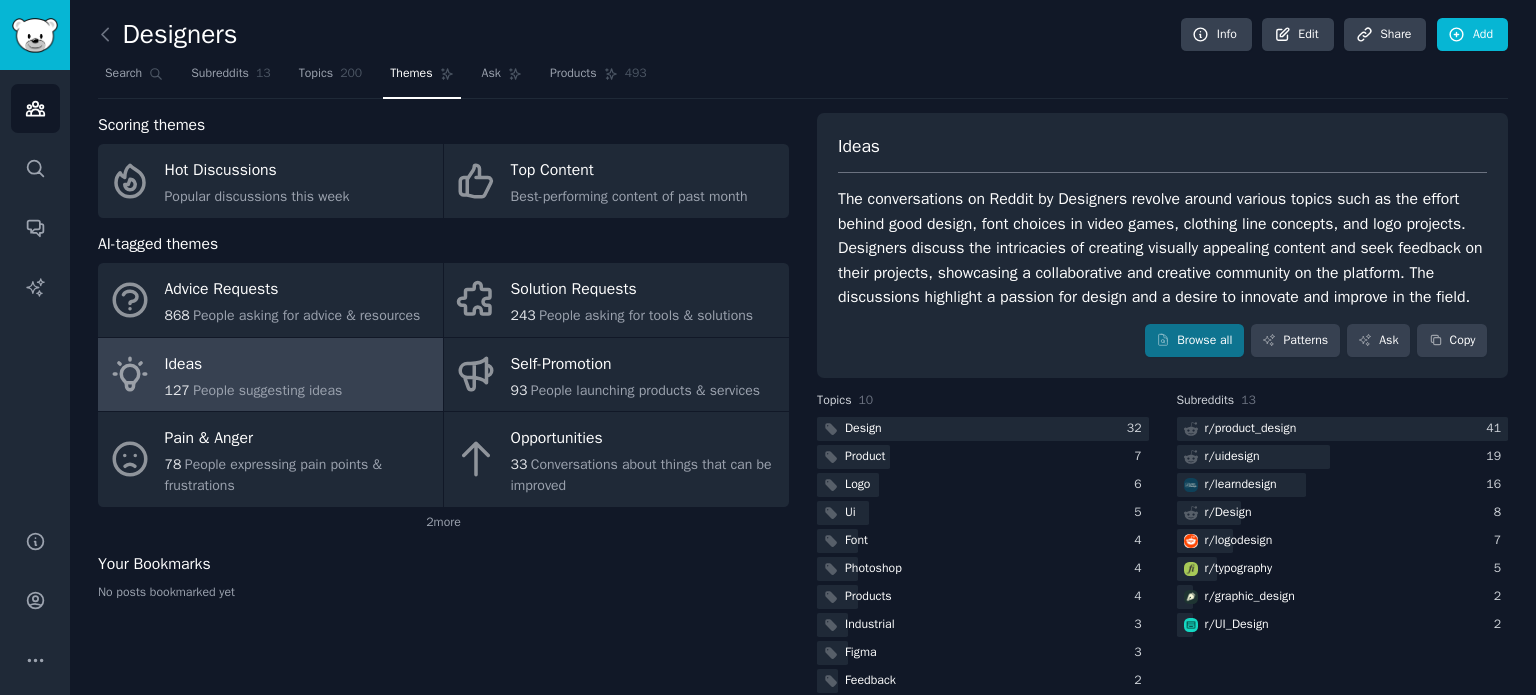 click on "The conversations on Reddit by Designers revolve around various topics such as the effort behind good design, font choices in video games, clothing line concepts, and logo projects. Designers discuss the intricacies of creating visually appealing content and seek feedback on their projects, showcasing a collaborative and creative community on the platform. The discussions highlight a passion for design and a desire to innovate and improve in the field." at bounding box center [1162, 248] 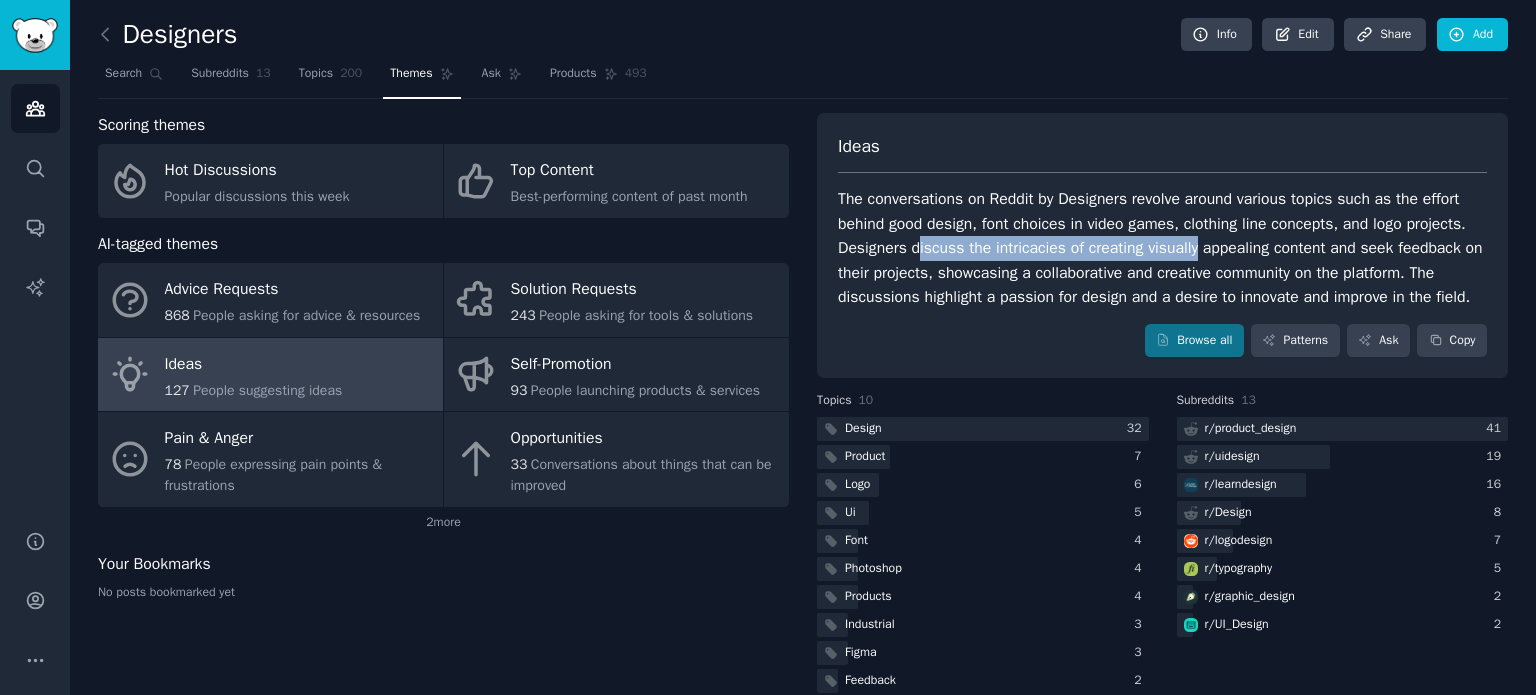 drag, startPoint x: 938, startPoint y: 243, endPoint x: 1205, endPoint y: 251, distance: 267.1198 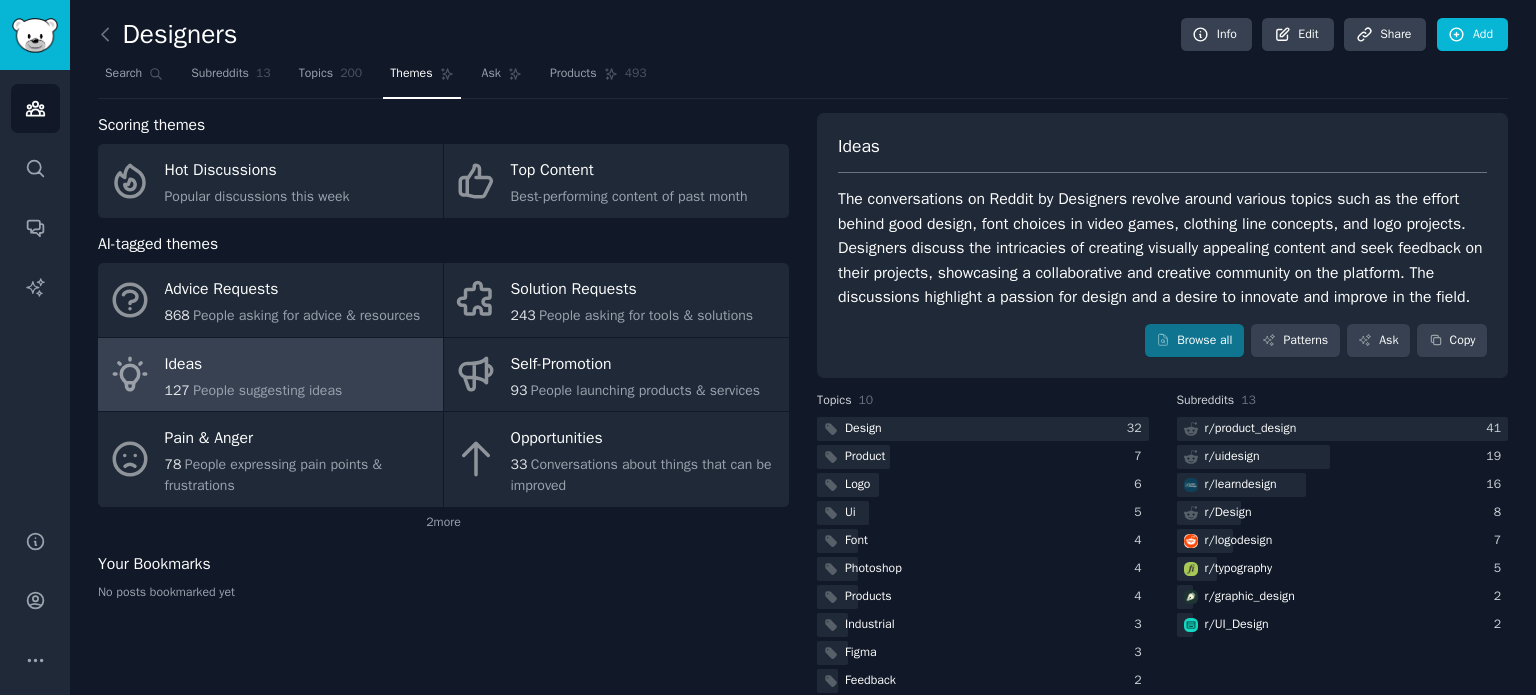 drag, startPoint x: 1173, startPoint y: 287, endPoint x: 1029, endPoint y: 301, distance: 144.67896 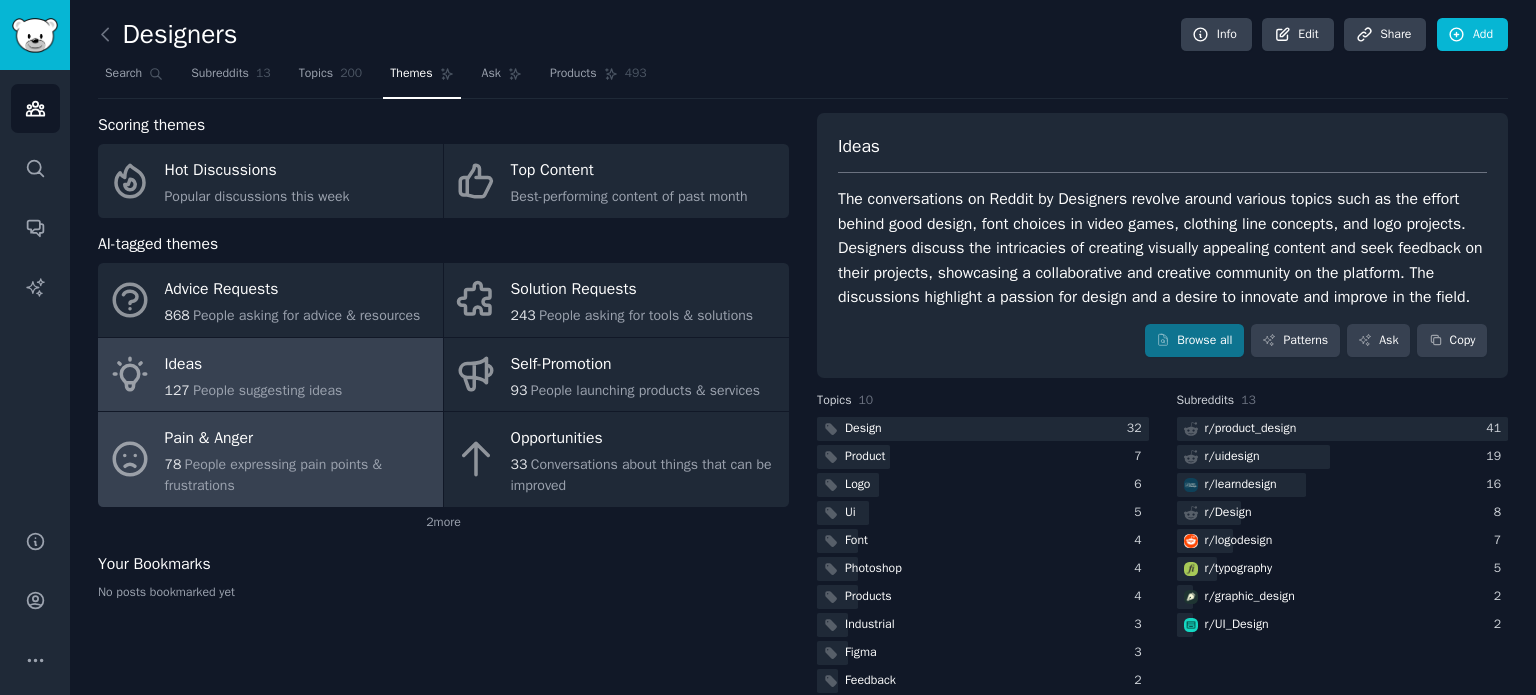 click on "People expressing pain points & frustrations" at bounding box center (273, 475) 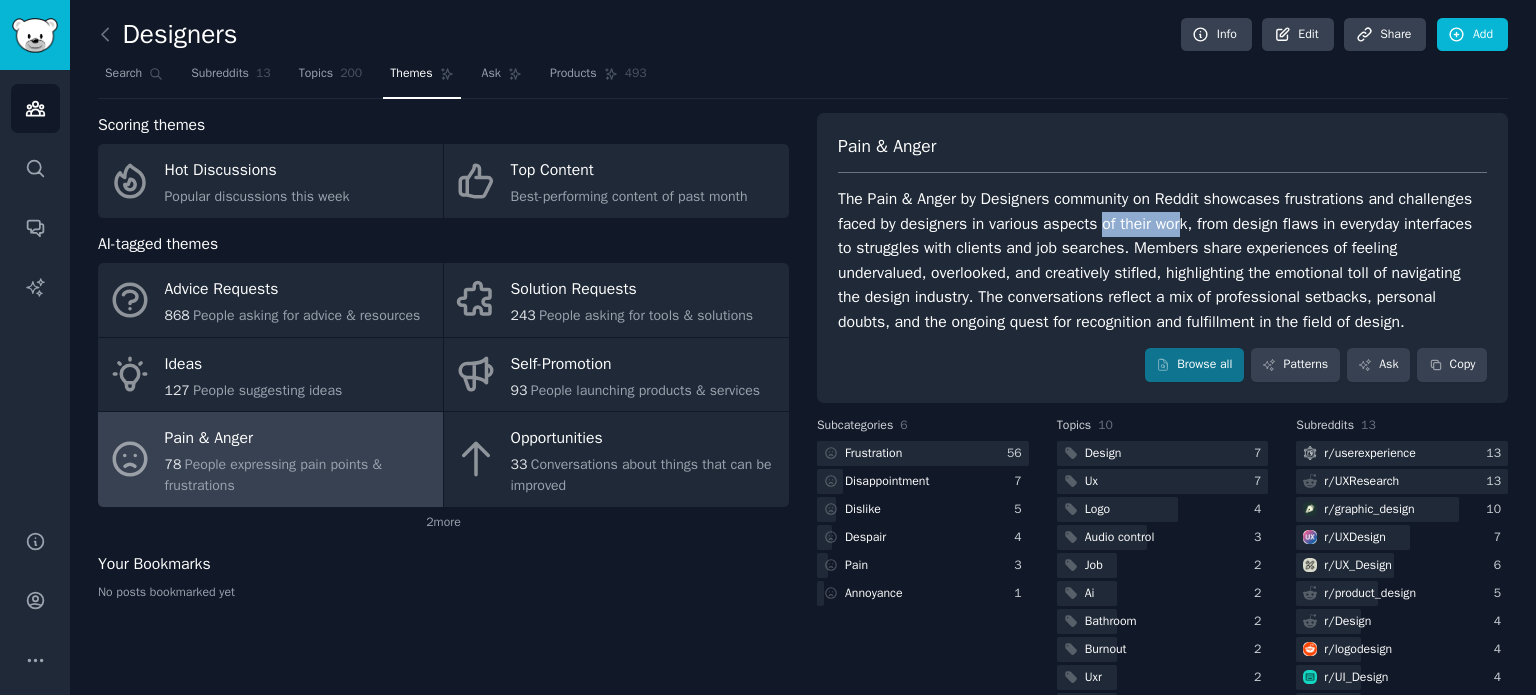 drag, startPoint x: 1102, startPoint y: 226, endPoint x: 1188, endPoint y: 225, distance: 86.00581 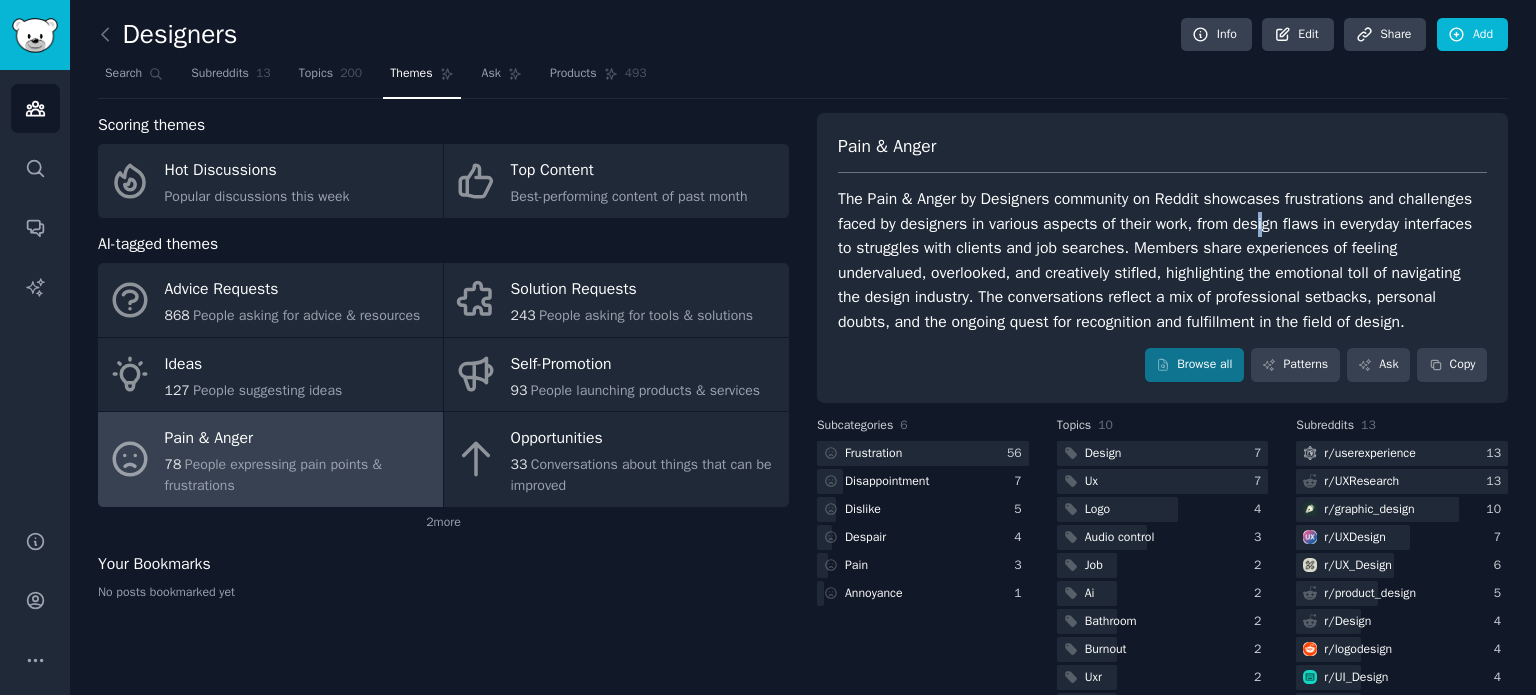 click on "The Pain & Anger by Designers community on Reddit showcases frustrations and challenges faced by designers in various aspects of their work, from design flaws in everyday interfaces to struggles with clients and job searches. Members share experiences of feeling undervalued, overlooked, and creatively stifled, highlighting the emotional toll of navigating the design industry. The conversations reflect a mix of professional setbacks, personal doubts, and the ongoing quest for recognition and fulfillment in the field of design." at bounding box center [1162, 260] 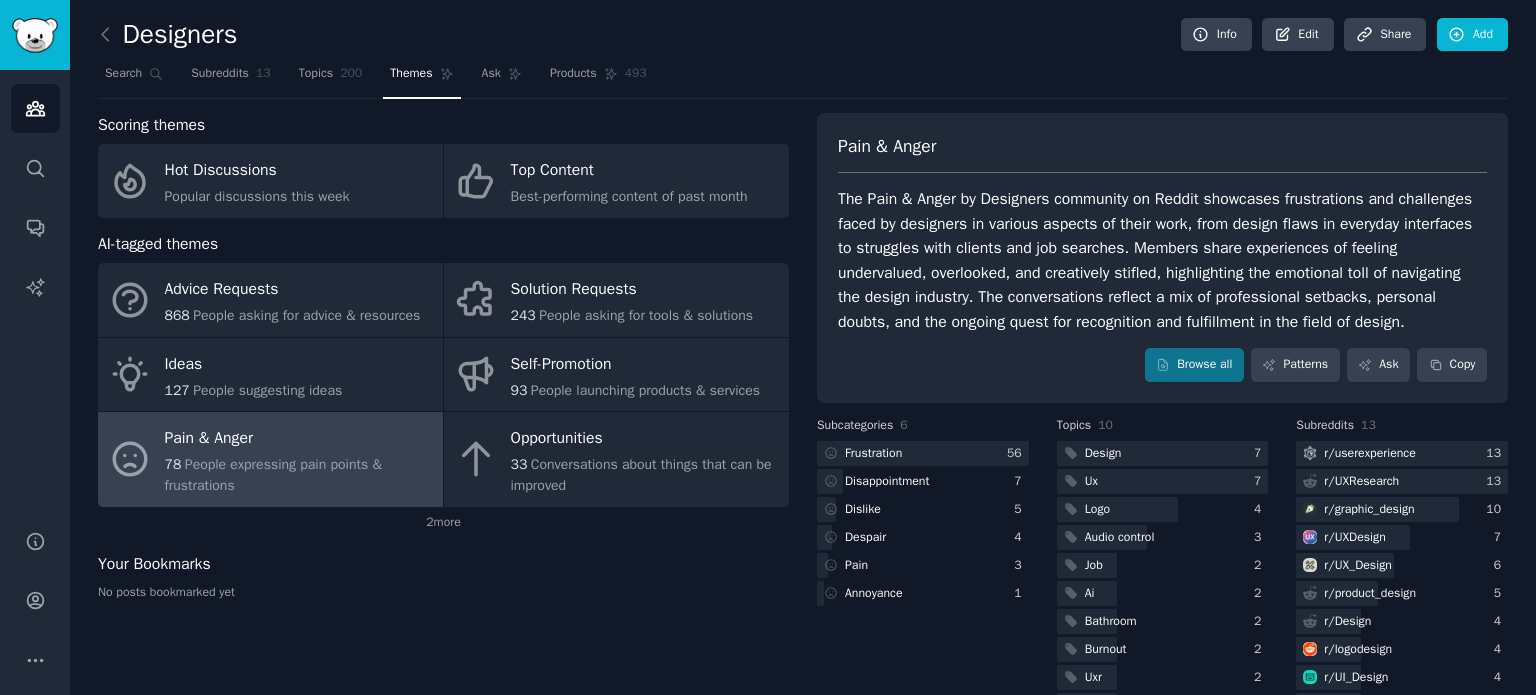 click on "The Pain & Anger by Designers community on Reddit showcases frustrations and challenges faced by designers in various aspects of their work, from design flaws in everyday interfaces to struggles with clients and job searches. Members share experiences of feeling undervalued, overlooked, and creatively stifled, highlighting the emotional toll of navigating the design industry. The conversations reflect a mix of professional setbacks, personal doubts, and the ongoing quest for recognition and fulfillment in the field of design." at bounding box center (1162, 260) 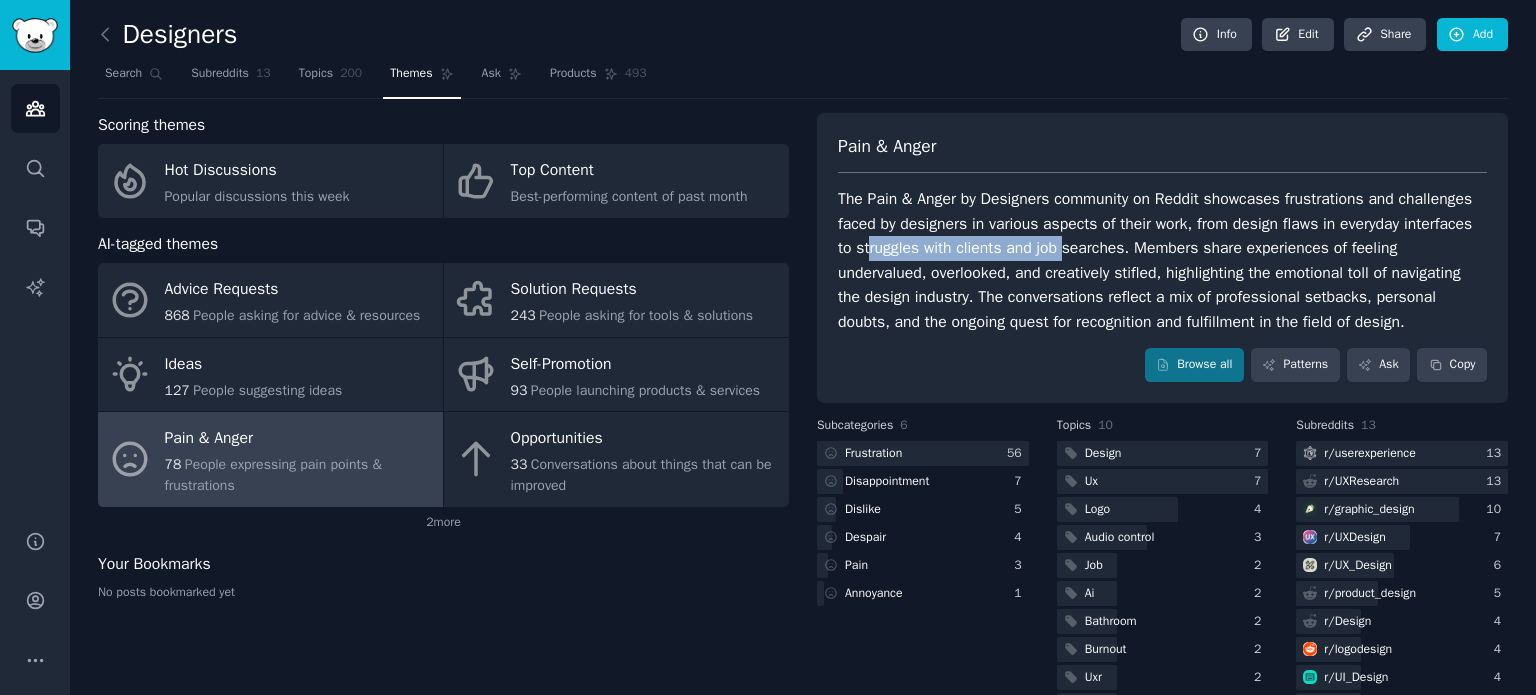 drag, startPoint x: 864, startPoint y: 251, endPoint x: 1068, endPoint y: 252, distance: 204.00246 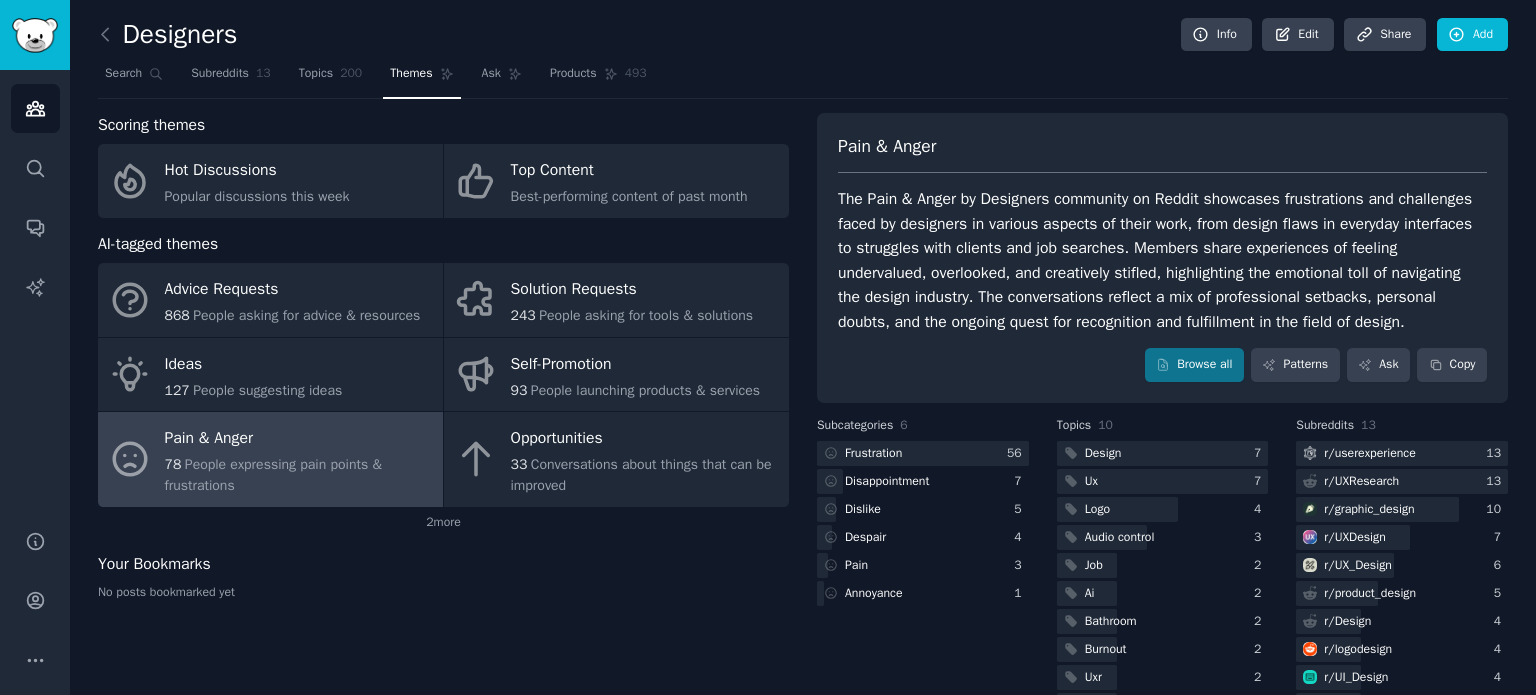 click on "The Pain & Anger by Designers community on Reddit showcases frustrations and challenges faced by designers in various aspects of their work, from design flaws in everyday interfaces to struggles with clients and job searches. Members share experiences of feeling undervalued, overlooked, and creatively stifled, highlighting the emotional toll of navigating the design industry. The conversations reflect a mix of professional setbacks, personal doubts, and the ongoing quest for recognition and fulfillment in the field of design." at bounding box center [1162, 260] 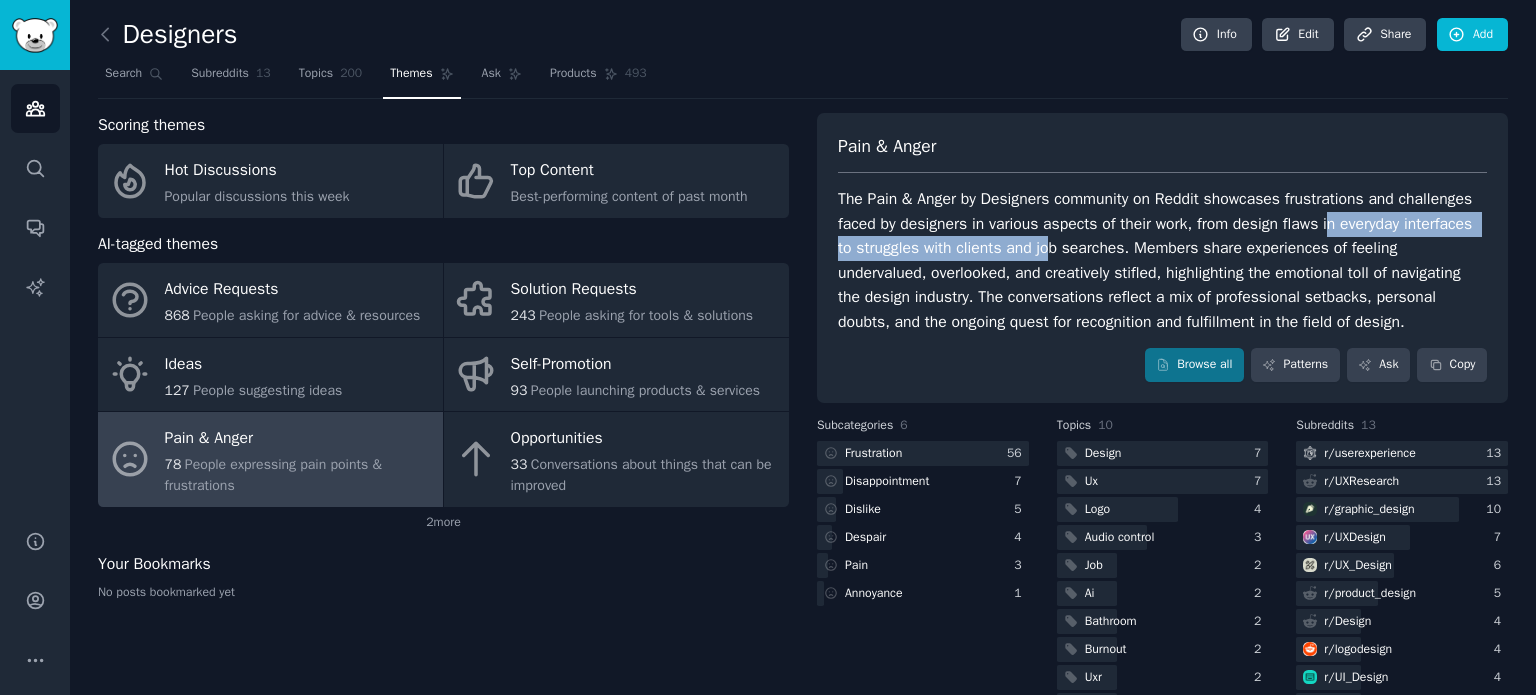 drag, startPoint x: 1347, startPoint y: 212, endPoint x: 1044, endPoint y: 249, distance: 305.2507 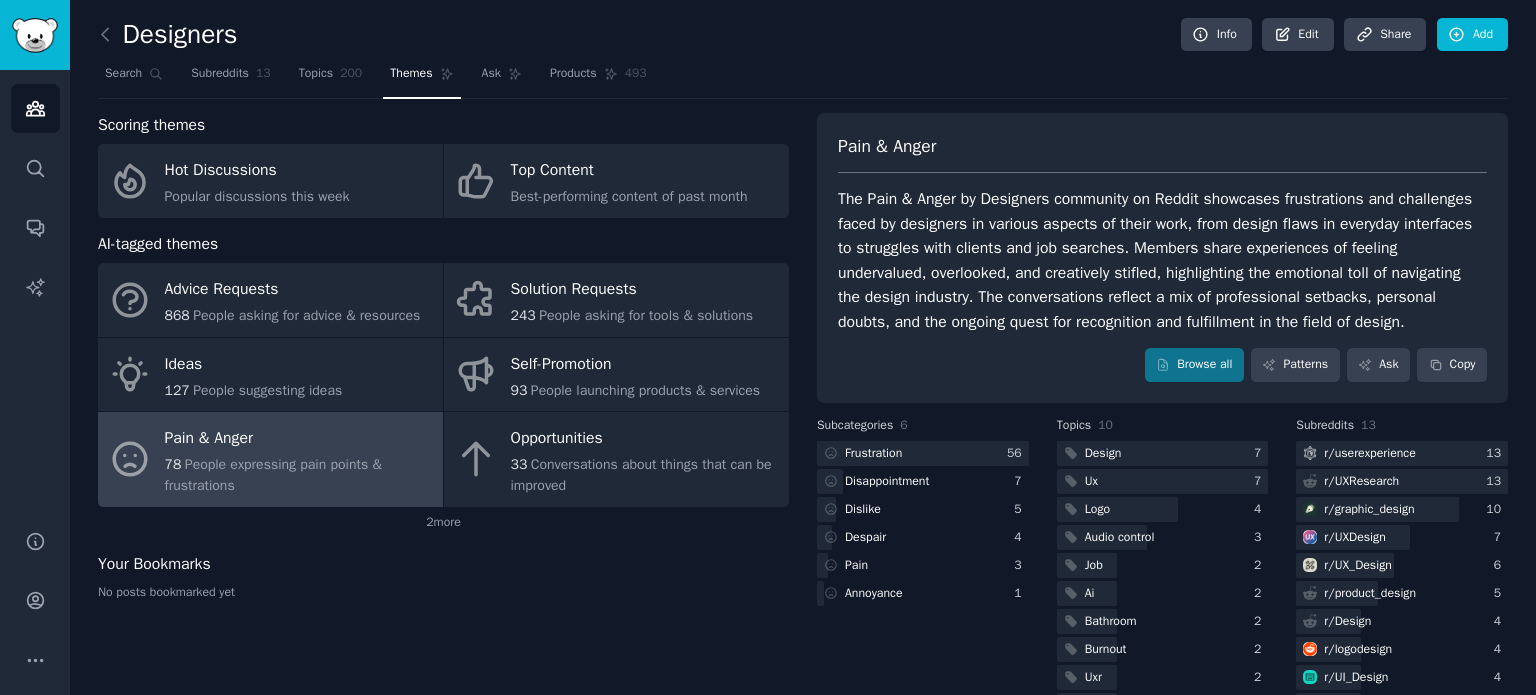 click on "The Pain & Anger by Designers community on Reddit showcases frustrations and challenges faced by designers in various aspects of their work, from design flaws in everyday interfaces to struggles with clients and job searches. Members share experiences of feeling undervalued, overlooked, and creatively stifled, highlighting the emotional toll of navigating the design industry. The conversations reflect a mix of professional setbacks, personal doubts, and the ongoing quest for recognition and fulfillment in the field of design." at bounding box center [1162, 260] 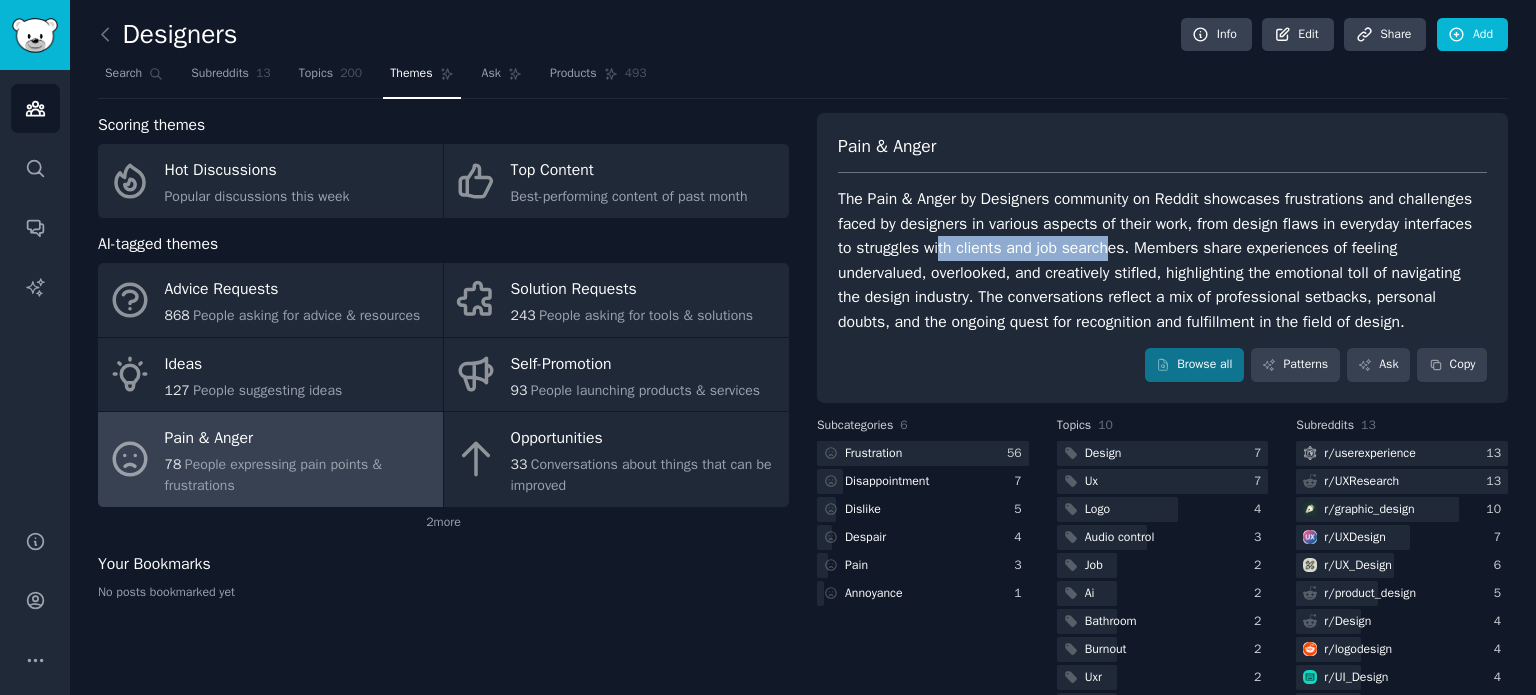 drag, startPoint x: 1108, startPoint y: 248, endPoint x: 940, endPoint y: 250, distance: 168.0119 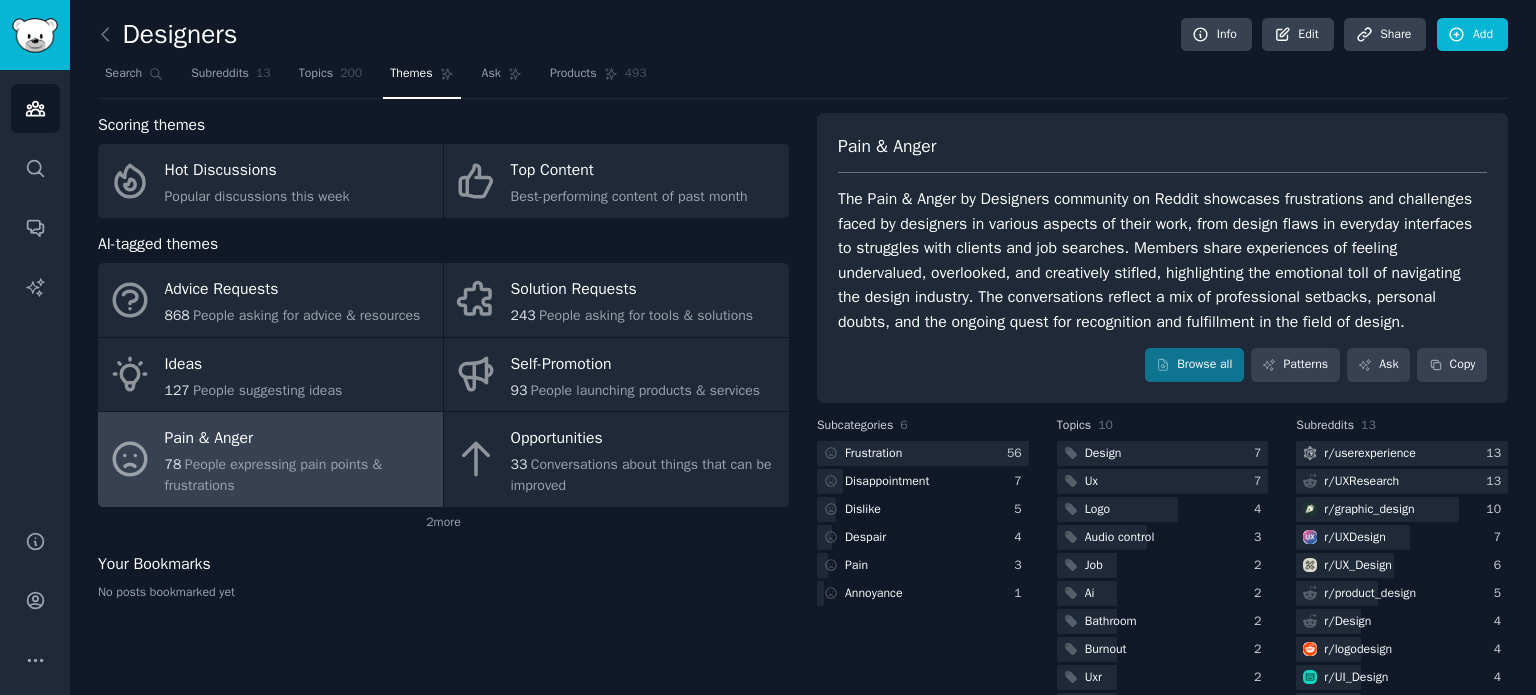 click on "The Pain & Anger by Designers community on Reddit showcases frustrations and challenges faced by designers in various aspects of their work, from design flaws in everyday interfaces to struggles with clients and job searches. Members share experiences of feeling undervalued, overlooked, and creatively stifled, highlighting the emotional toll of navigating the design industry. The conversations reflect a mix of professional setbacks, personal doubts, and the ongoing quest for recognition and fulfillment in the field of design." at bounding box center [1162, 260] 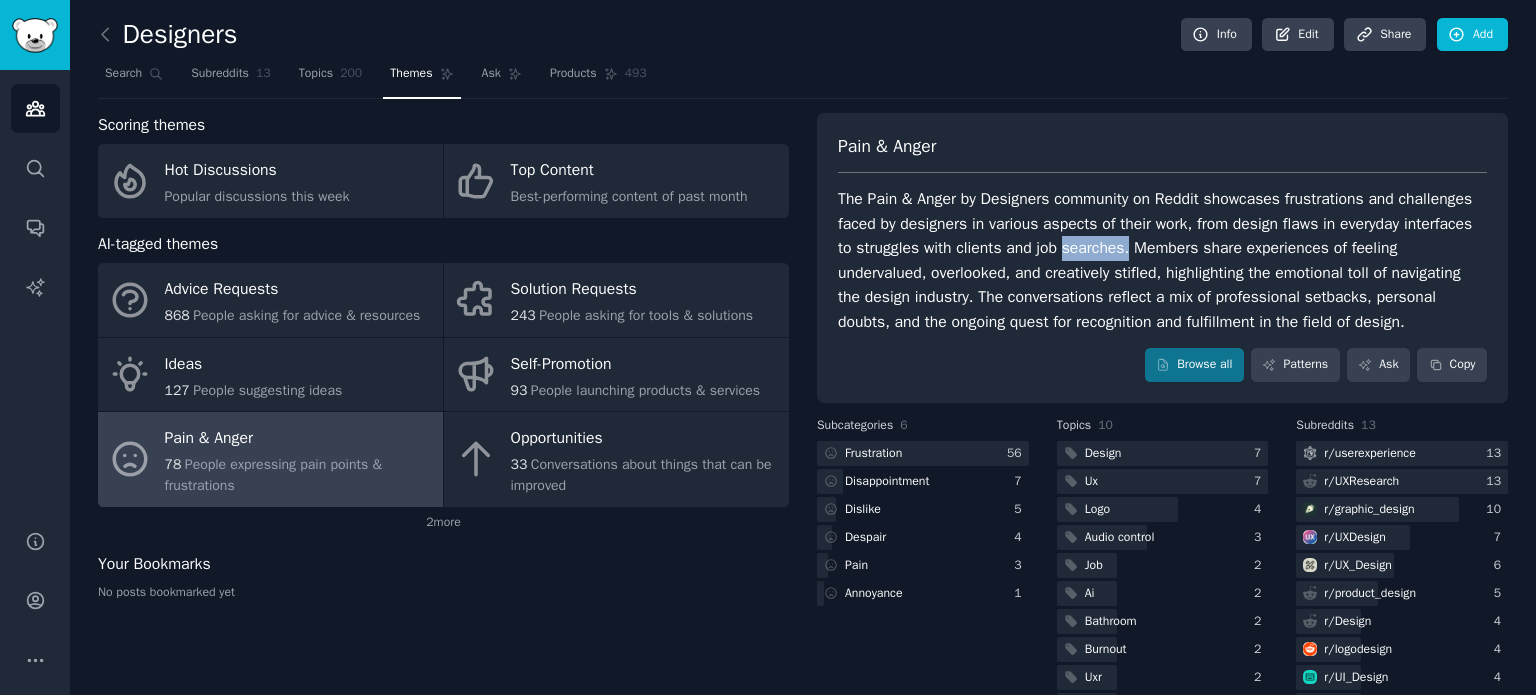 drag, startPoint x: 1102, startPoint y: 251, endPoint x: 1035, endPoint y: 245, distance: 67.26812 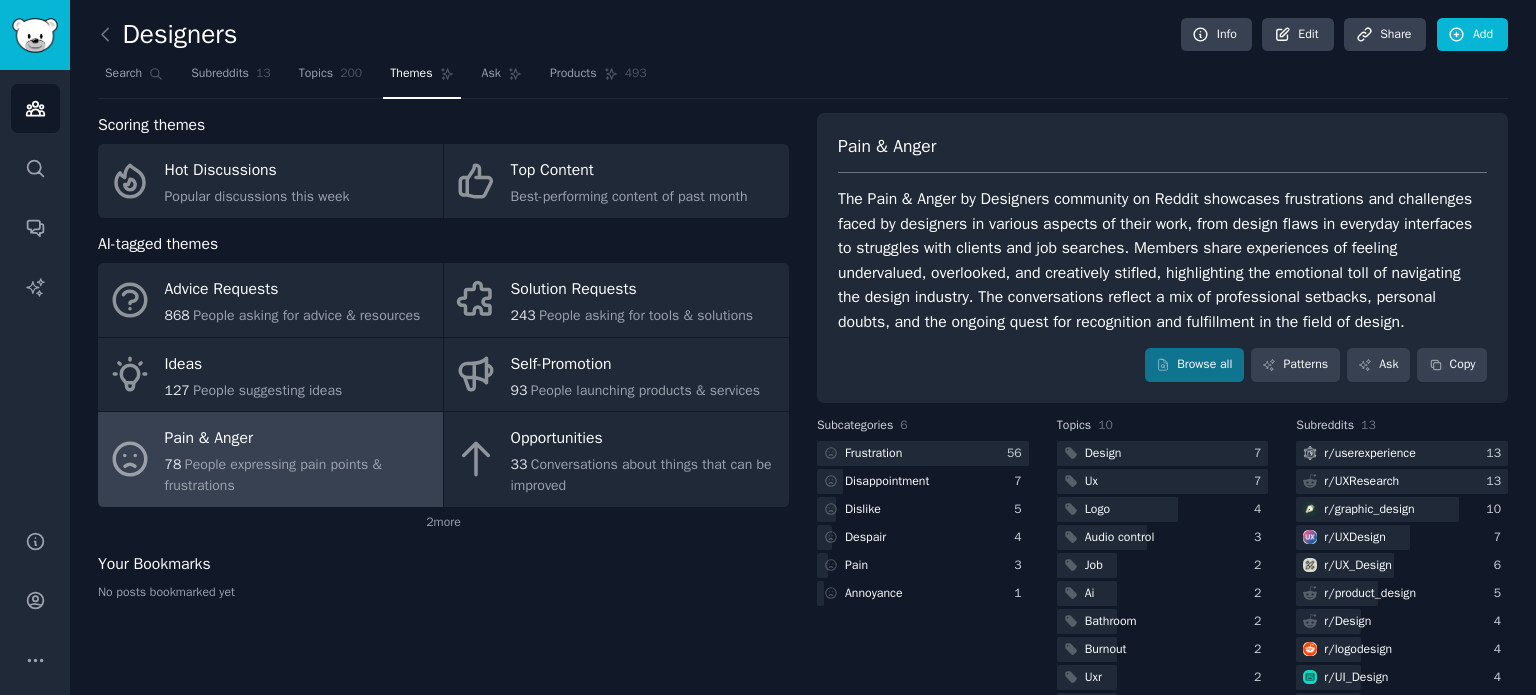 click on "The Pain & Anger by Designers community on Reddit showcases frustrations and challenges faced by designers in various aspects of their work, from design flaws in everyday interfaces to struggles with clients and job searches. Members share experiences of feeling undervalued, overlooked, and creatively stifled, highlighting the emotional toll of navigating the design industry. The conversations reflect a mix of professional setbacks, personal doubts, and the ongoing quest for recognition and fulfillment in the field of design." at bounding box center [1162, 260] 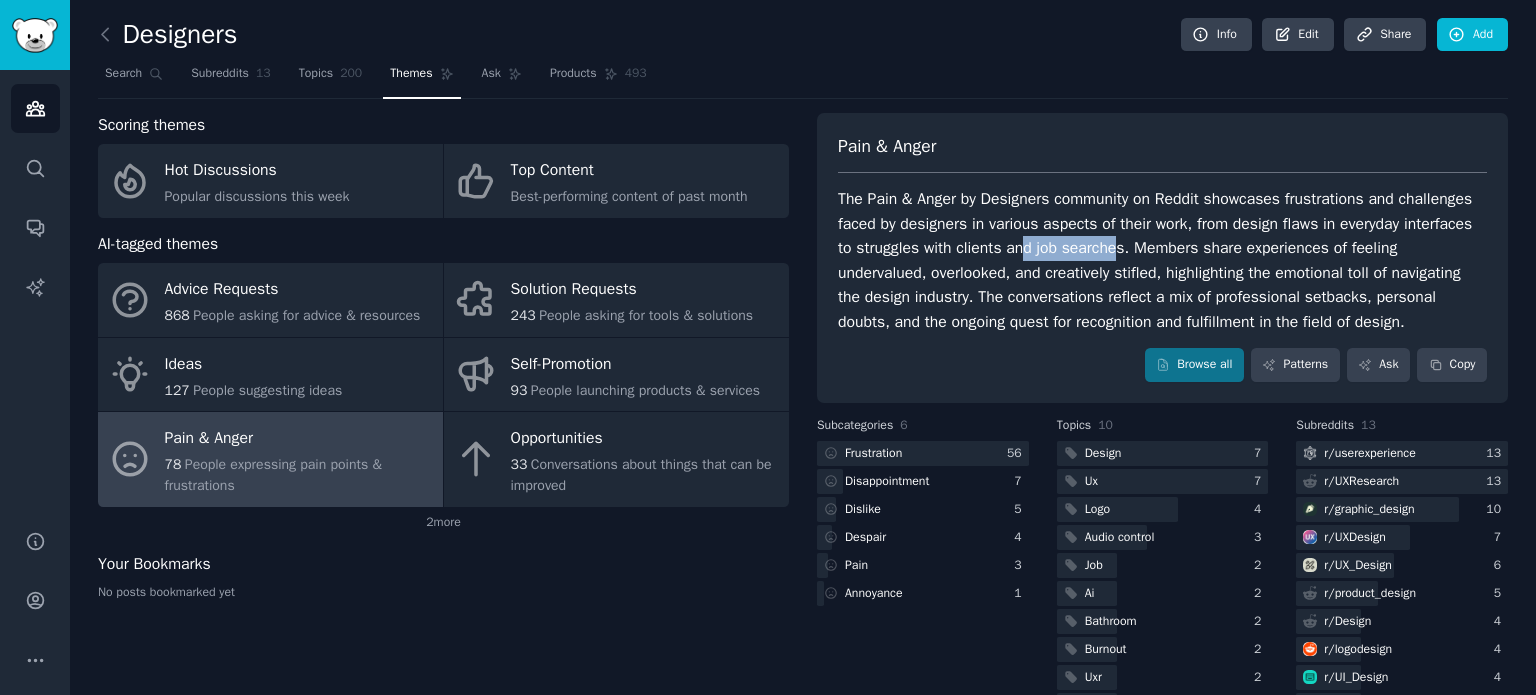 drag, startPoint x: 1017, startPoint y: 243, endPoint x: 1137, endPoint y: 241, distance: 120.01666 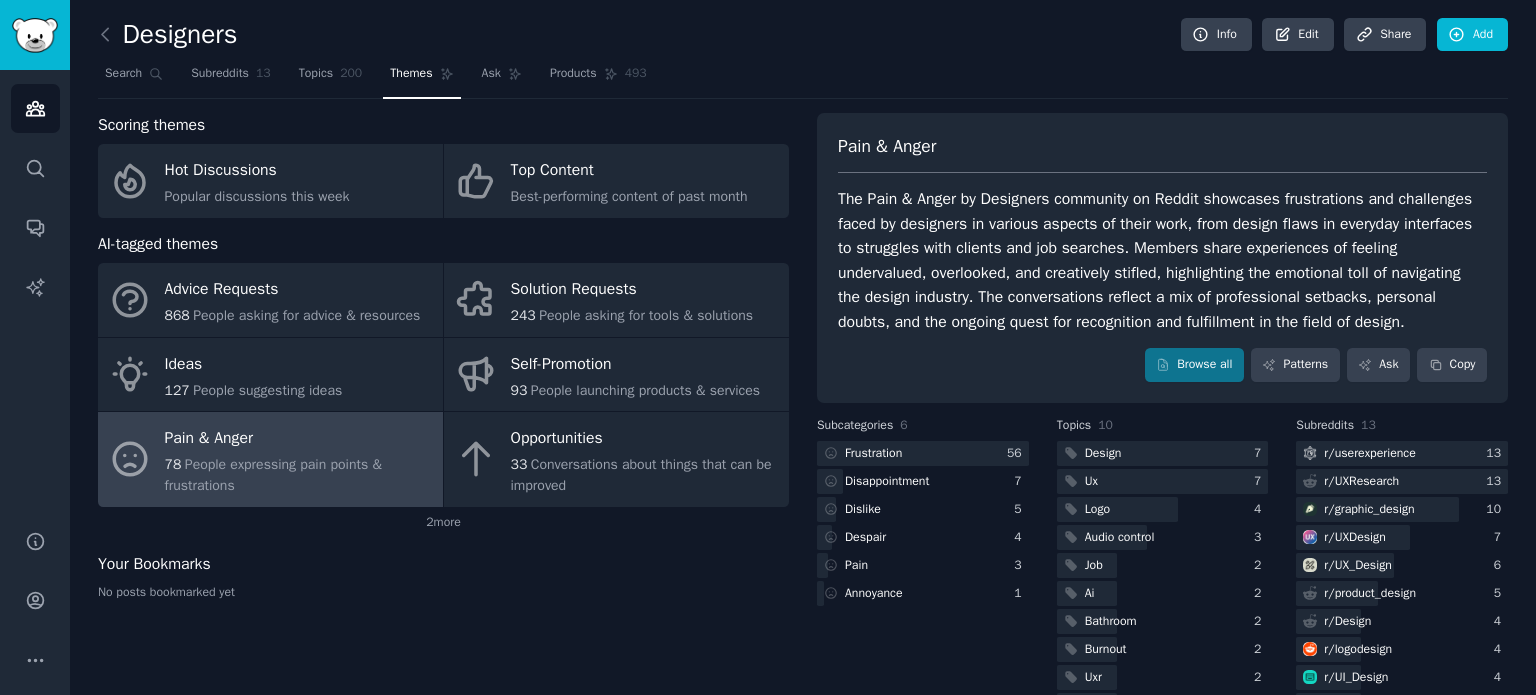 click on "The Pain & Anger by Designers community on Reddit showcases frustrations and challenges faced by designers in various aspects of their work, from design flaws in everyday interfaces to struggles with clients and job searches. Members share experiences of feeling undervalued, overlooked, and creatively stifled, highlighting the emotional toll of navigating the design industry. The conversations reflect a mix of professional setbacks, personal doubts, and the ongoing quest for recognition and fulfillment in the field of design." at bounding box center [1162, 260] 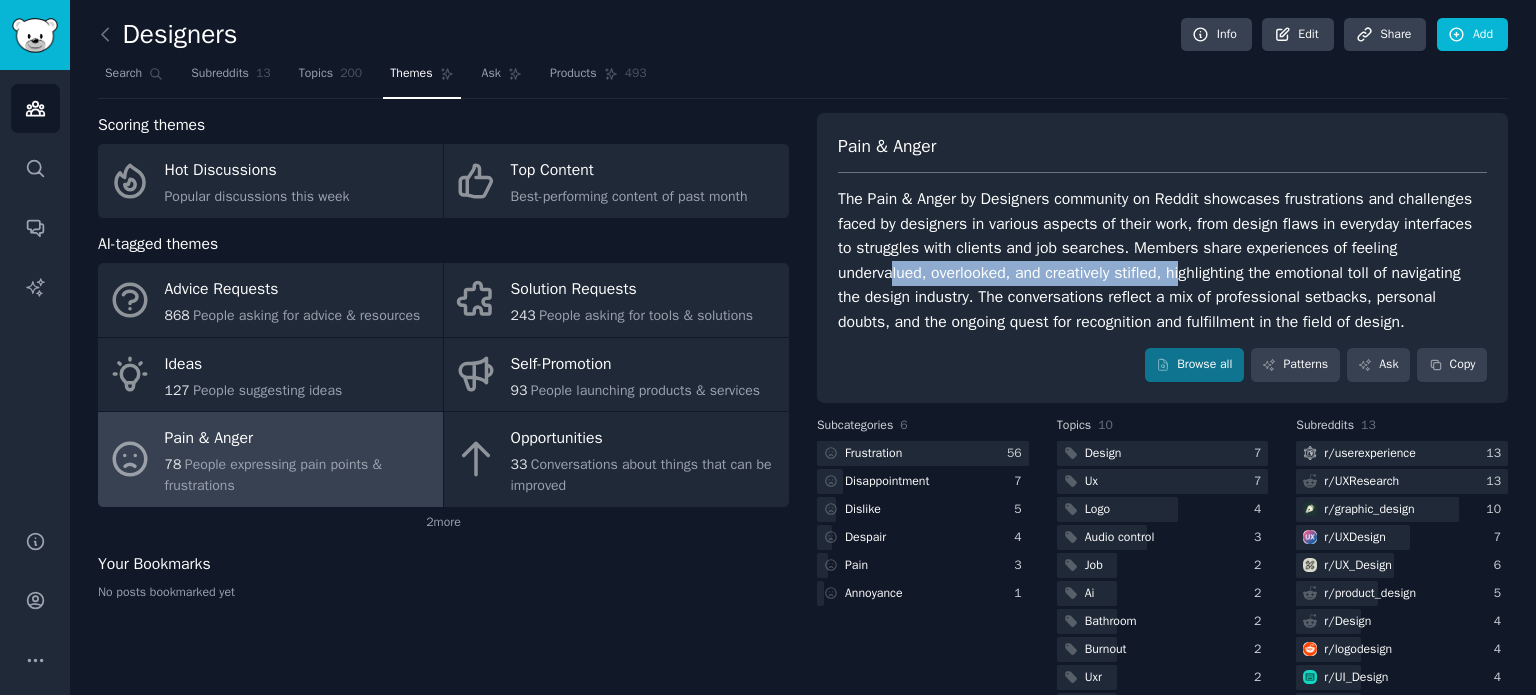 drag, startPoint x: 892, startPoint y: 272, endPoint x: 1211, endPoint y: 278, distance: 319.05643 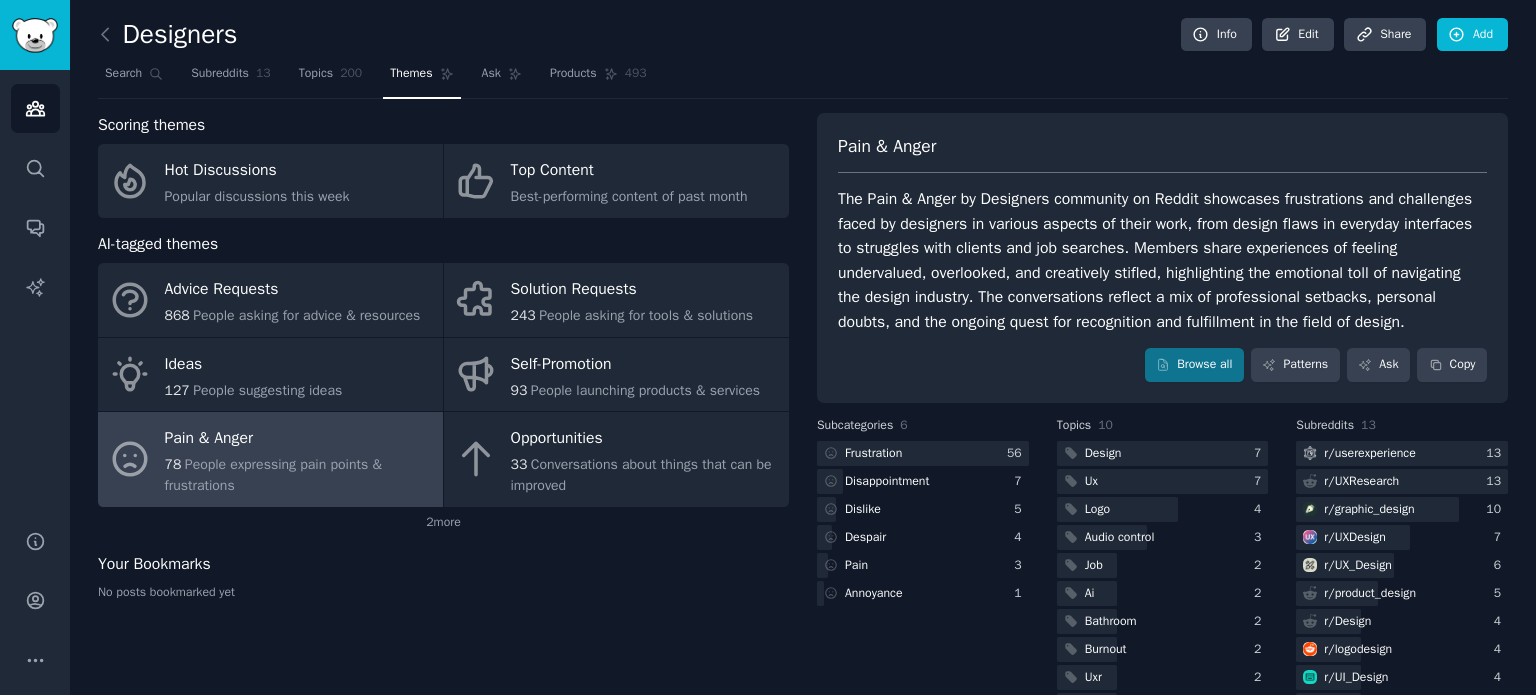 drag, startPoint x: 1269, startPoint y: 278, endPoint x: 1280, endPoint y: 277, distance: 11.045361 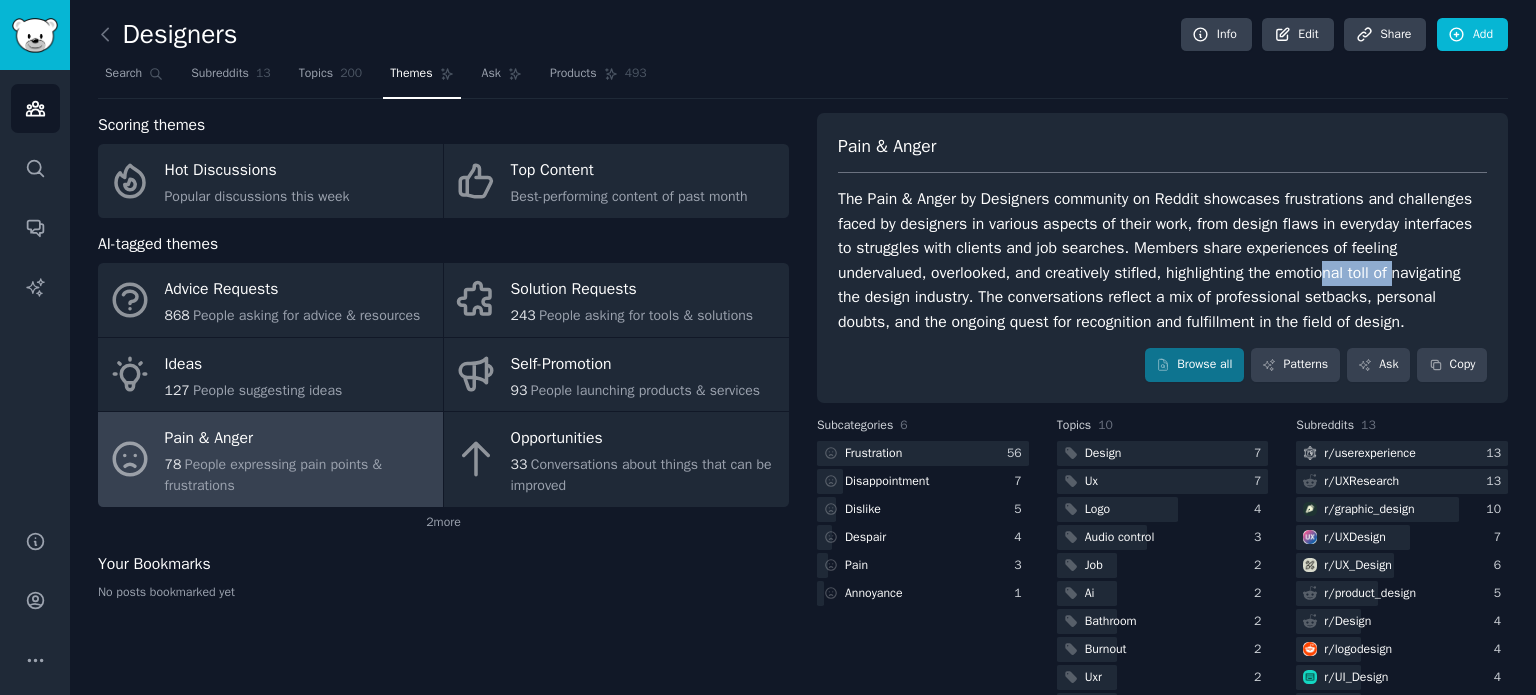 drag, startPoint x: 1364, startPoint y: 273, endPoint x: 1420, endPoint y: 273, distance: 56 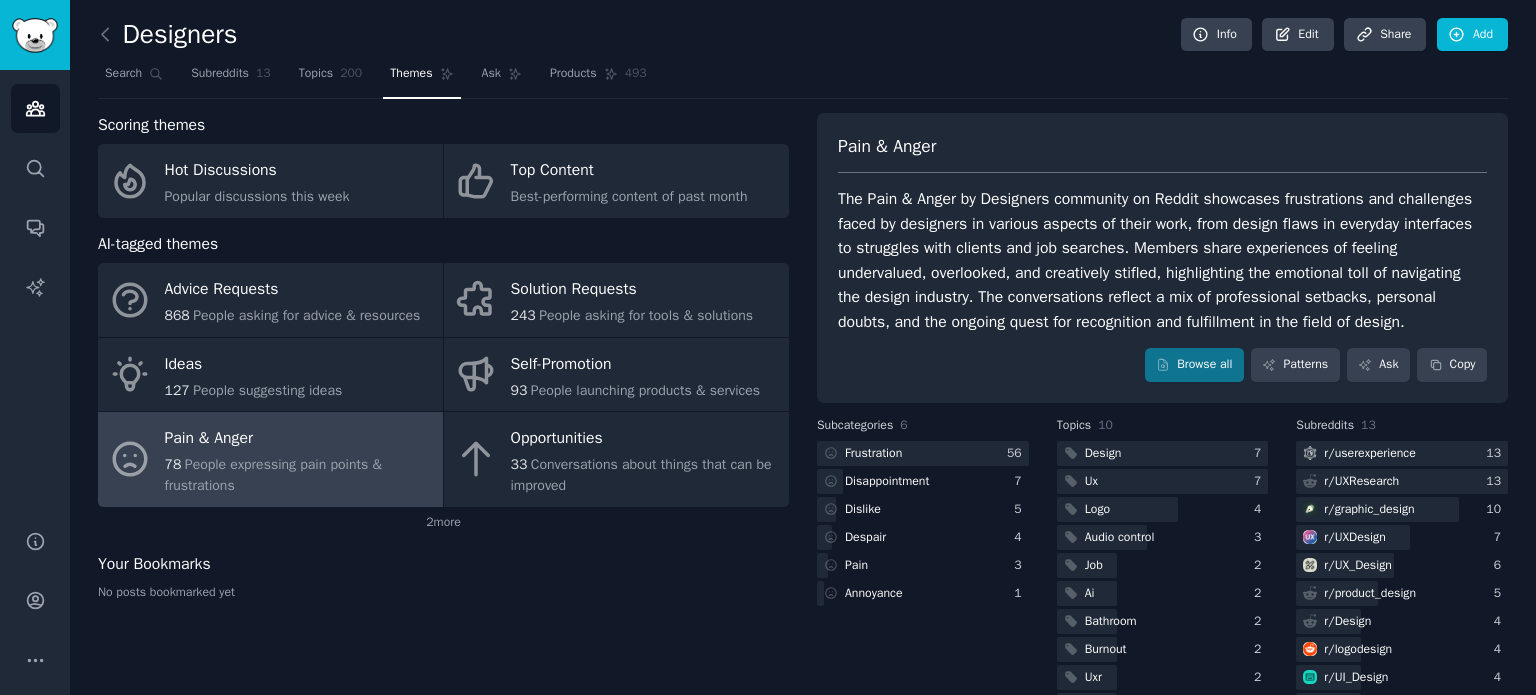 click on "The Pain & Anger by Designers community on Reddit showcases frustrations and challenges faced by designers in various aspects of their work, from design flaws in everyday interfaces to struggles with clients and job searches. Members share experiences of feeling undervalued, overlooked, and creatively stifled, highlighting the emotional toll of navigating the design industry. The conversations reflect a mix of professional setbacks, personal doubts, and the ongoing quest for recognition and fulfillment in the field of design." at bounding box center [1162, 260] 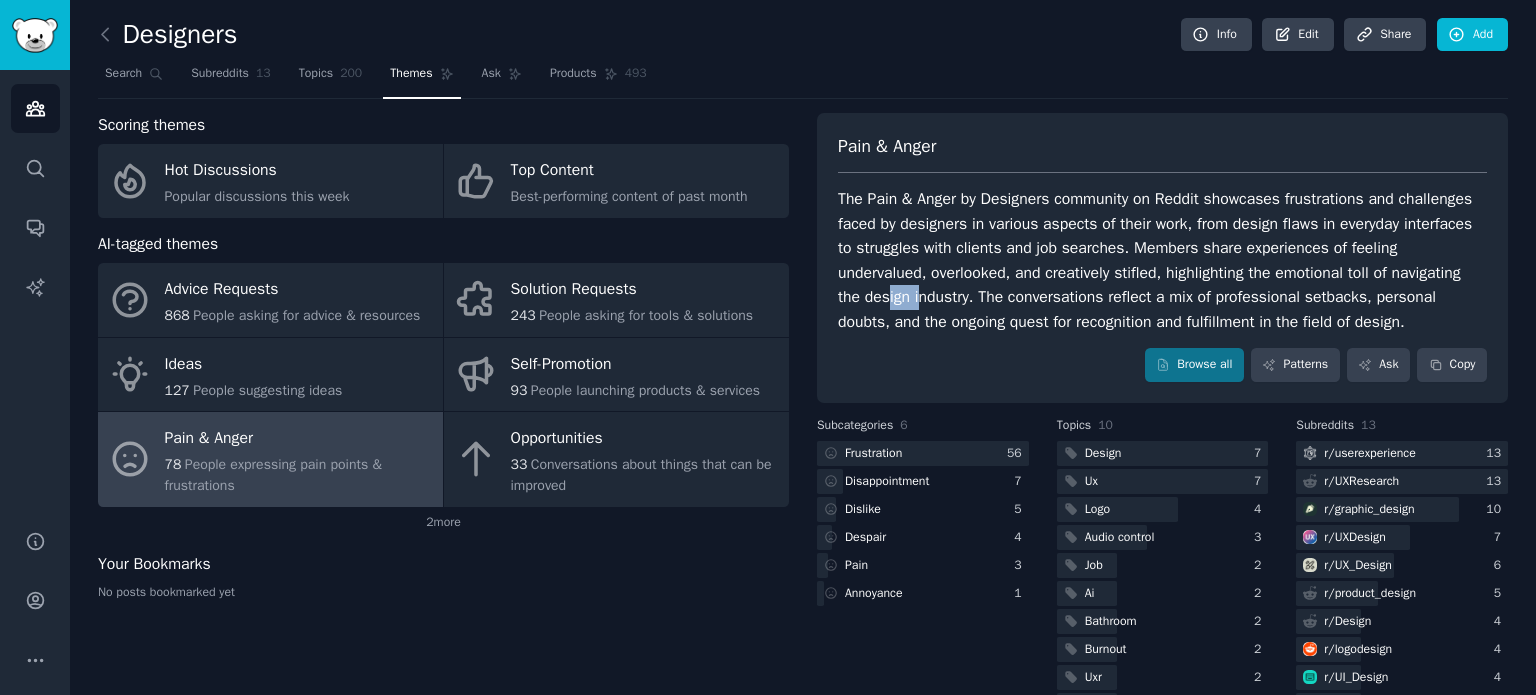 drag, startPoint x: 913, startPoint y: 300, endPoint x: 880, endPoint y: 301, distance: 33.01515 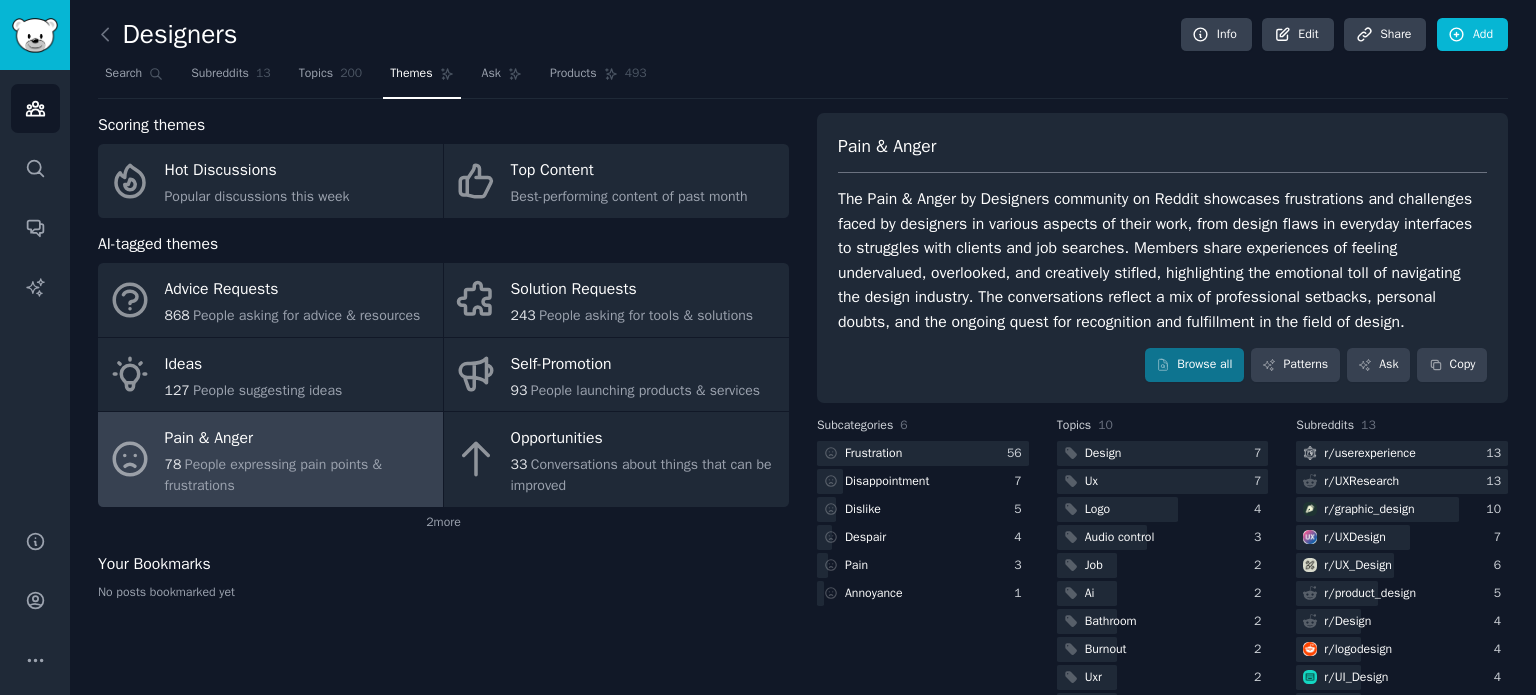 click on "The Pain & Anger by Designers community on Reddit showcases frustrations and challenges faced by designers in various aspects of their work, from design flaws in everyday interfaces to struggles with clients and job searches. Members share experiences of feeling undervalued, overlooked, and creatively stifled, highlighting the emotional toll of navigating the design industry. The conversations reflect a mix of professional setbacks, personal doubts, and the ongoing quest for recognition and fulfillment in the field of design." at bounding box center [1162, 260] 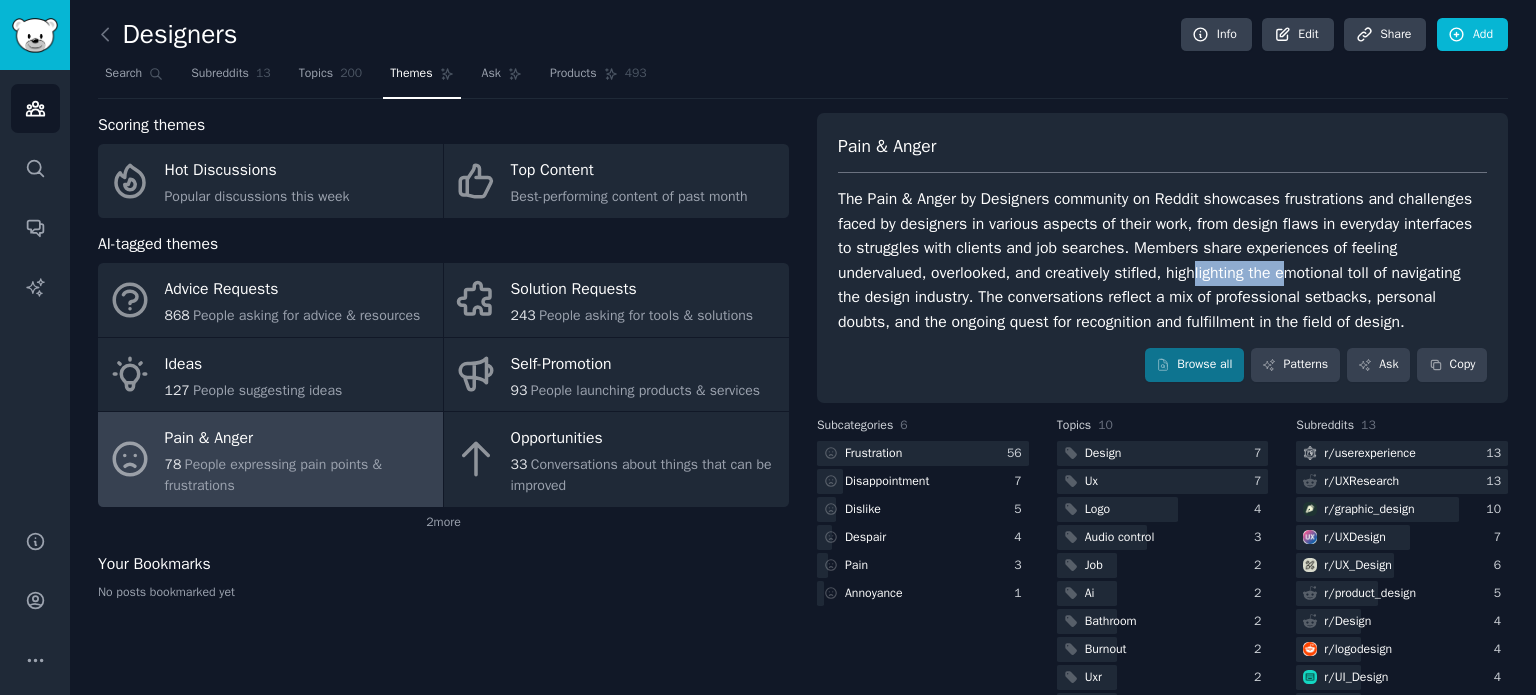 drag, startPoint x: 1196, startPoint y: 275, endPoint x: 1340, endPoint y: 276, distance: 144.00348 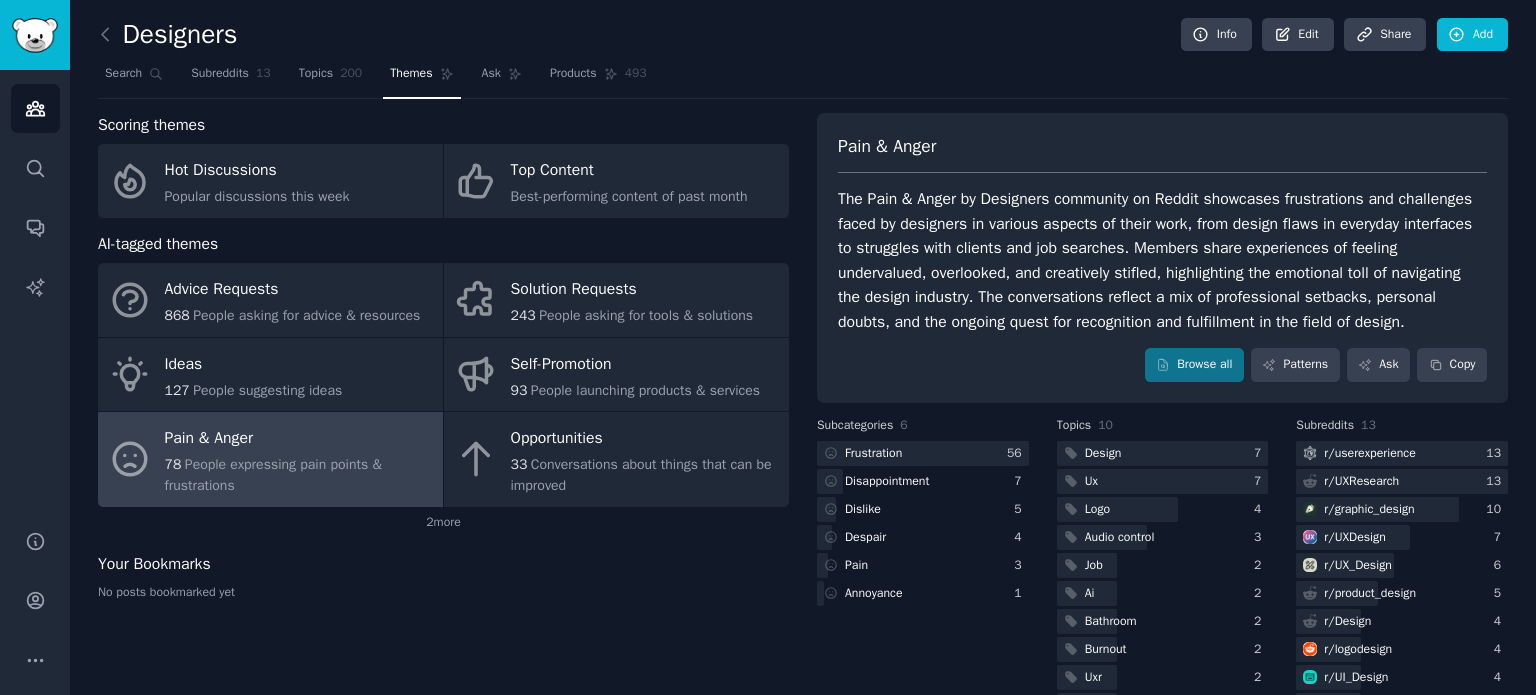 click on "The Pain & Anger by Designers community on Reddit showcases frustrations and challenges faced by designers in various aspects of their work, from design flaws in everyday interfaces to struggles with clients and job searches. Members share experiences of feeling undervalued, overlooked, and creatively stifled, highlighting the emotional toll of navigating the design industry. The conversations reflect a mix of professional setbacks, personal doubts, and the ongoing quest for recognition and fulfillment in the field of design." at bounding box center (1162, 260) 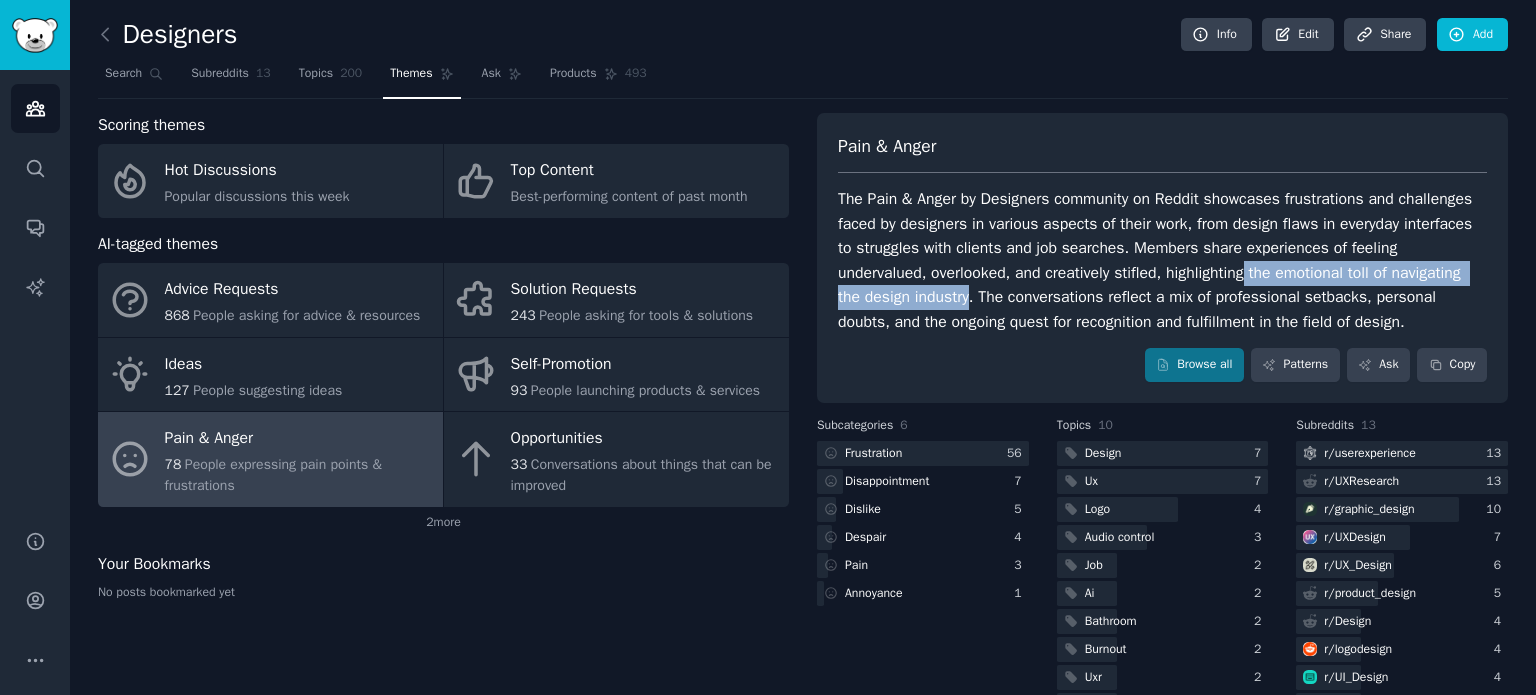 drag, startPoint x: 1251, startPoint y: 269, endPoint x: 967, endPoint y: 303, distance: 286.02798 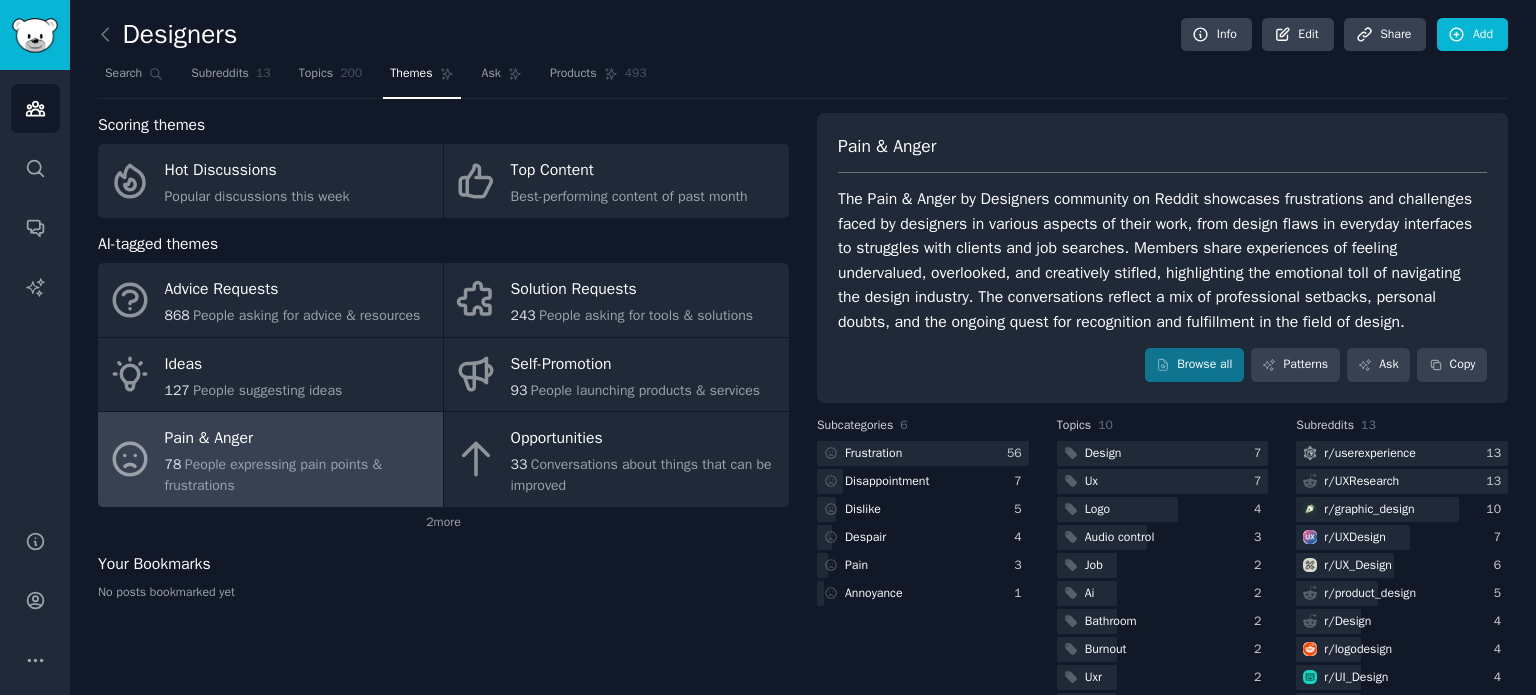 click on "The Pain & Anger by Designers community on Reddit showcases frustrations and challenges faced by designers in various aspects of their work, from design flaws in everyday interfaces to struggles with clients and job searches. Members share experiences of feeling undervalued, overlooked, and creatively stifled, highlighting the emotional toll of navigating the design industry. The conversations reflect a mix of professional setbacks, personal doubts, and the ongoing quest for recognition and fulfillment in the field of design." at bounding box center (1162, 260) 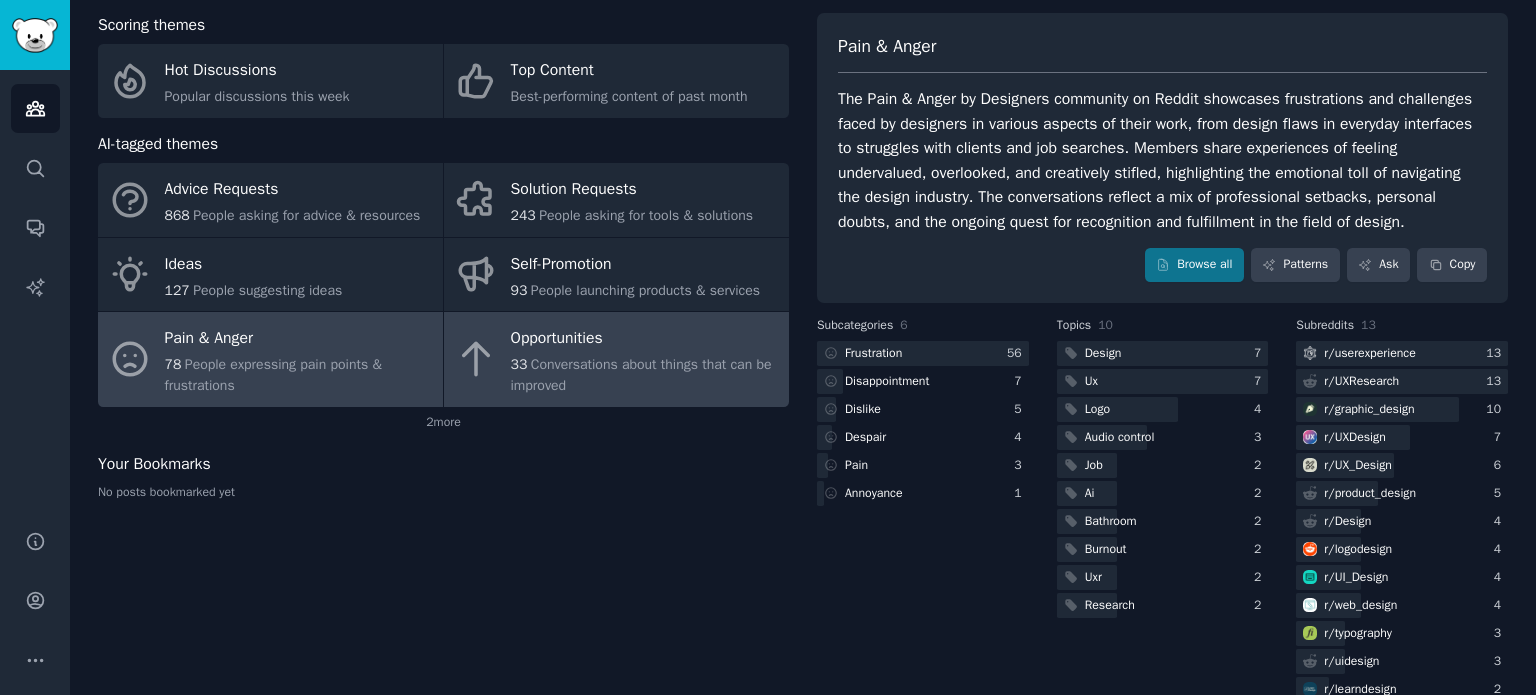 scroll, scrollTop: 0, scrollLeft: 0, axis: both 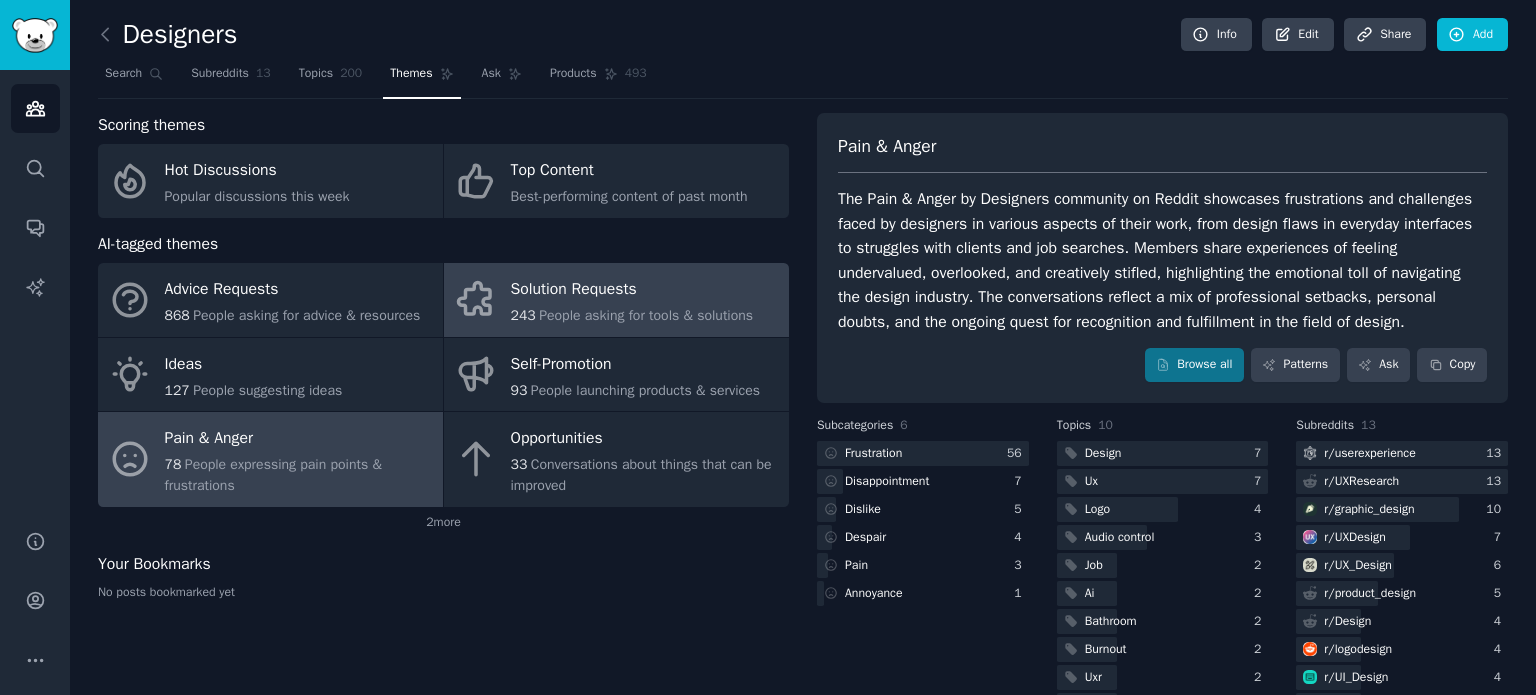 click on "People asking for tools & solutions" at bounding box center [646, 315] 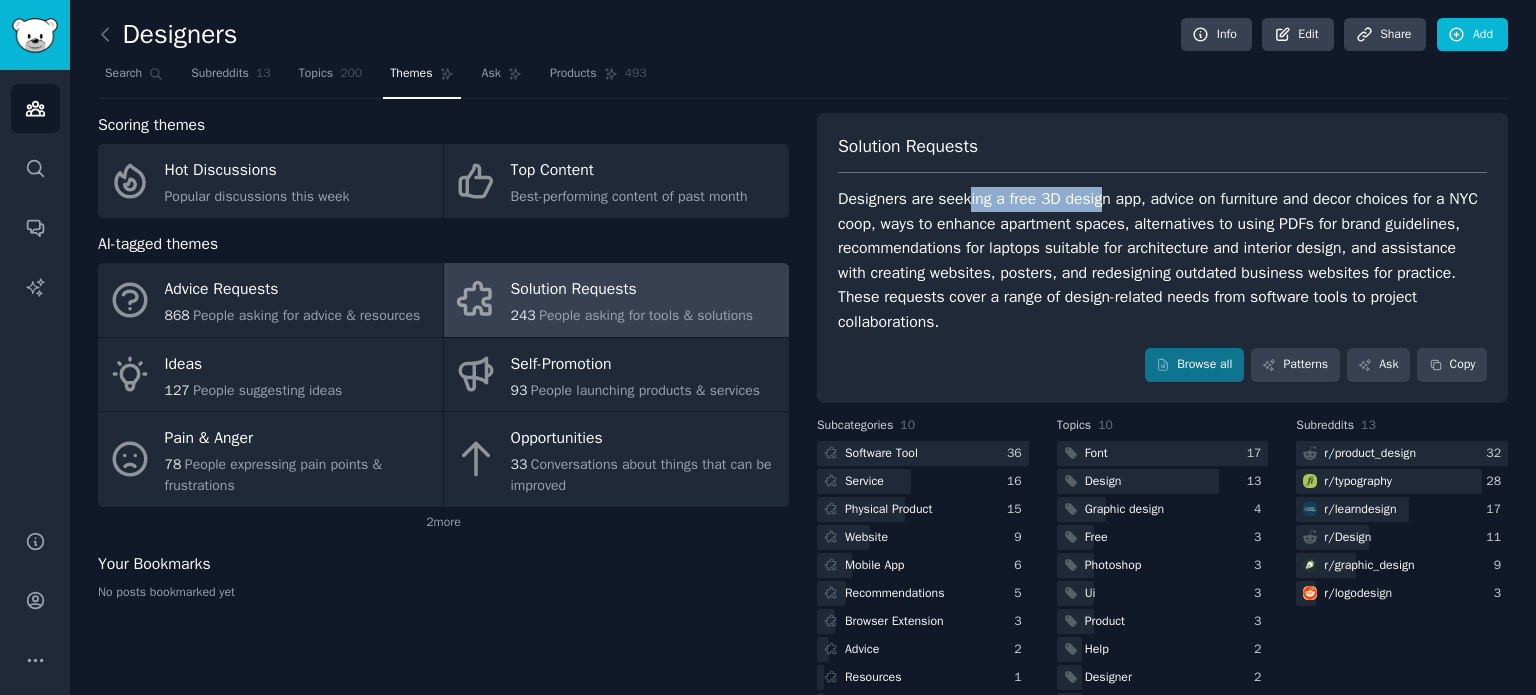 drag, startPoint x: 963, startPoint y: 191, endPoint x: 1092, endPoint y: 197, distance: 129.13947 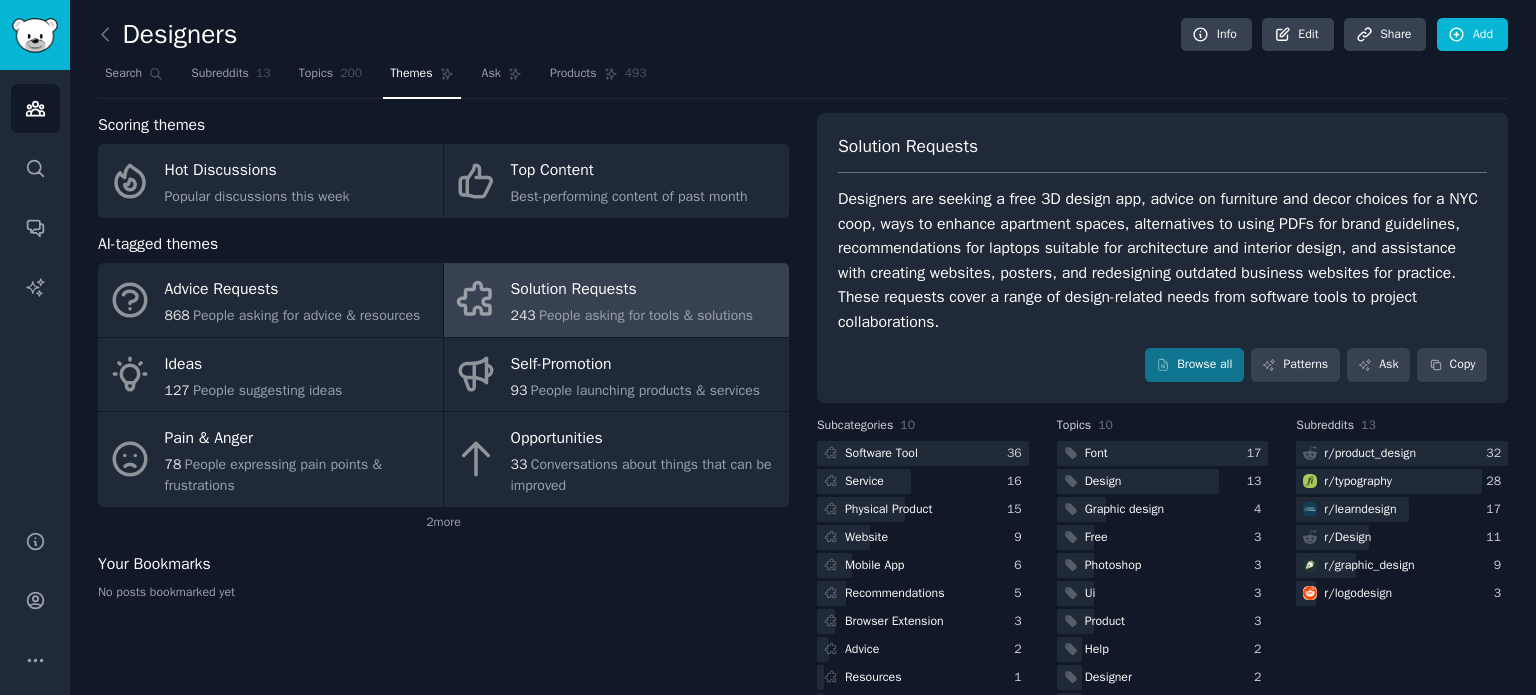 click on "Designers are seeking a free 3D design app, advice on furniture and decor choices for a NYC coop, ways to enhance apartment spaces, alternatives to using PDFs for brand guidelines, recommendations for laptops suitable for architecture and interior design, and assistance with creating websites, posters, and redesigning outdated business websites for practice. These requests cover a range of design-related needs from software tools to project collaborations." at bounding box center (1162, 260) 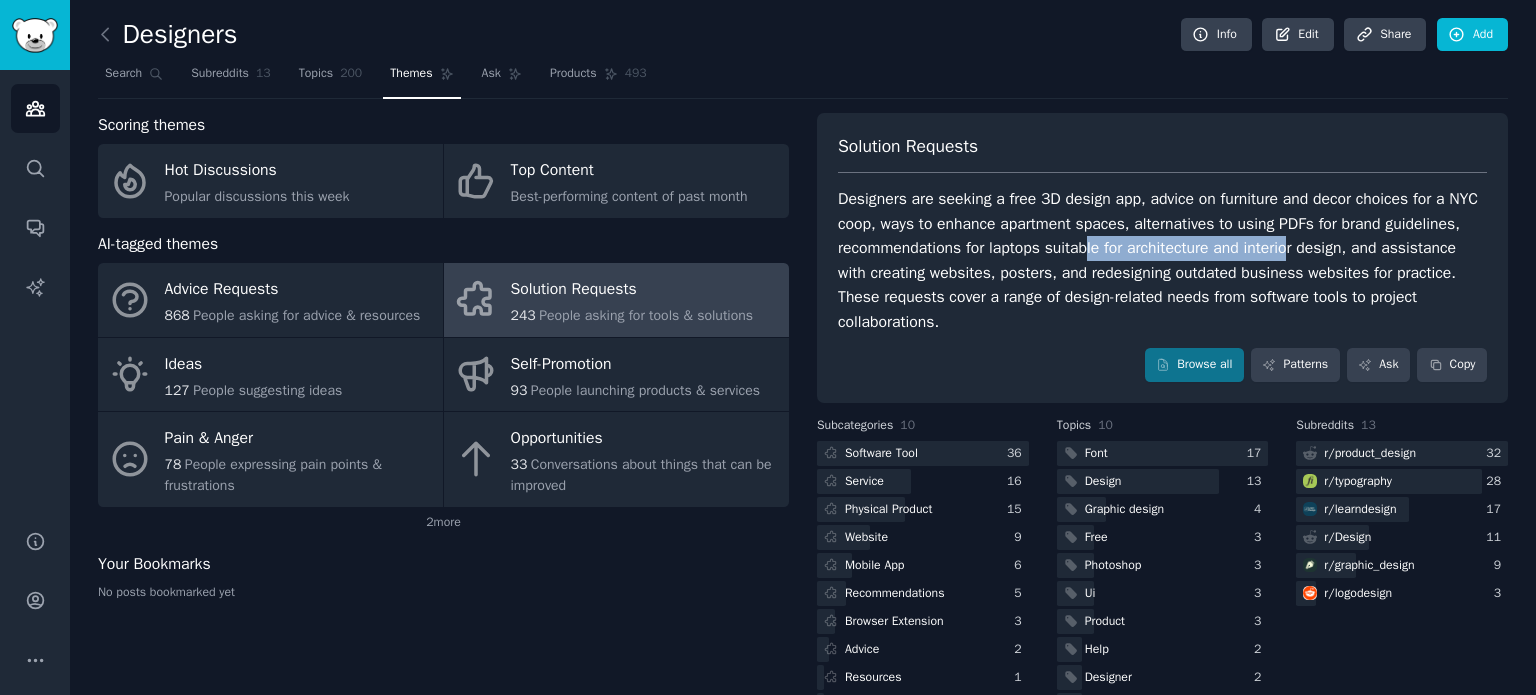 drag, startPoint x: 1086, startPoint y: 247, endPoint x: 1291, endPoint y: 251, distance: 205.03902 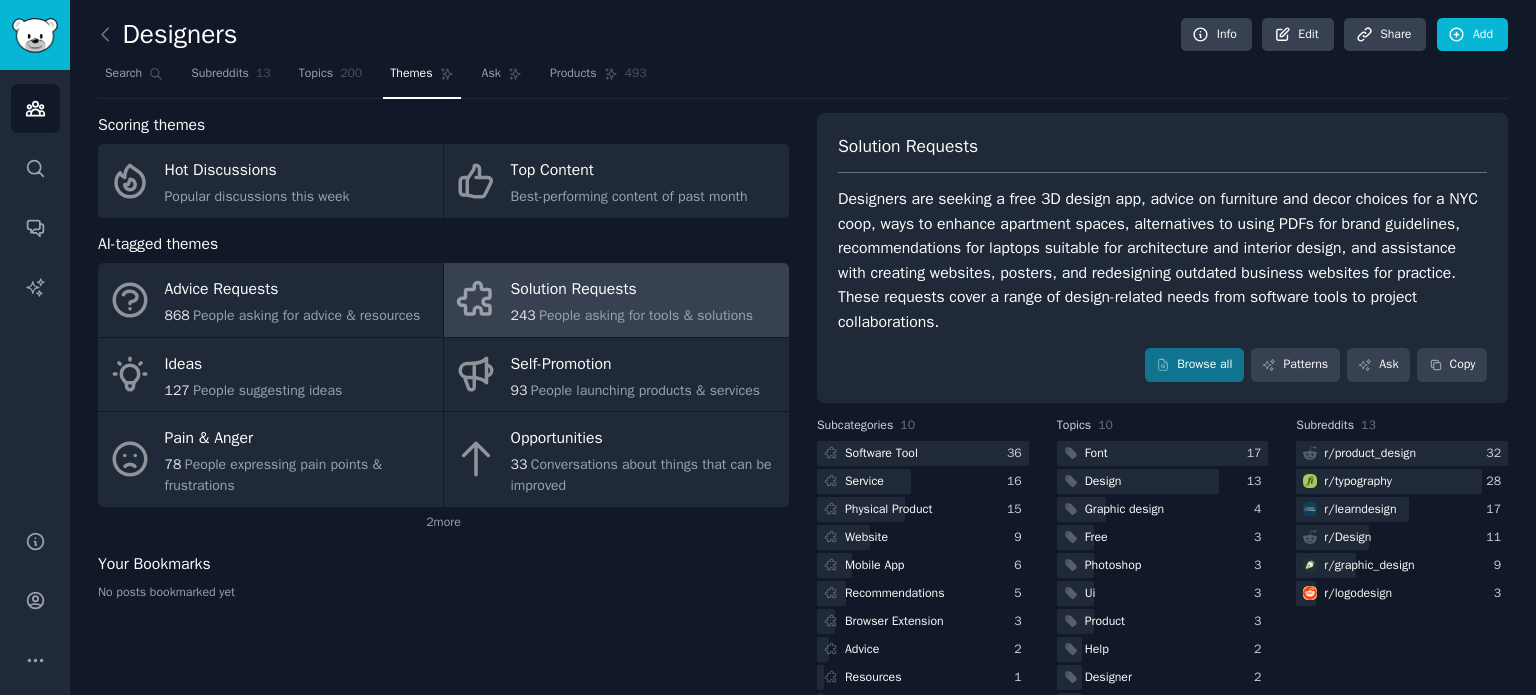 click on "Designers are seeking a free 3D design app, advice on furniture and decor choices for a NYC coop, ways to enhance apartment spaces, alternatives to using PDFs for brand guidelines, recommendations for laptops suitable for architecture and interior design, and assistance with creating websites, posters, and redesigning outdated business websites for practice. These requests cover a range of design-related needs from software tools to project collaborations." at bounding box center [1162, 260] 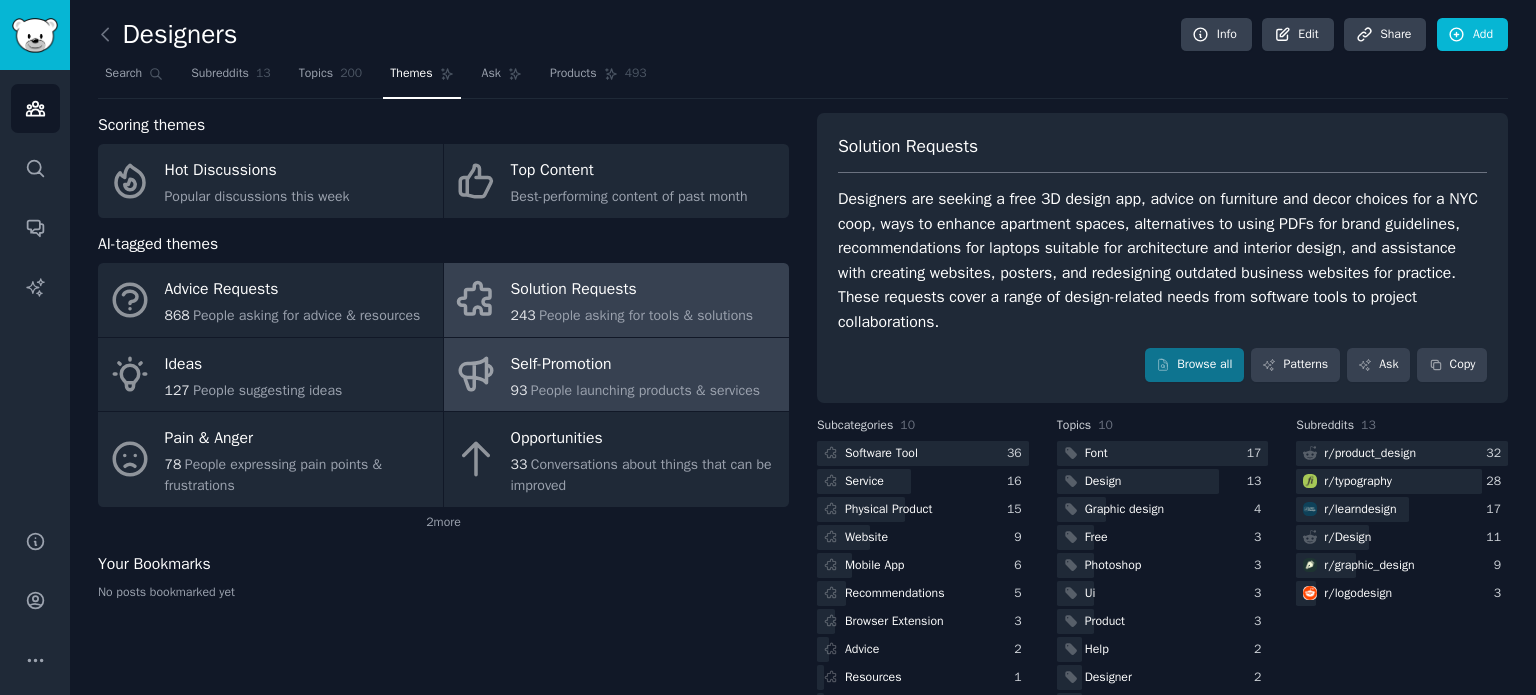 click on "Self-Promotion" at bounding box center [636, 364] 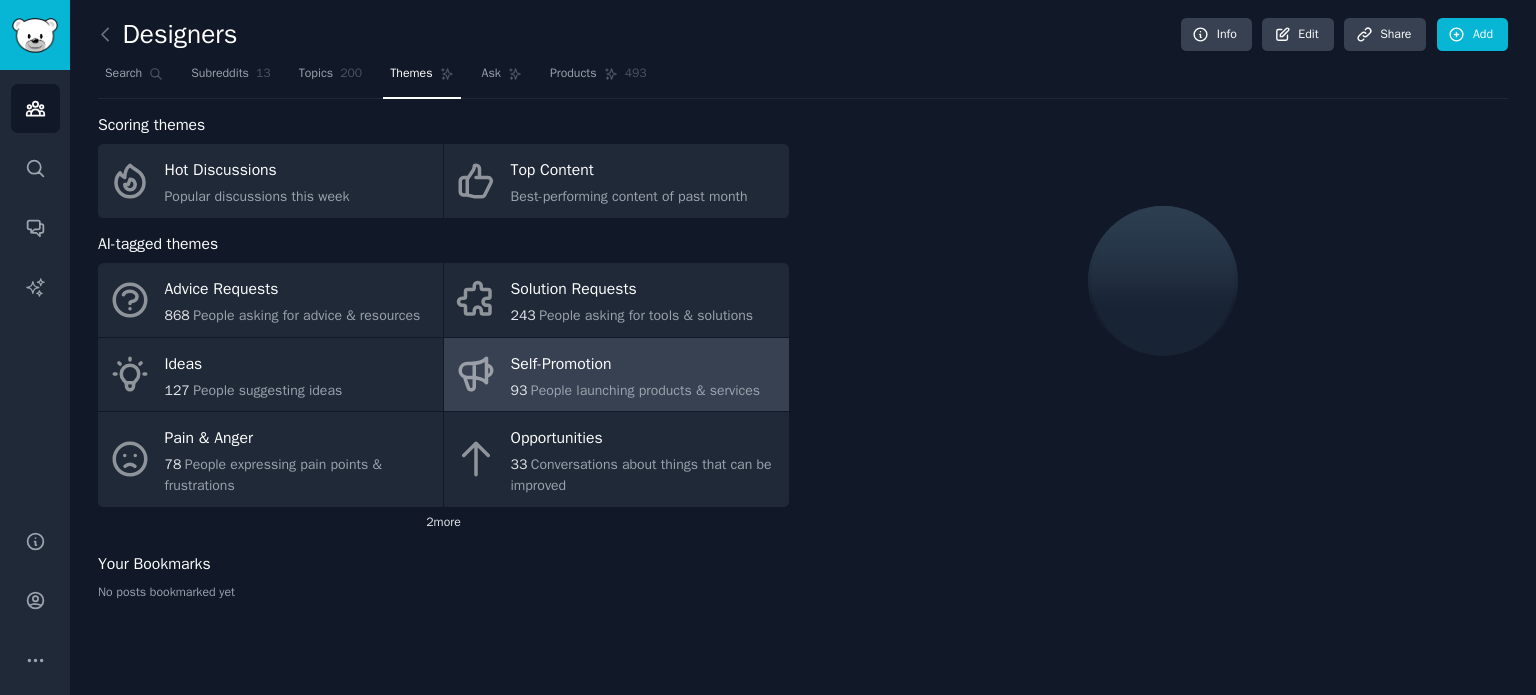 click on "2  more" 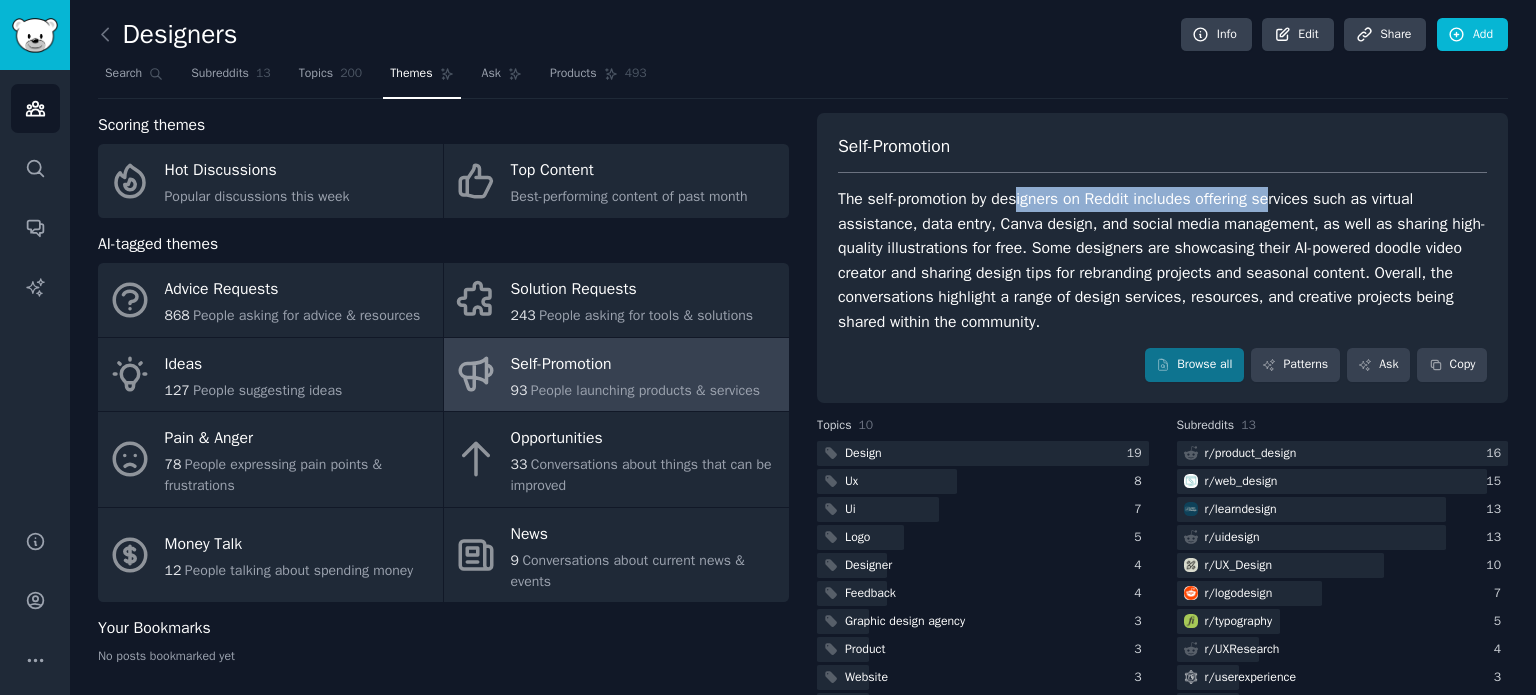 drag, startPoint x: 1032, startPoint y: 179, endPoint x: 1273, endPoint y: 191, distance: 241.29857 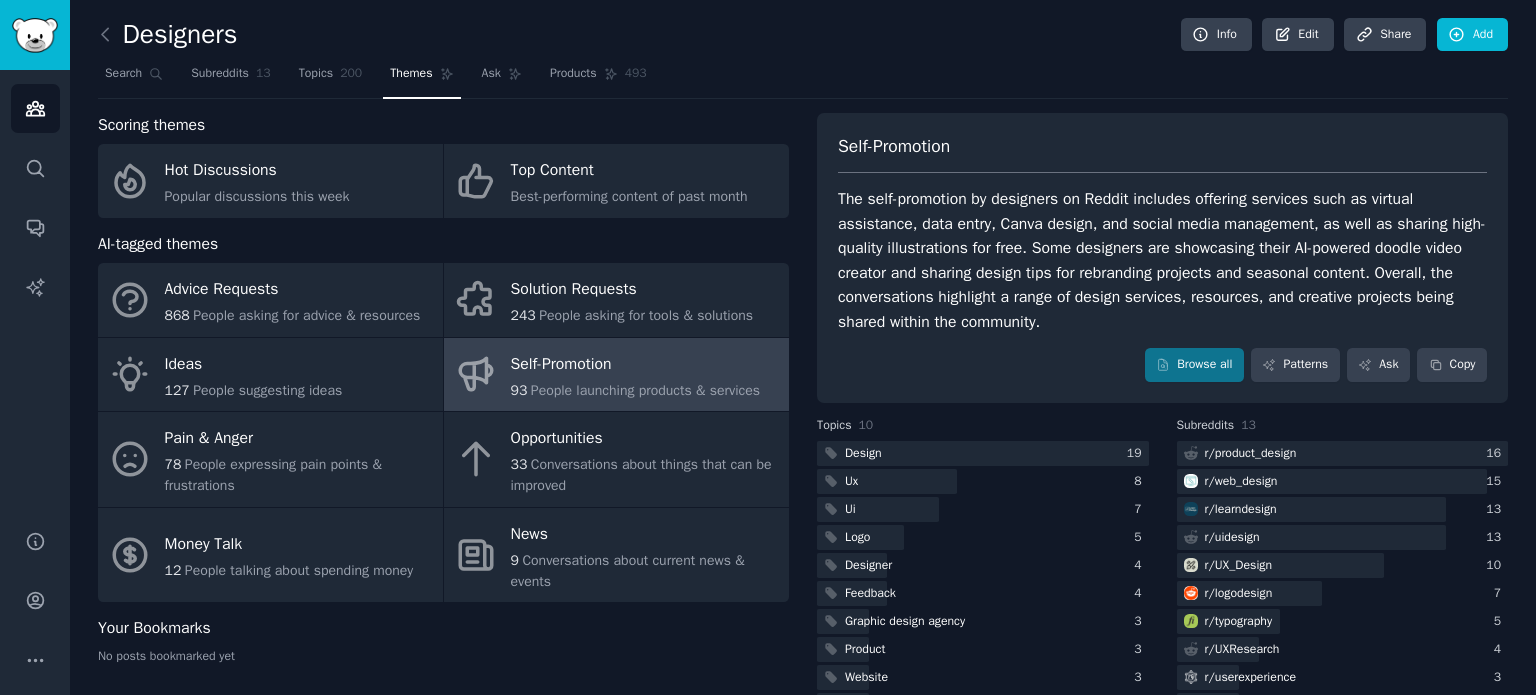 click on "The self-promotion by designers on Reddit includes offering services such as virtual assistance, data entry, Canva design, and social media management, as well as sharing high-quality illustrations for free. Some designers are showcasing their AI-powered doodle video creator and sharing design tips for rebranding projects and seasonal content. Overall, the conversations highlight a range of design services, resources, and creative projects being shared within the community." at bounding box center [1162, 260] 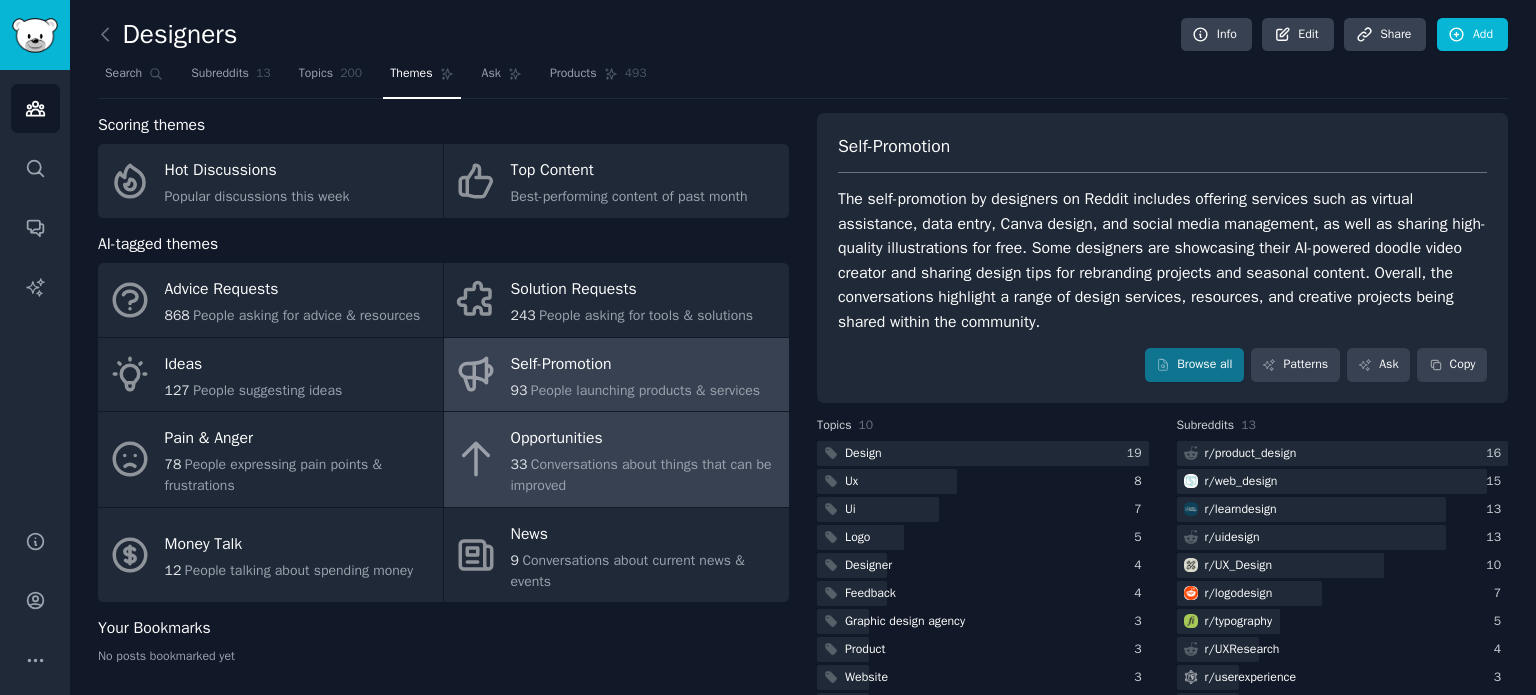 click on "Conversations about things that can be improved" at bounding box center (641, 475) 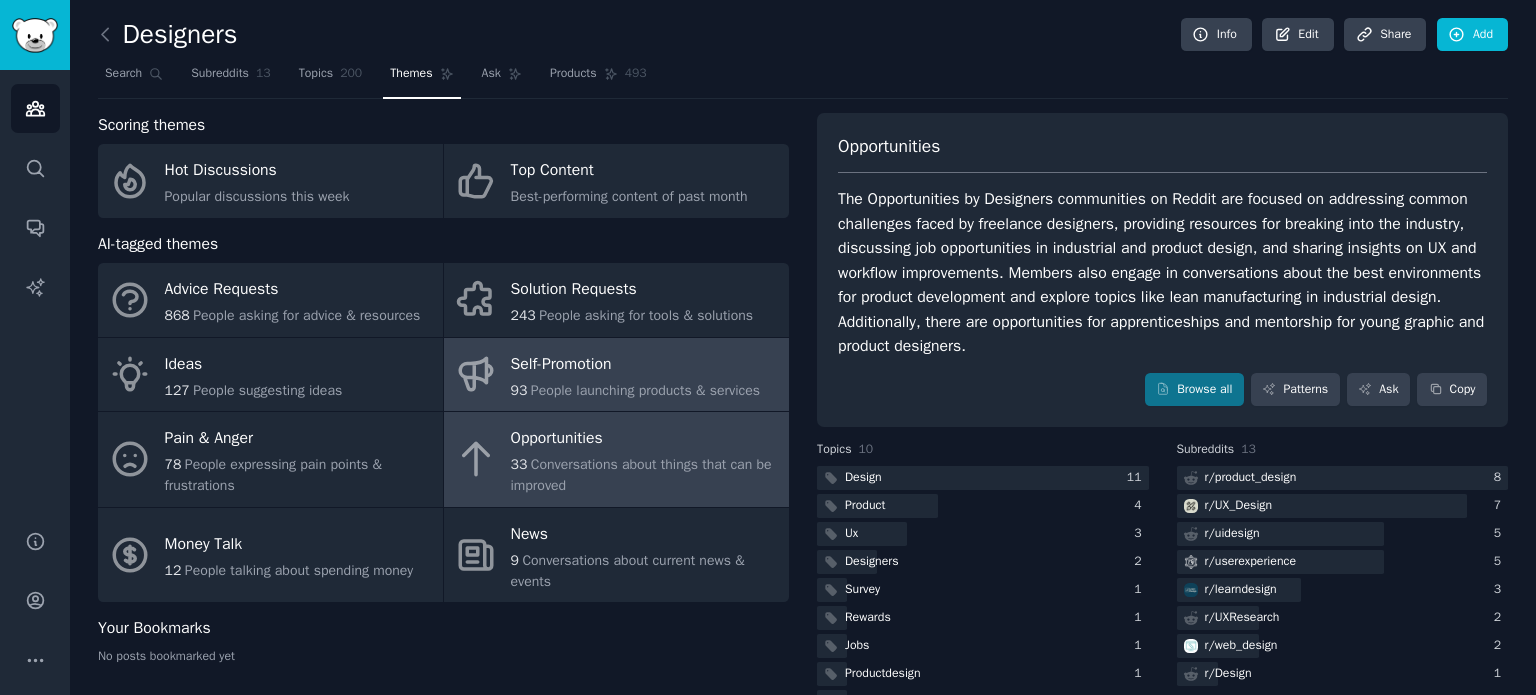 click on "People launching products & services" at bounding box center (645, 390) 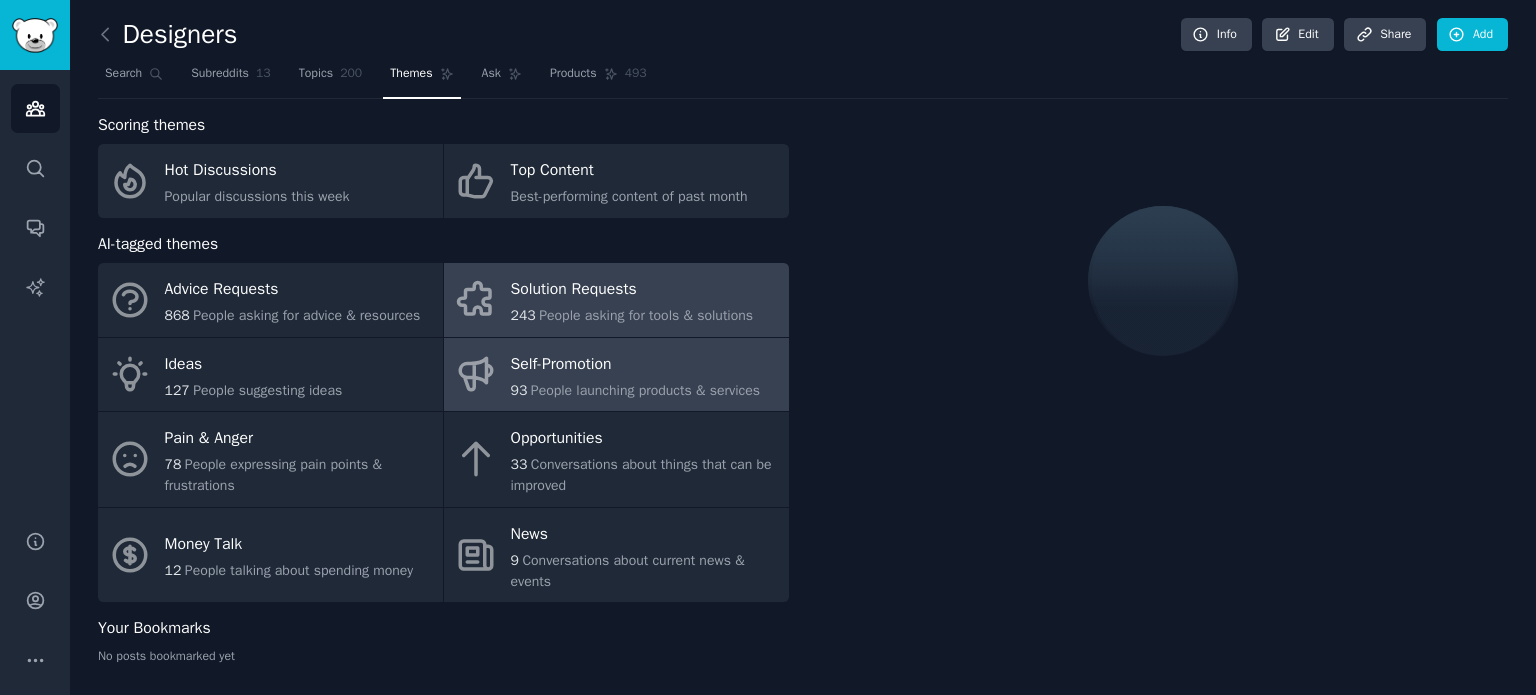 click on "Solution Requests" at bounding box center [632, 290] 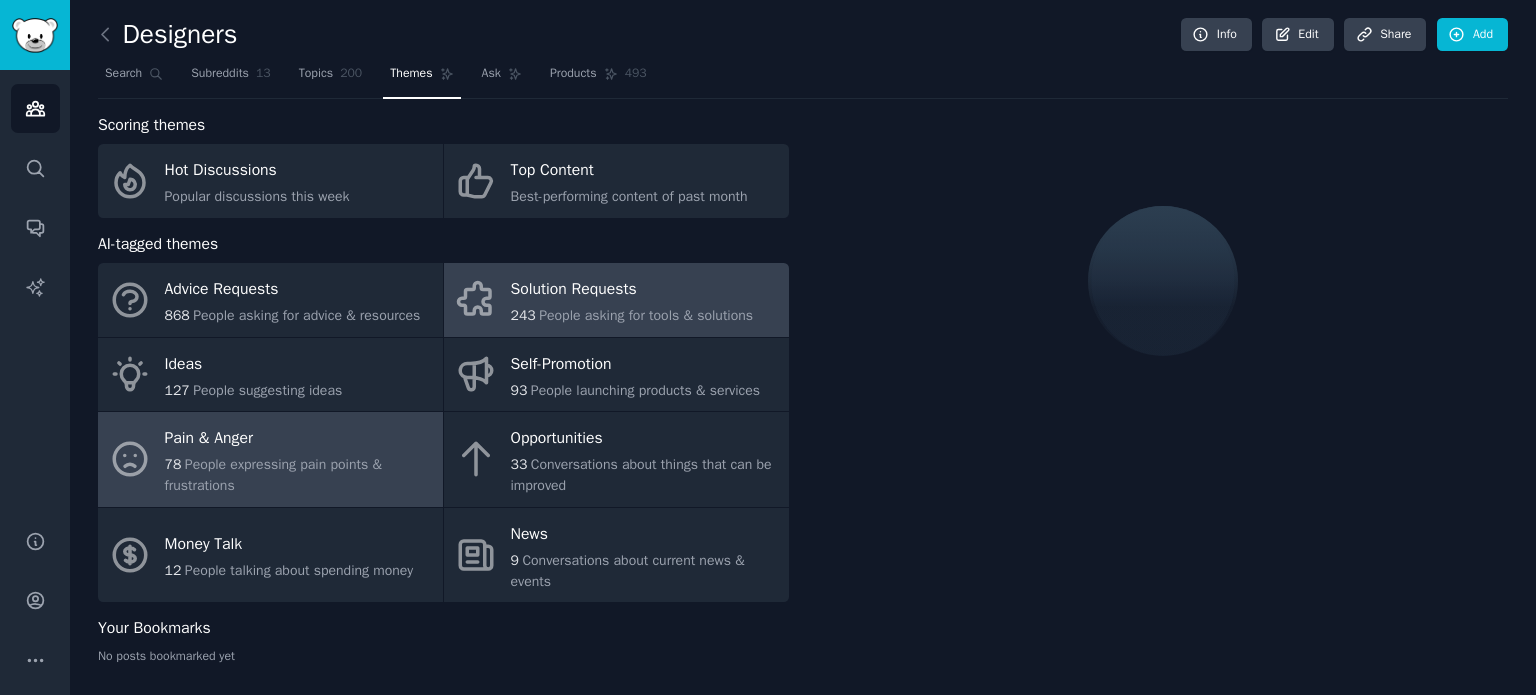 click on "People expressing pain points & frustrations" at bounding box center (273, 475) 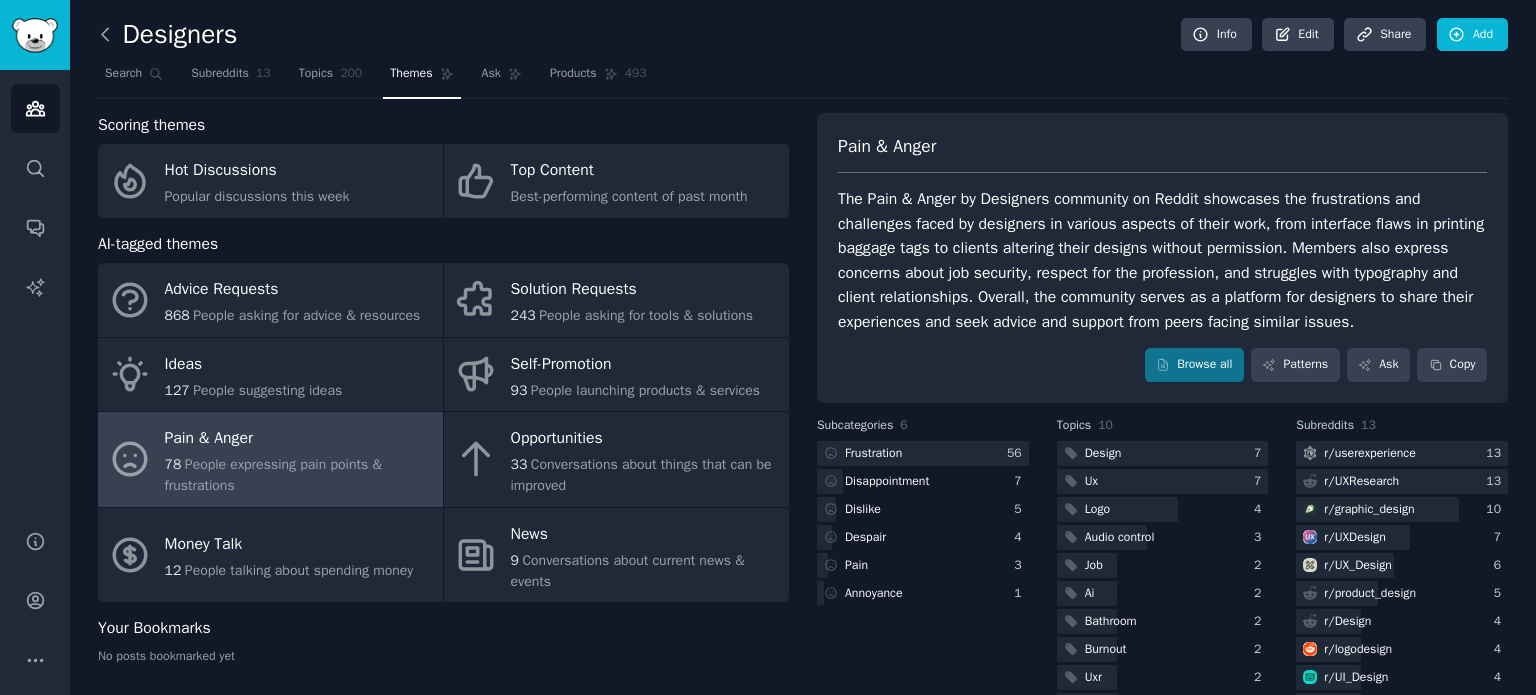 click 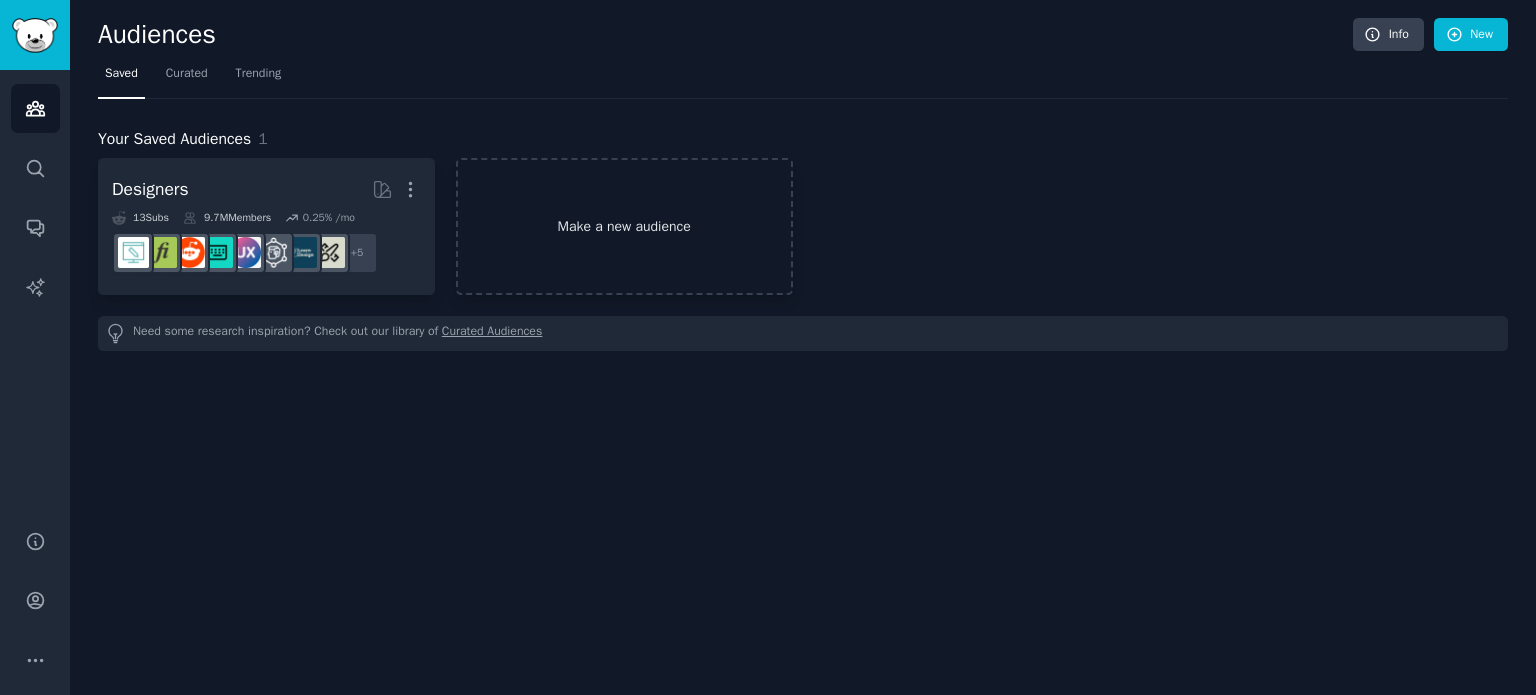 click on "Make a new audience" at bounding box center (624, 226) 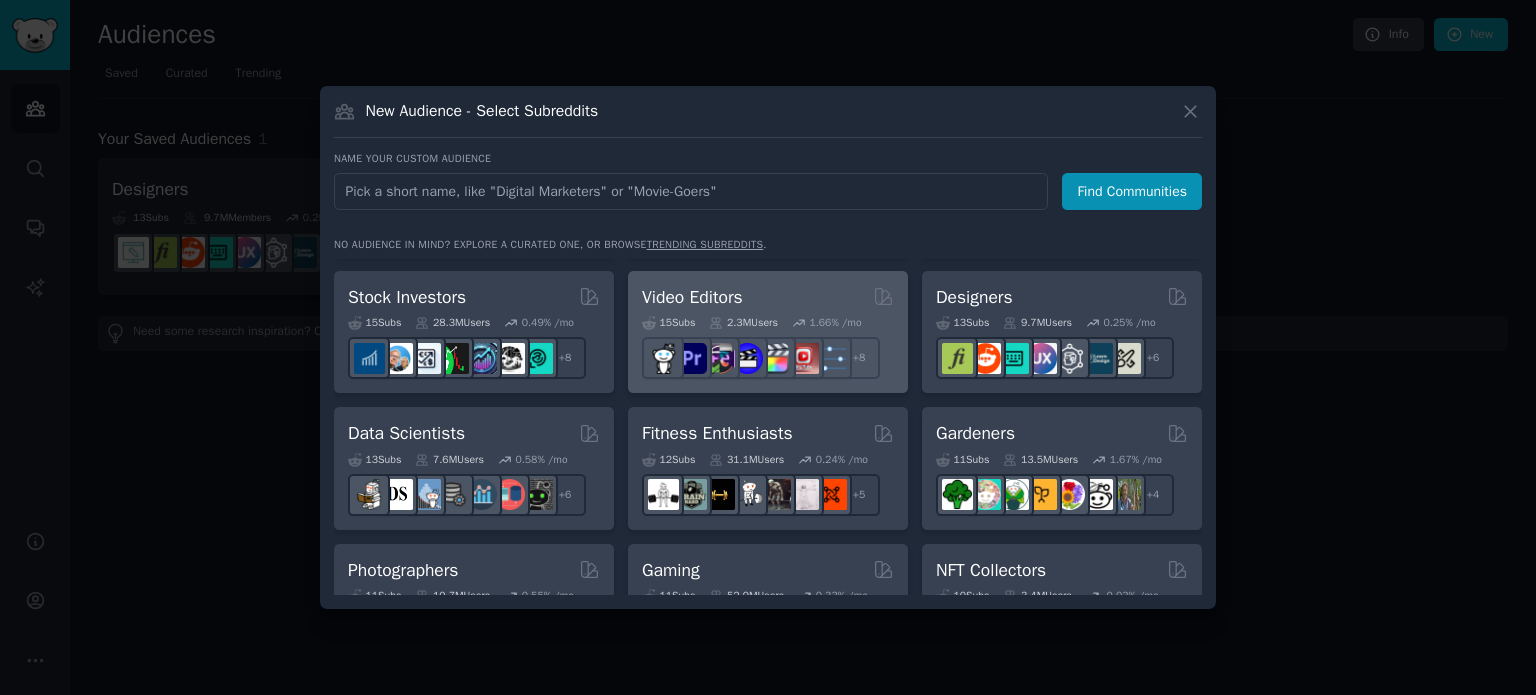 scroll, scrollTop: 400, scrollLeft: 0, axis: vertical 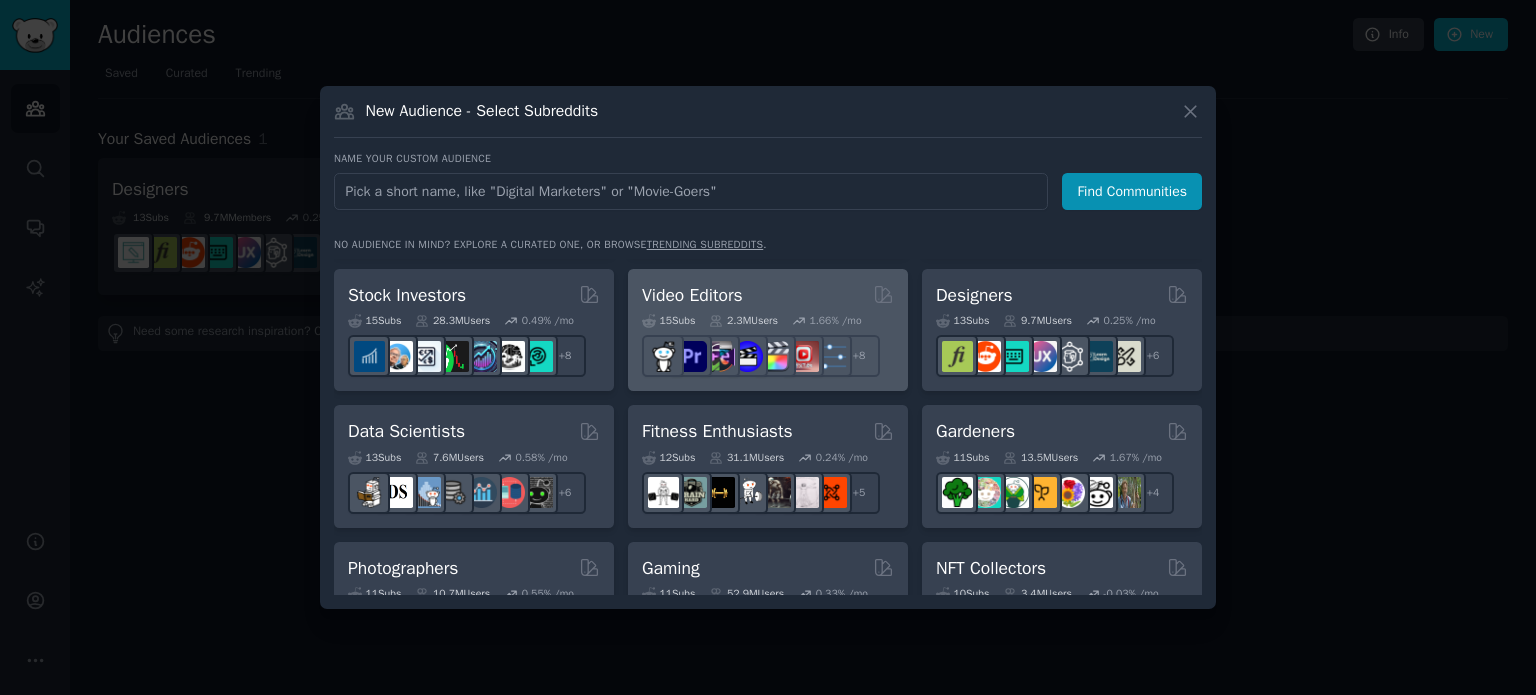 click on "Video Editors" at bounding box center [768, 295] 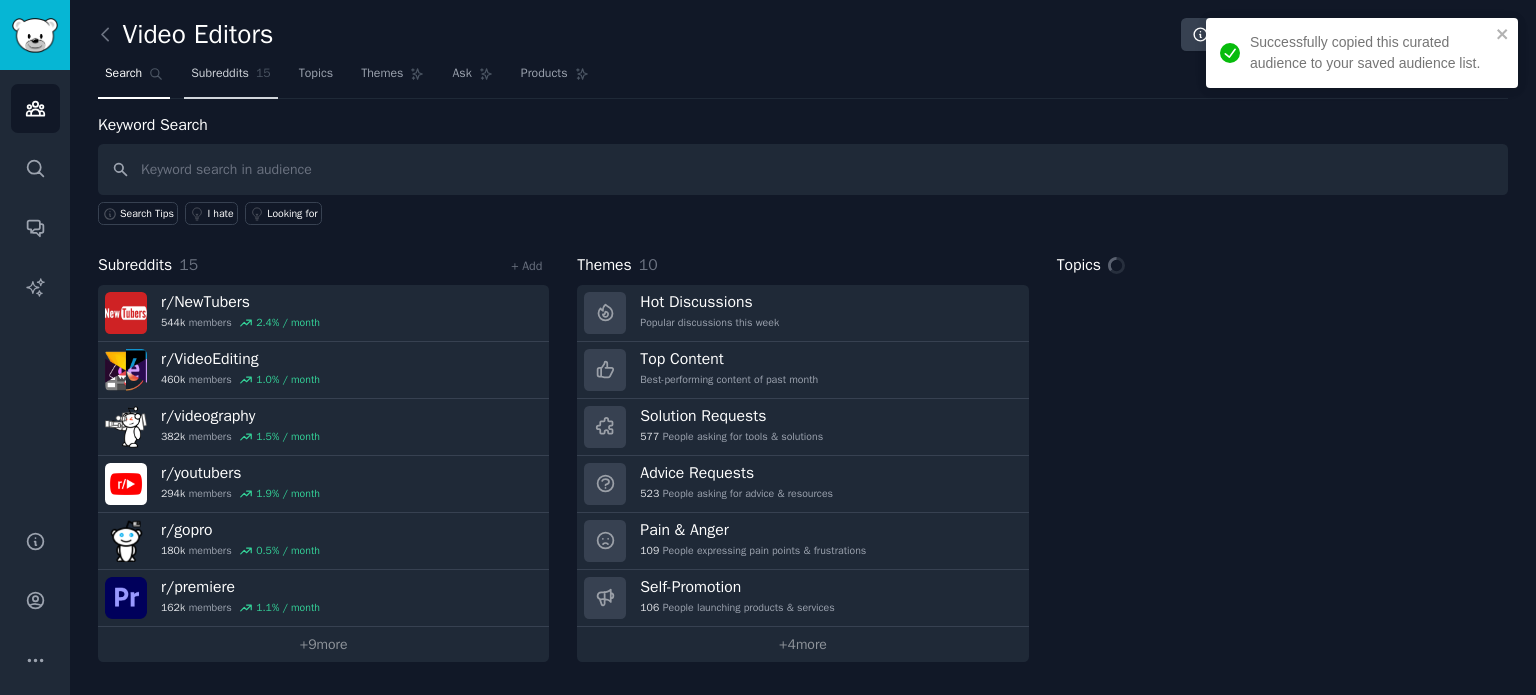 click on "Subreddits" at bounding box center [220, 74] 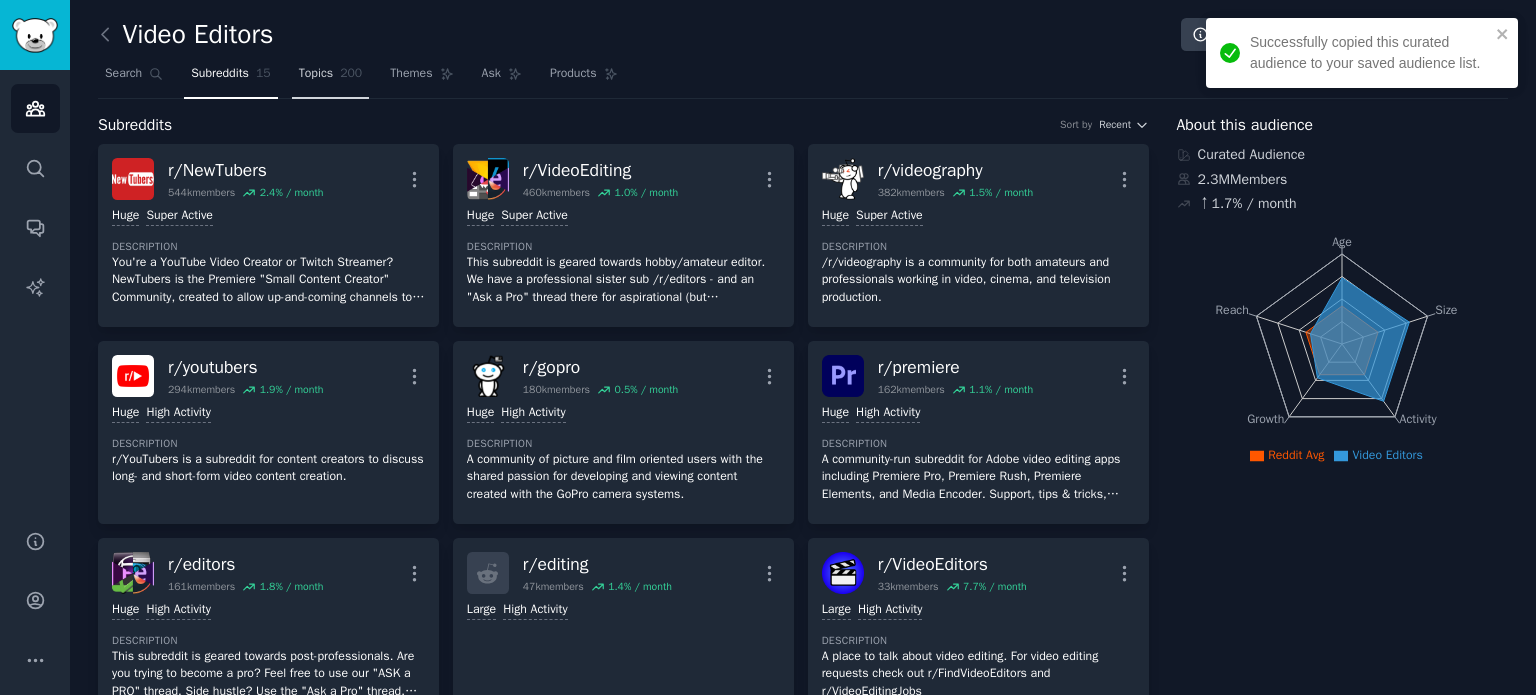 click on "Topics" at bounding box center (316, 74) 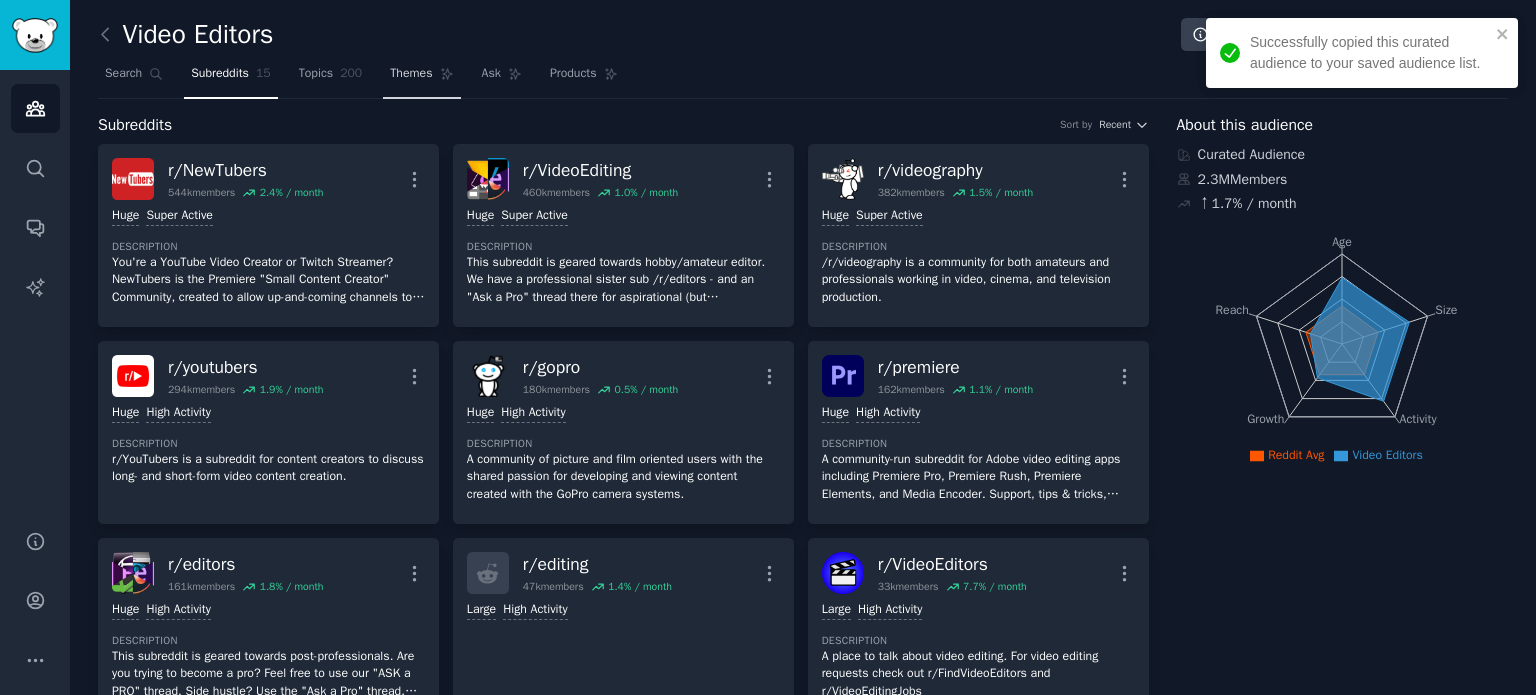 click on "Themes" at bounding box center [411, 74] 